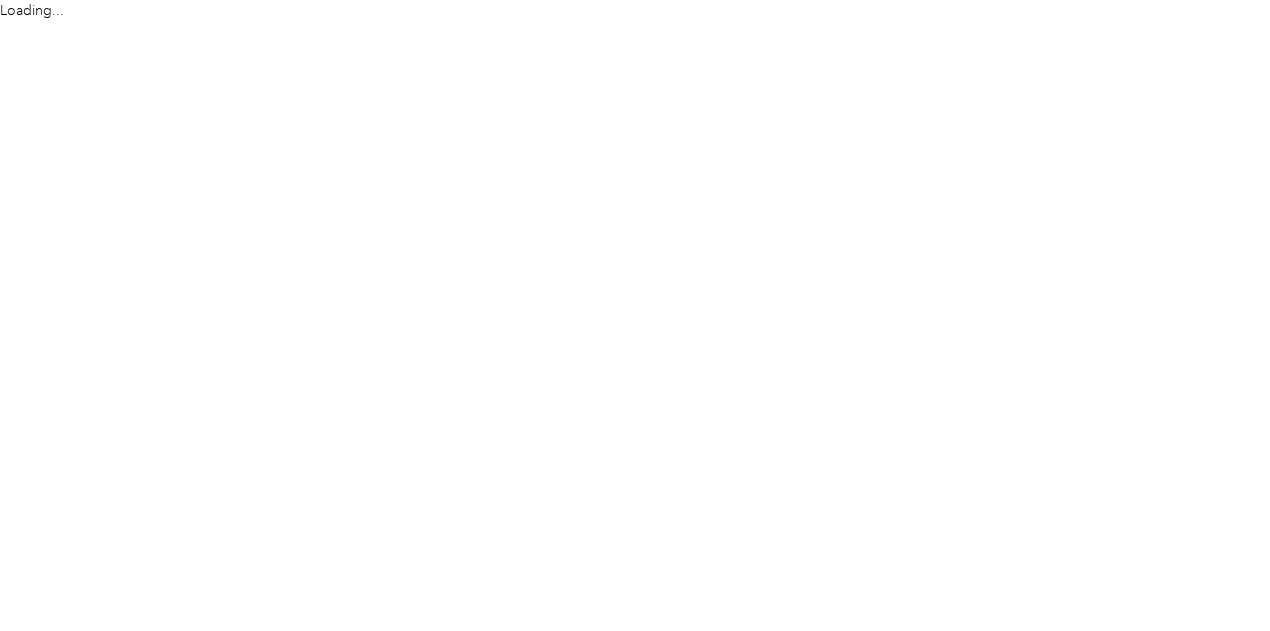 scroll, scrollTop: 0, scrollLeft: 0, axis: both 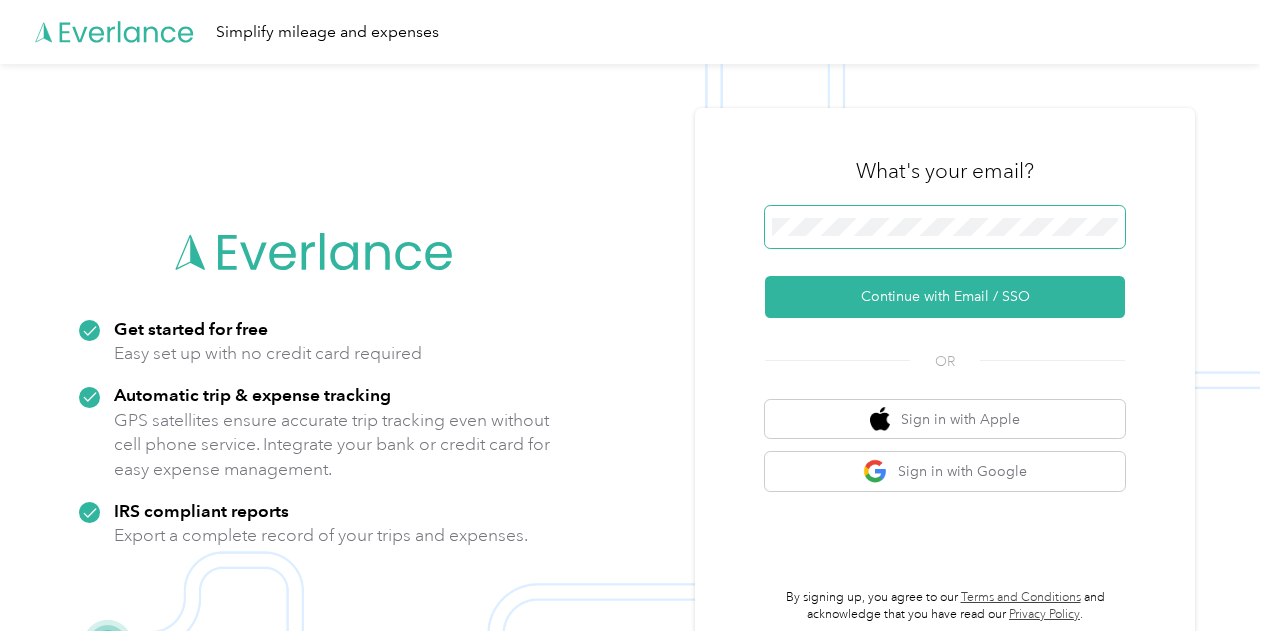 click at bounding box center [945, 227] 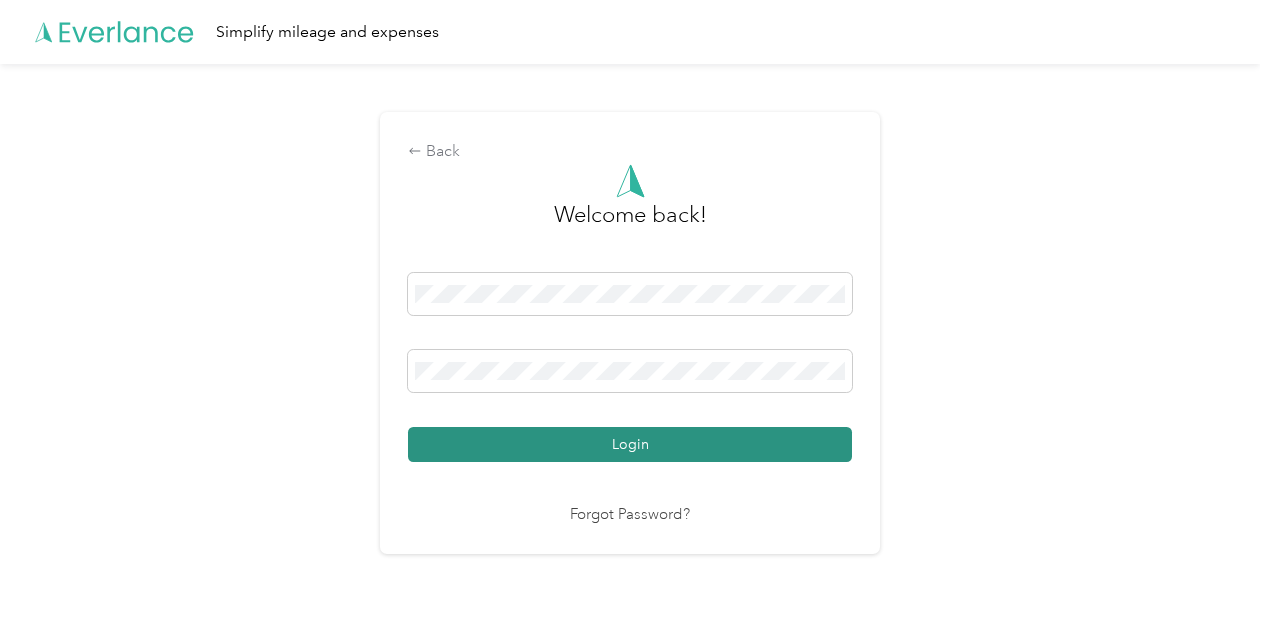 click on "Login" at bounding box center [630, 444] 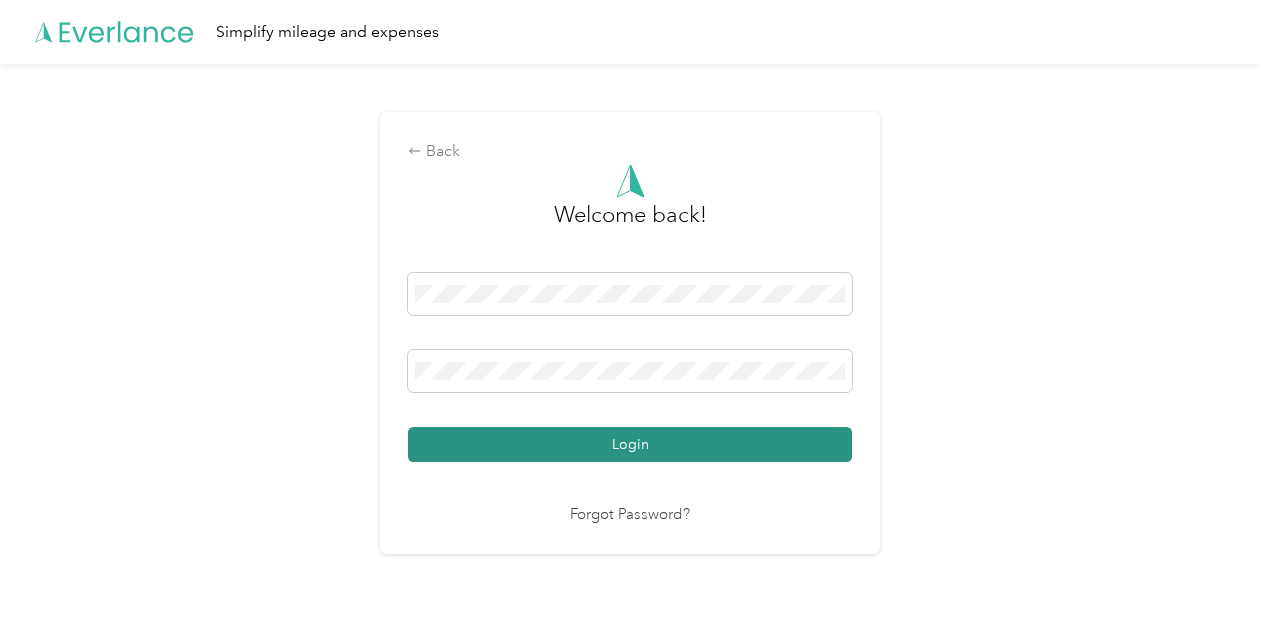 click on "Login" at bounding box center (630, 444) 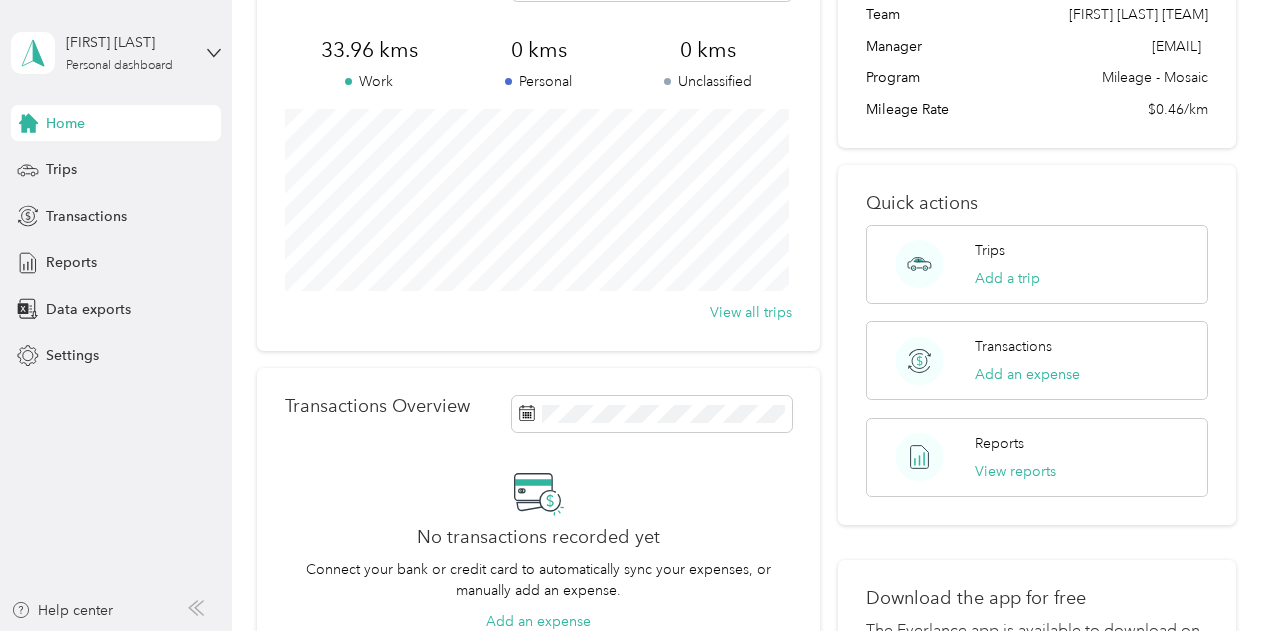 scroll, scrollTop: 123, scrollLeft: 0, axis: vertical 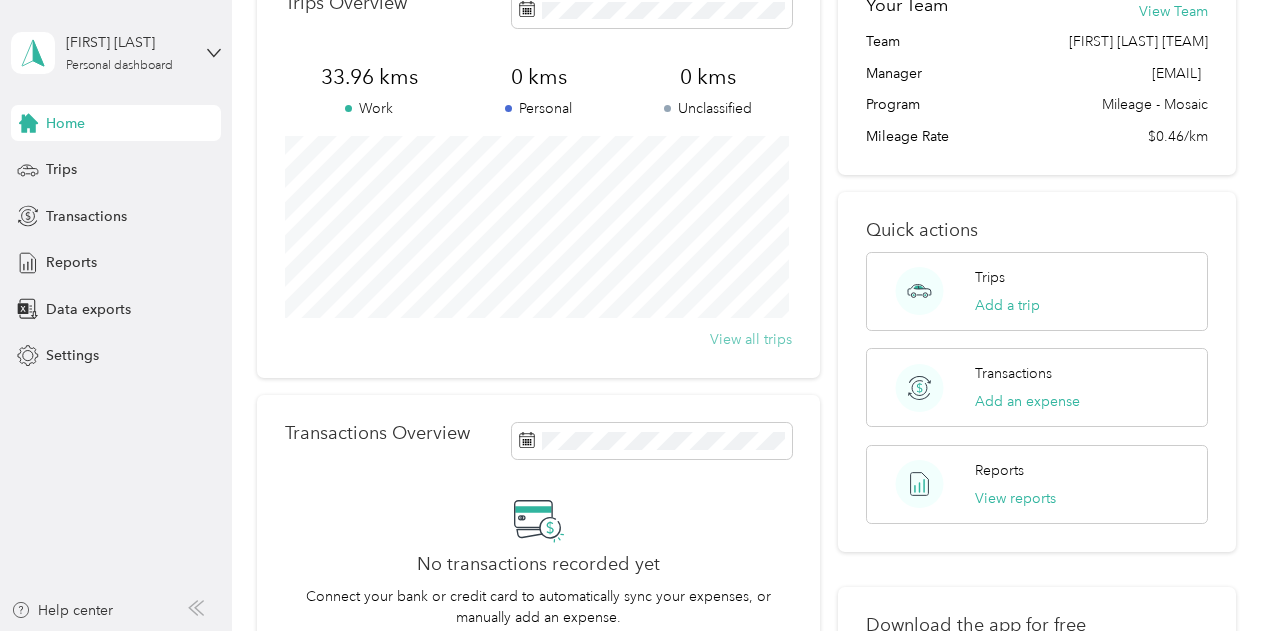 click on "View all trips" at bounding box center [751, 339] 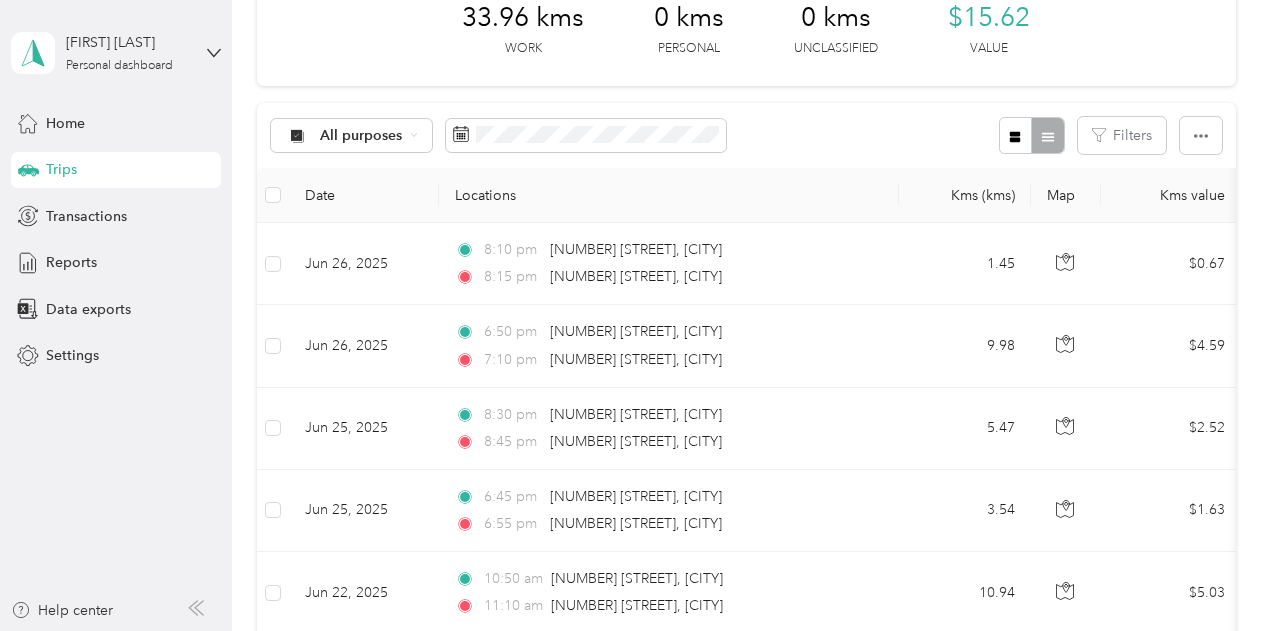 scroll, scrollTop: 0, scrollLeft: 0, axis: both 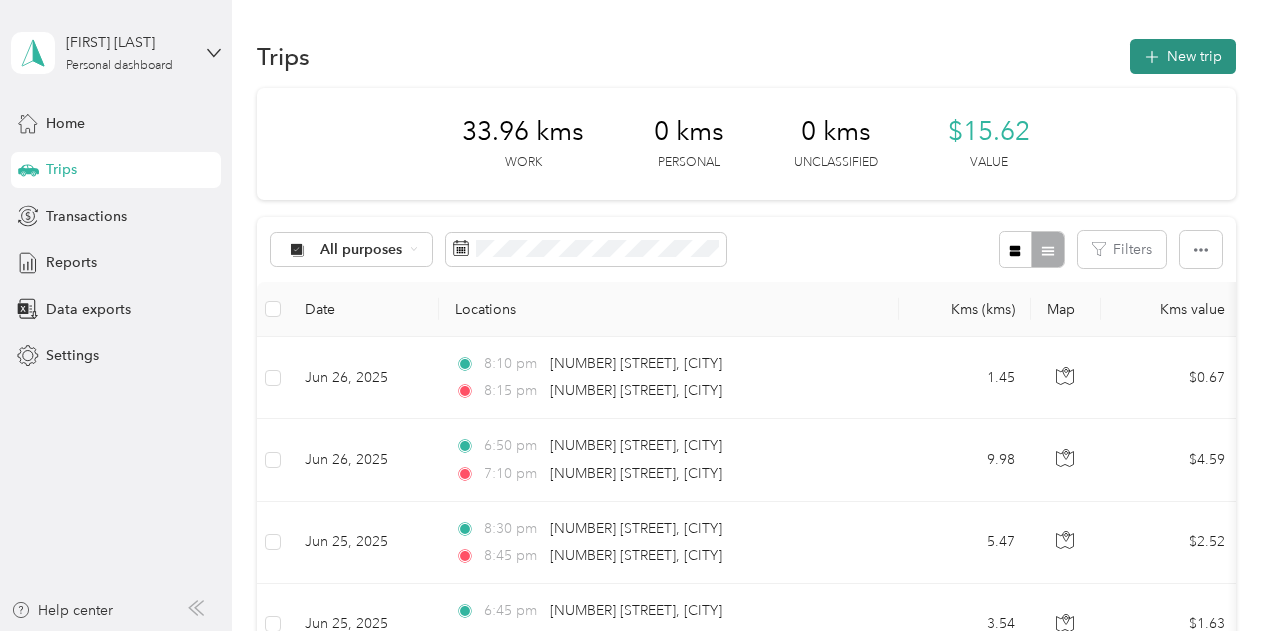 click on "New trip" at bounding box center [1183, 56] 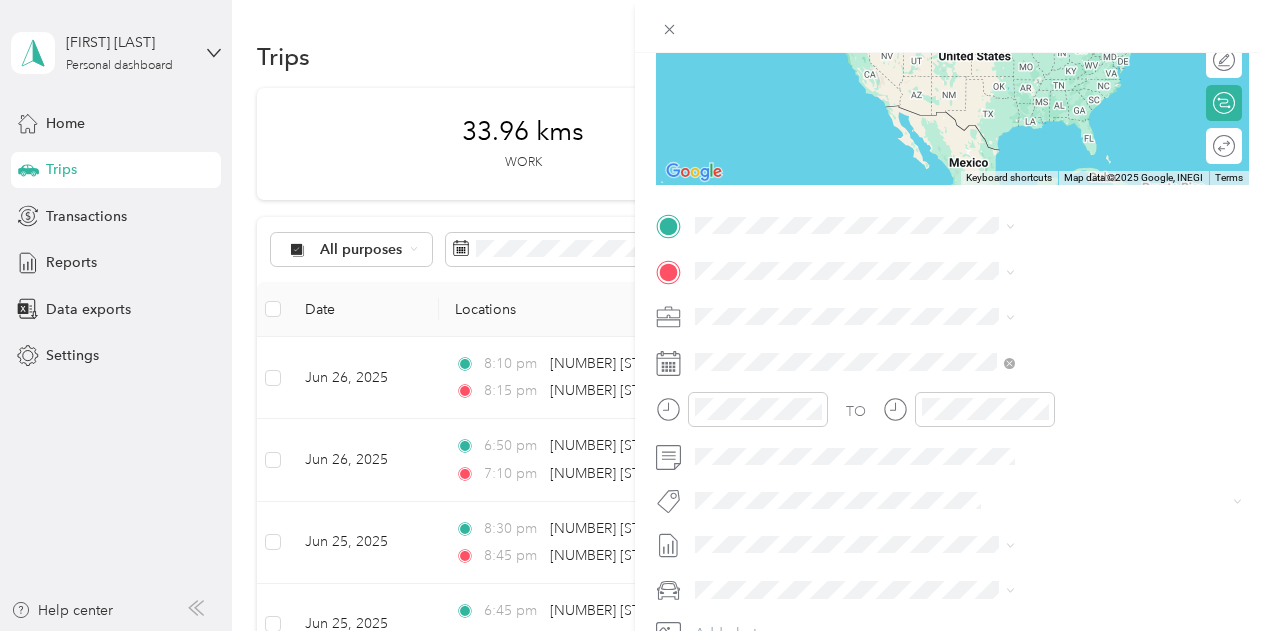 scroll, scrollTop: 277, scrollLeft: 0, axis: vertical 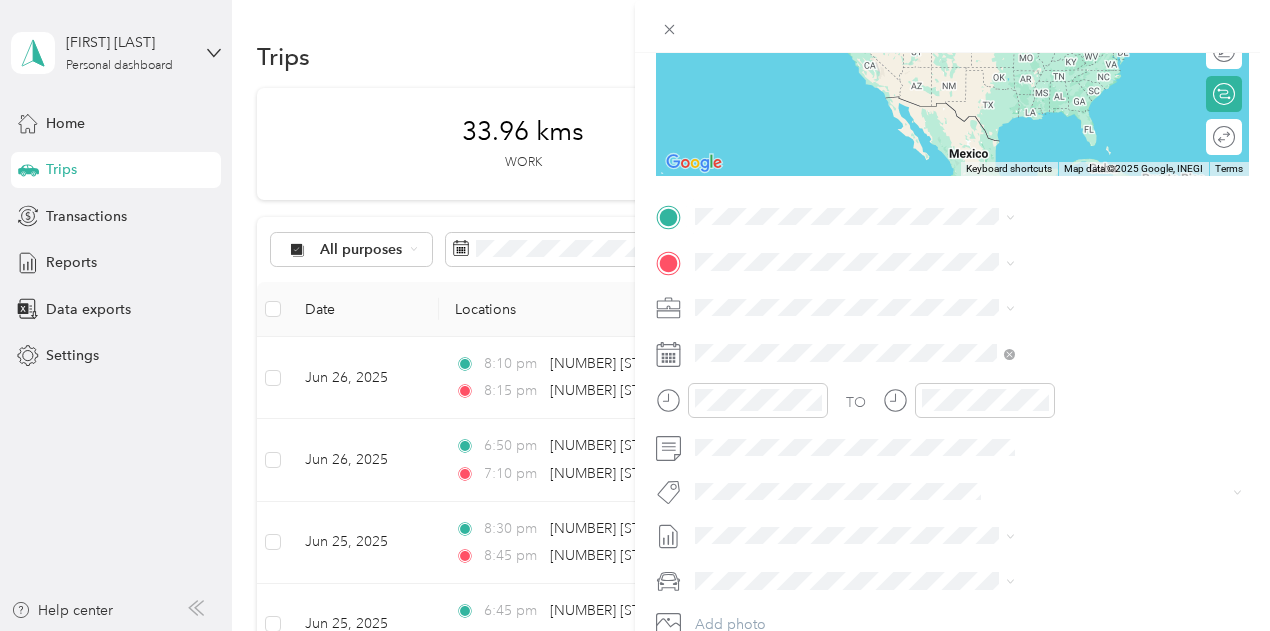 click on "[NUMBER] [STREET] [DIRECTION]
[CITY], [PROVINCE] [POSTAL_CODE], [COUNTRY]" at bounding box center (1081, 294) 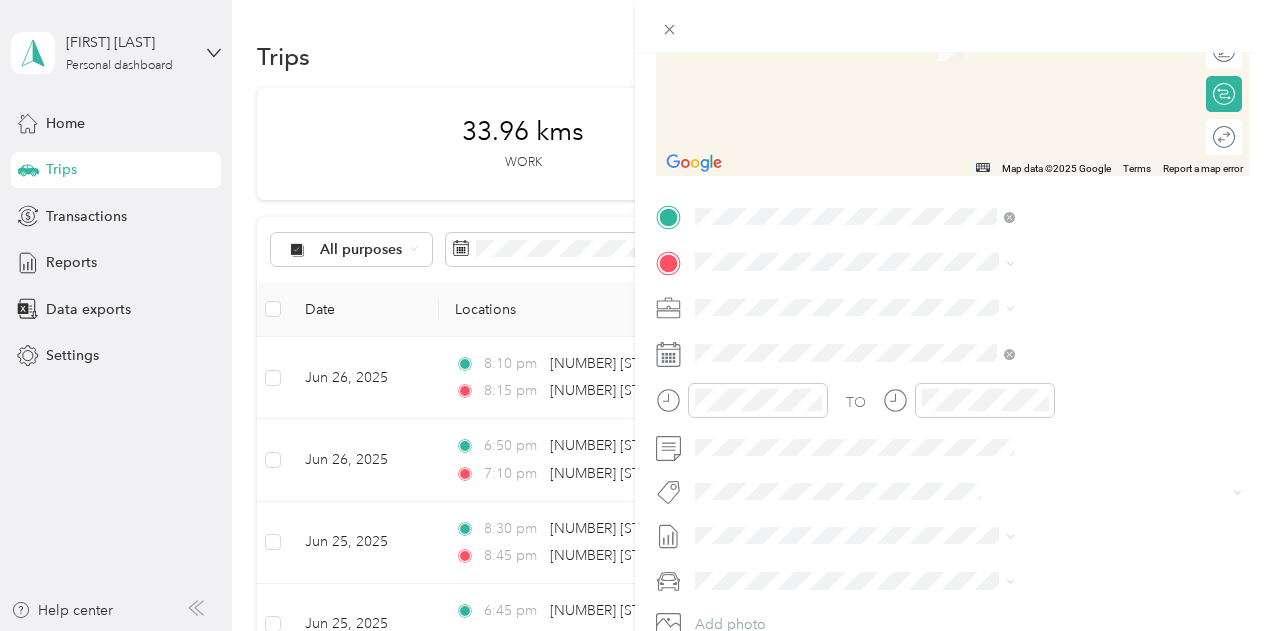 click on "[NUMBER] [STREET] [CITY], [STATE] [POSTAL_CODE], [COUNTRY]" at bounding box center [1081, 338] 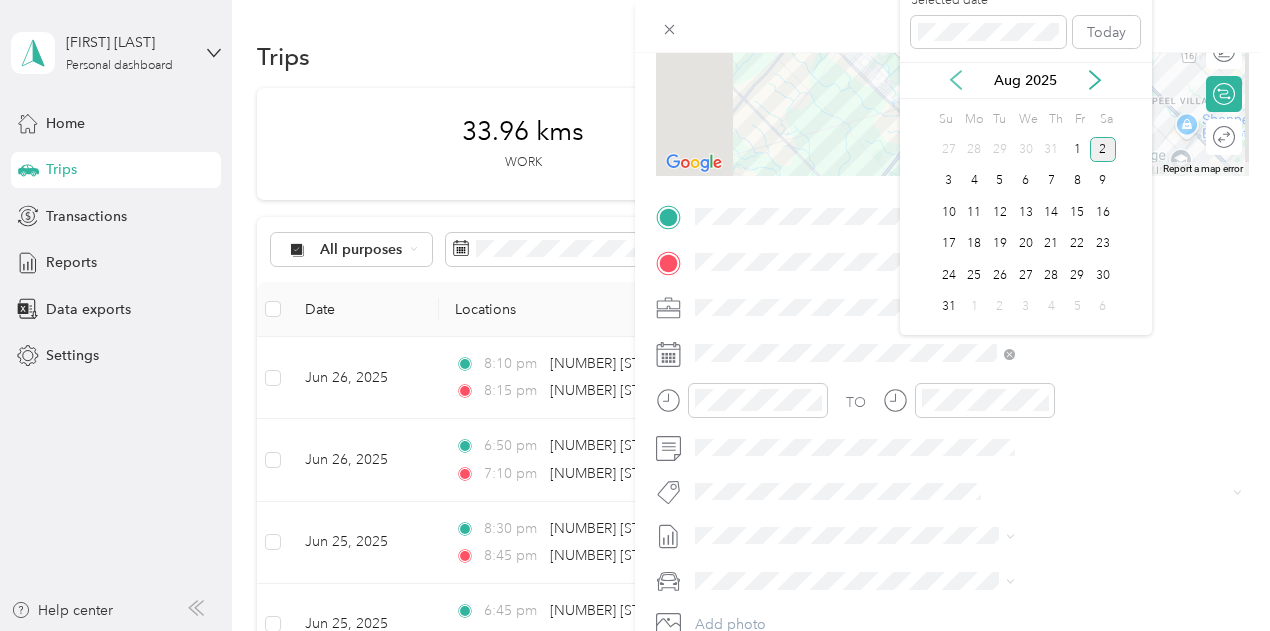 click 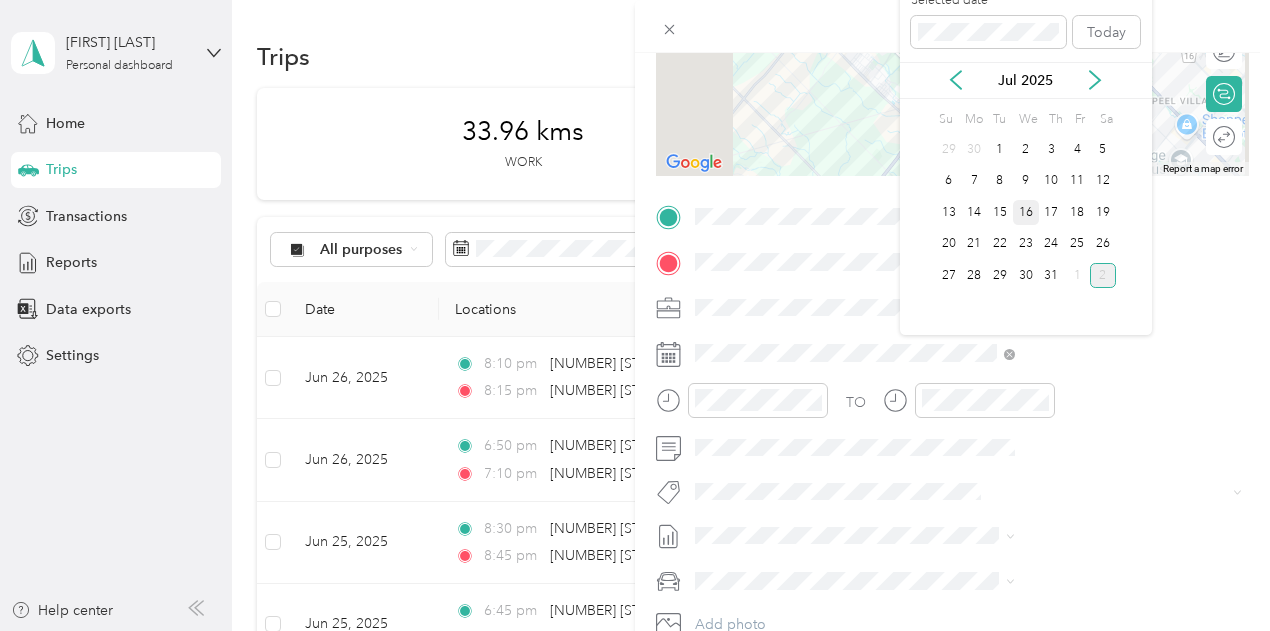 click on "16" at bounding box center [1026, 212] 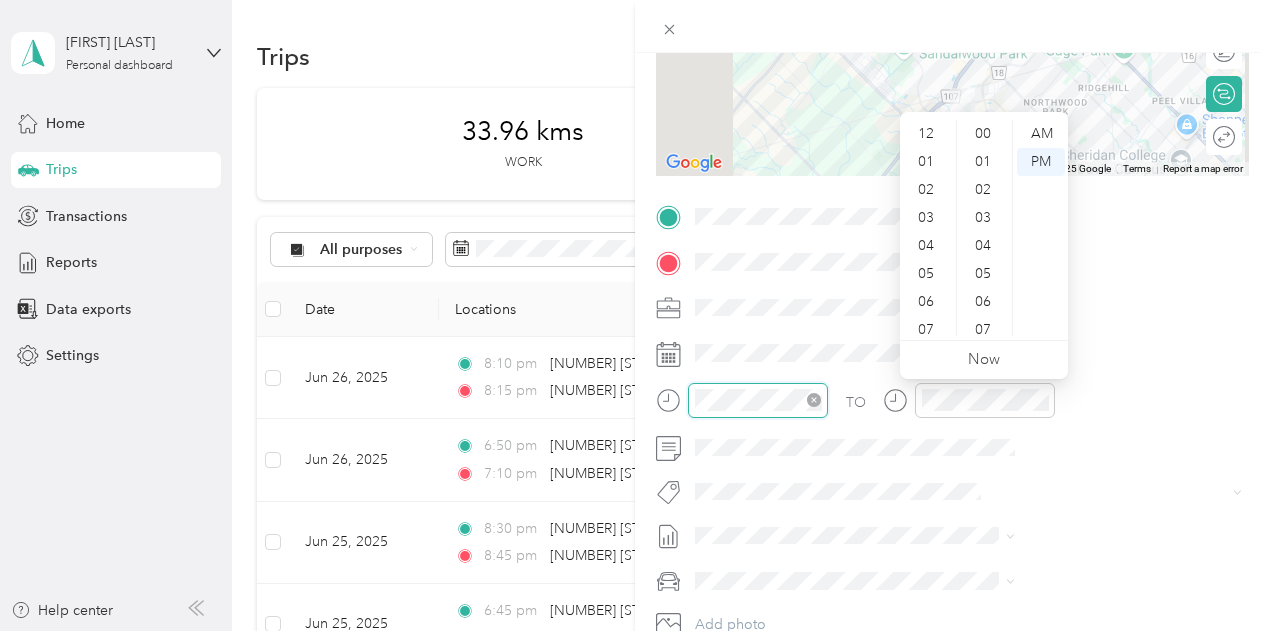 scroll, scrollTop: 448, scrollLeft: 0, axis: vertical 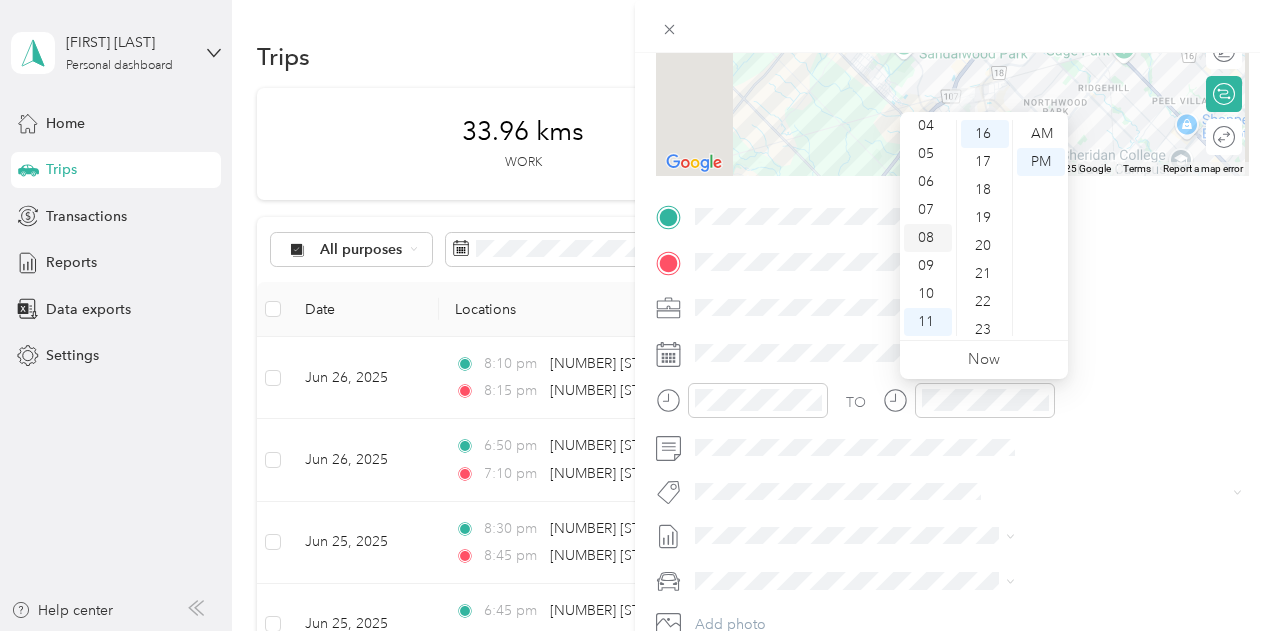 click on "08" at bounding box center (928, 238) 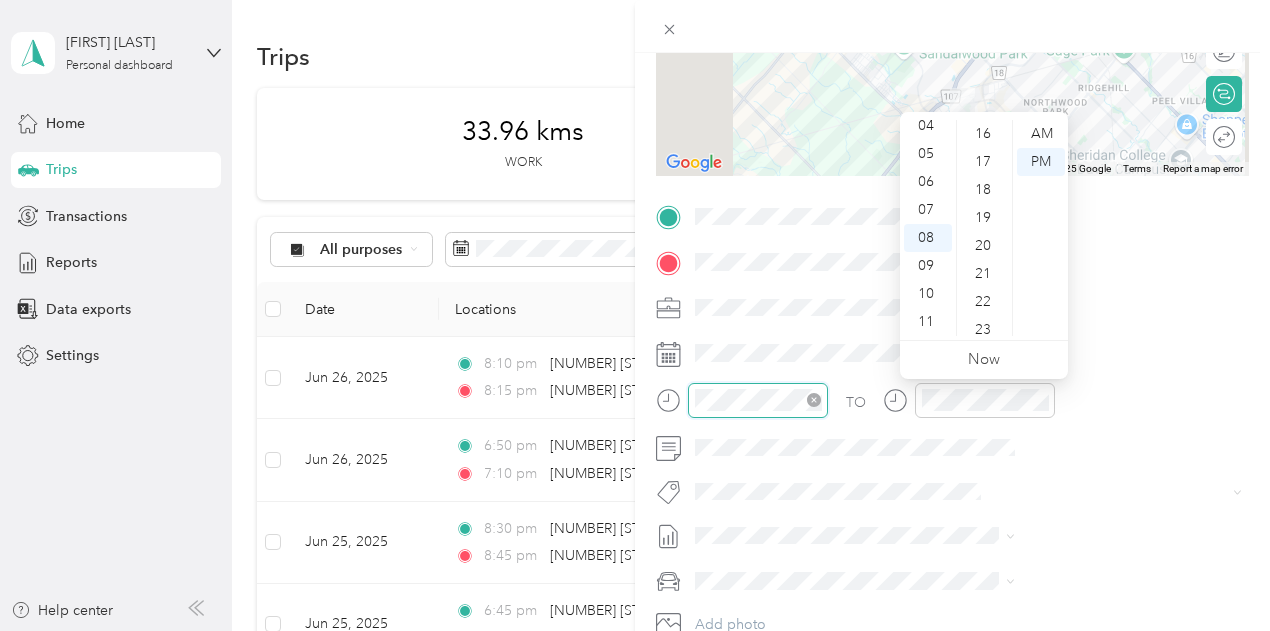 scroll, scrollTop: 0, scrollLeft: 0, axis: both 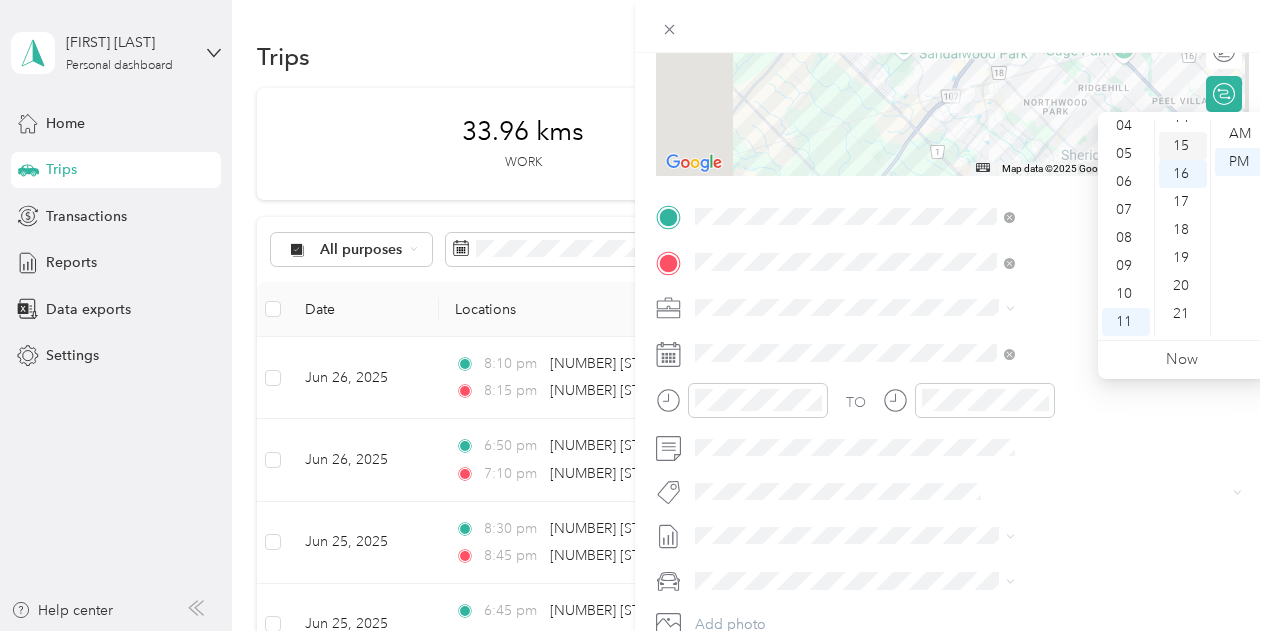 click on "15" at bounding box center [1183, 146] 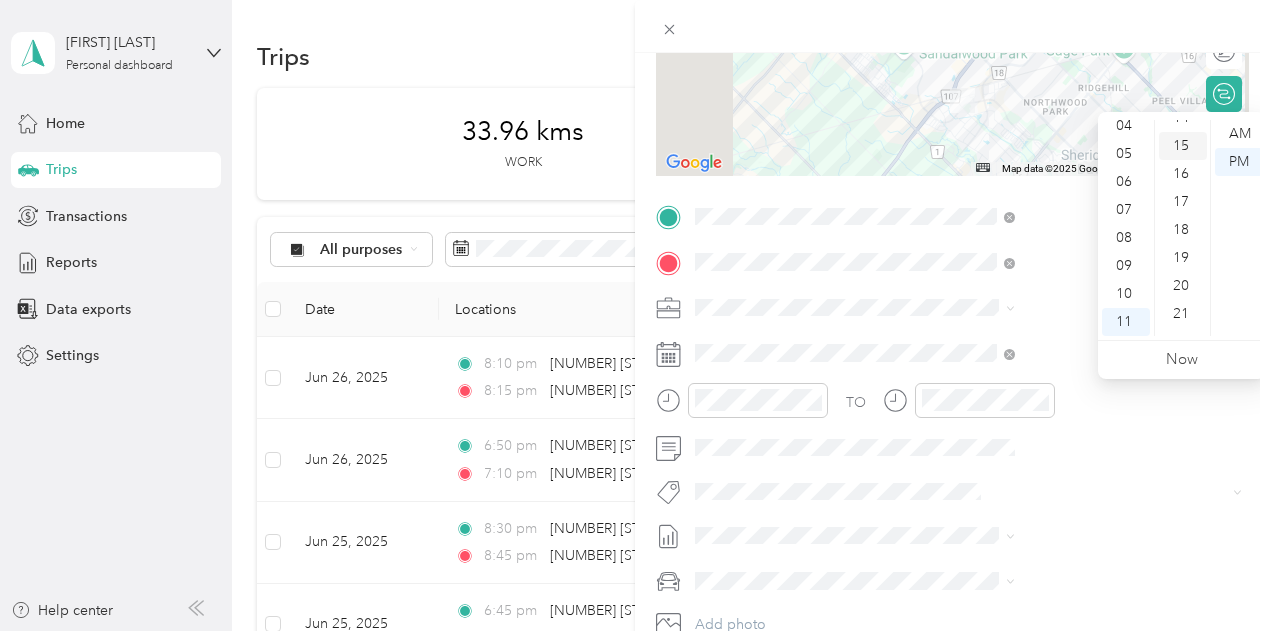 scroll, scrollTop: 420, scrollLeft: 0, axis: vertical 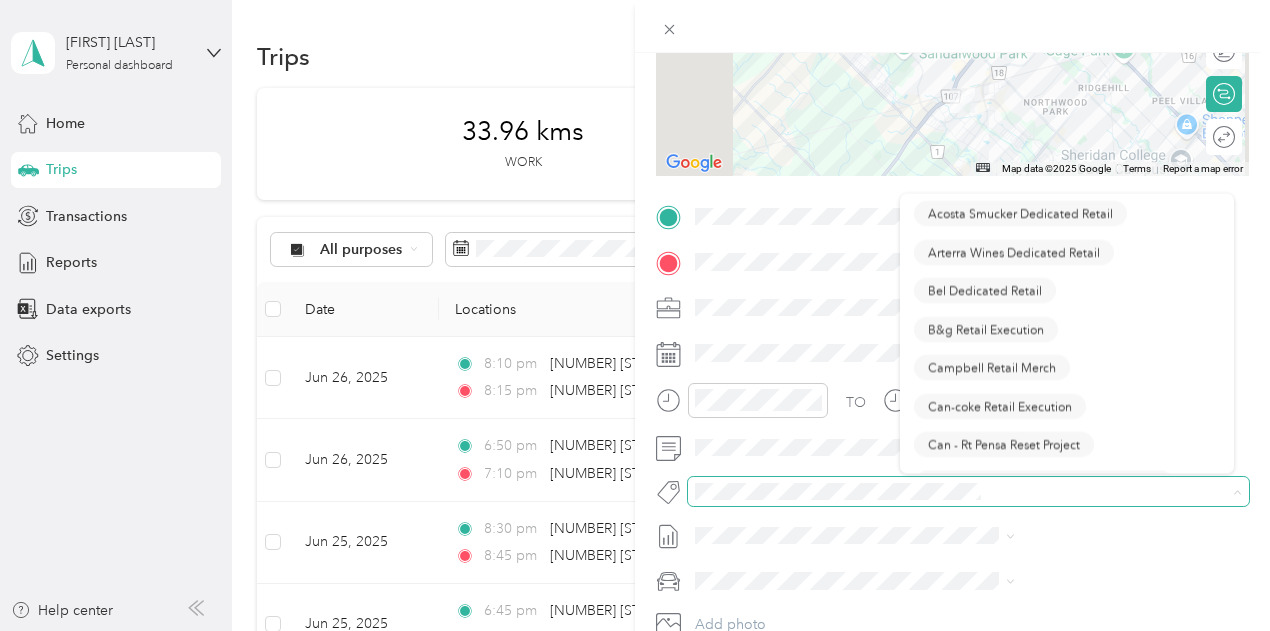 click at bounding box center [968, 491] 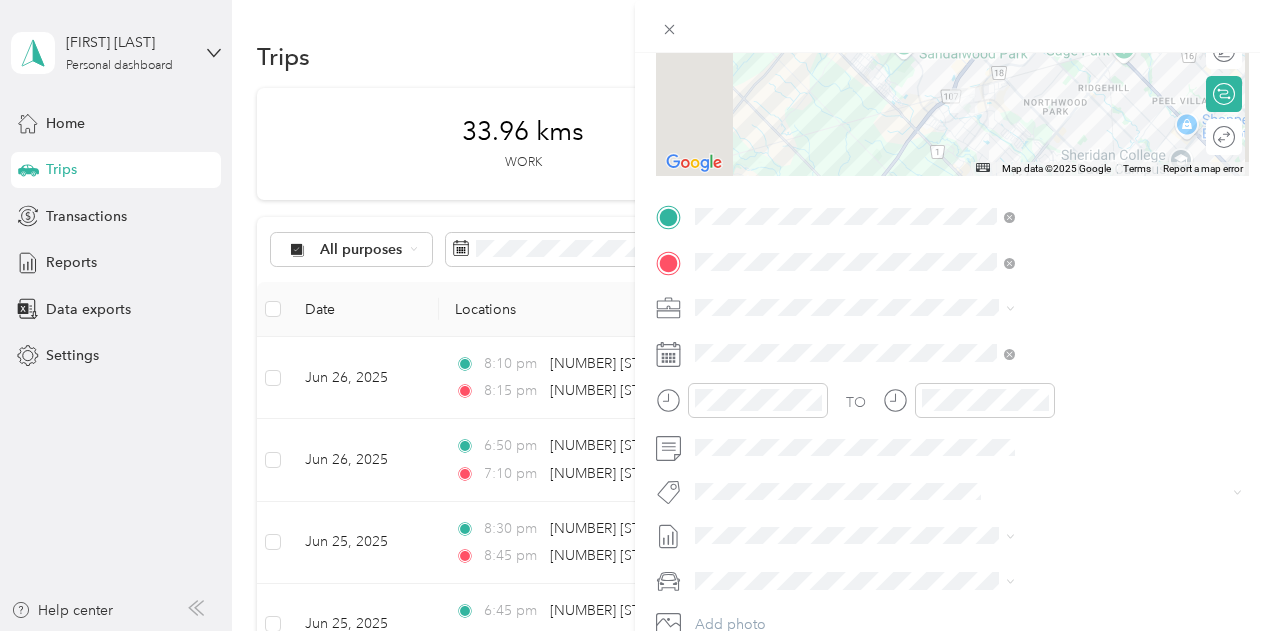 click on "TO Add photo" at bounding box center [952, 442] 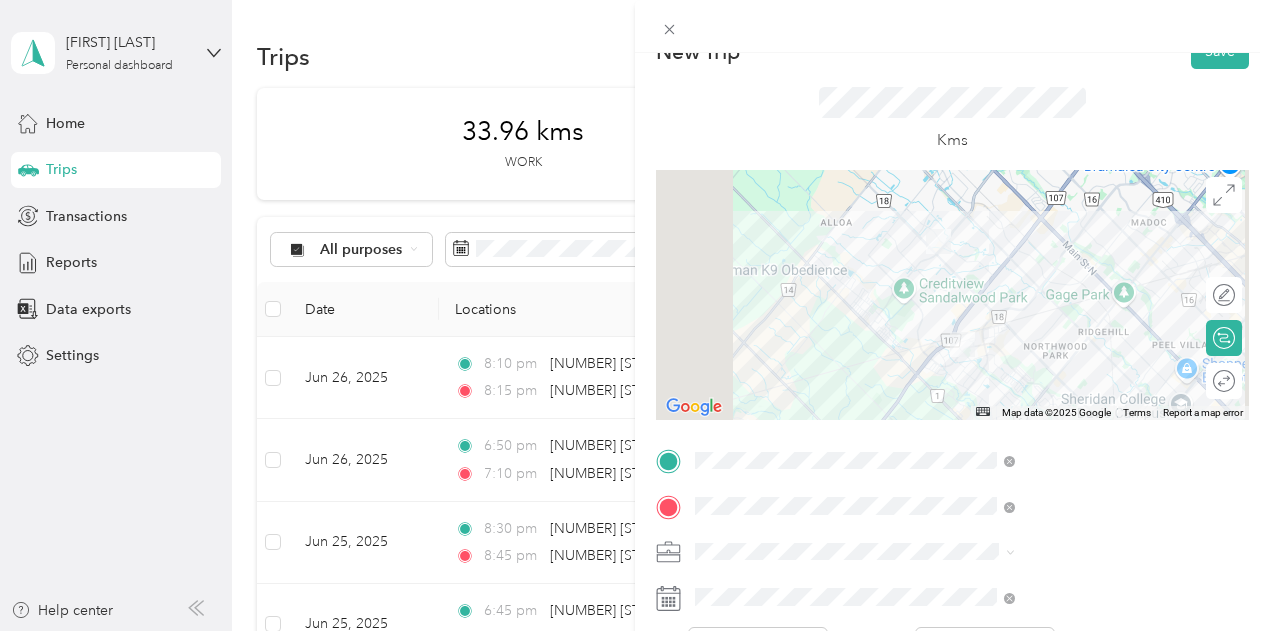 scroll, scrollTop: 0, scrollLeft: 0, axis: both 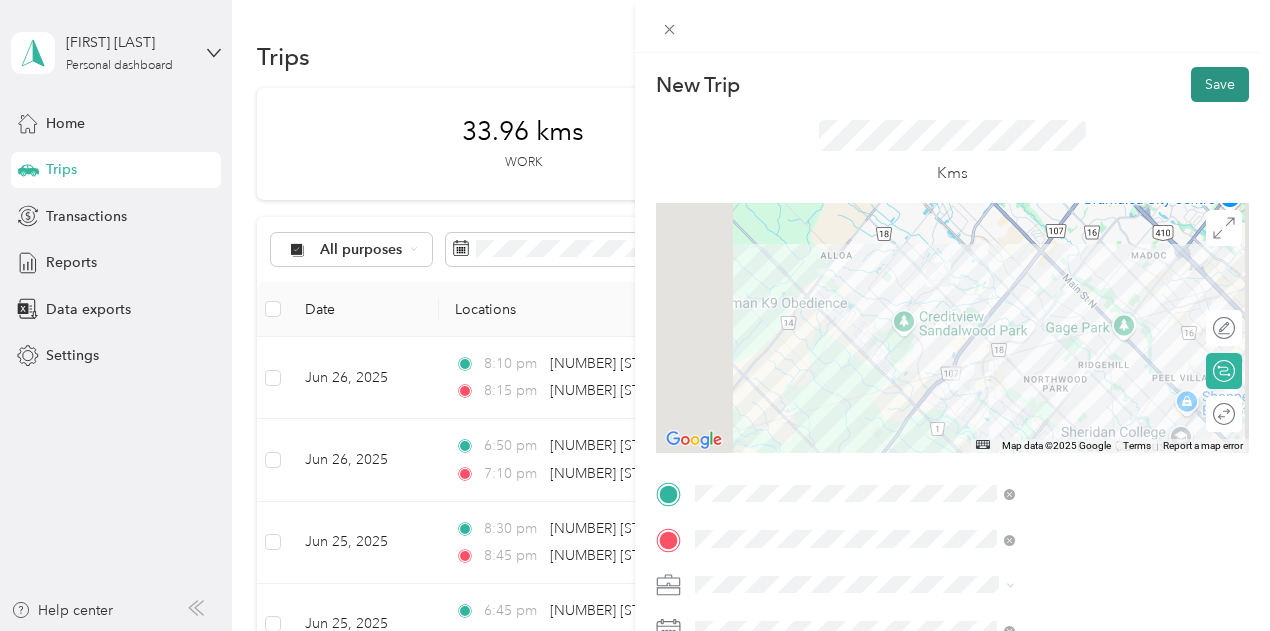 click on "Save" at bounding box center [1220, 84] 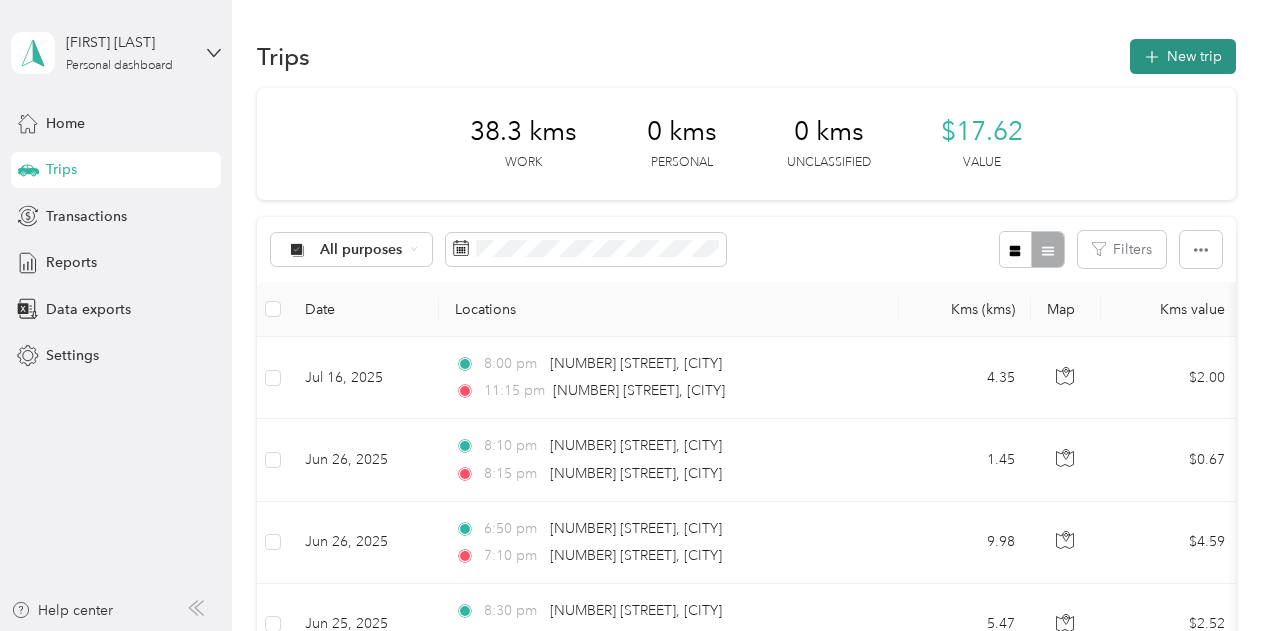click on "New trip" at bounding box center [1183, 56] 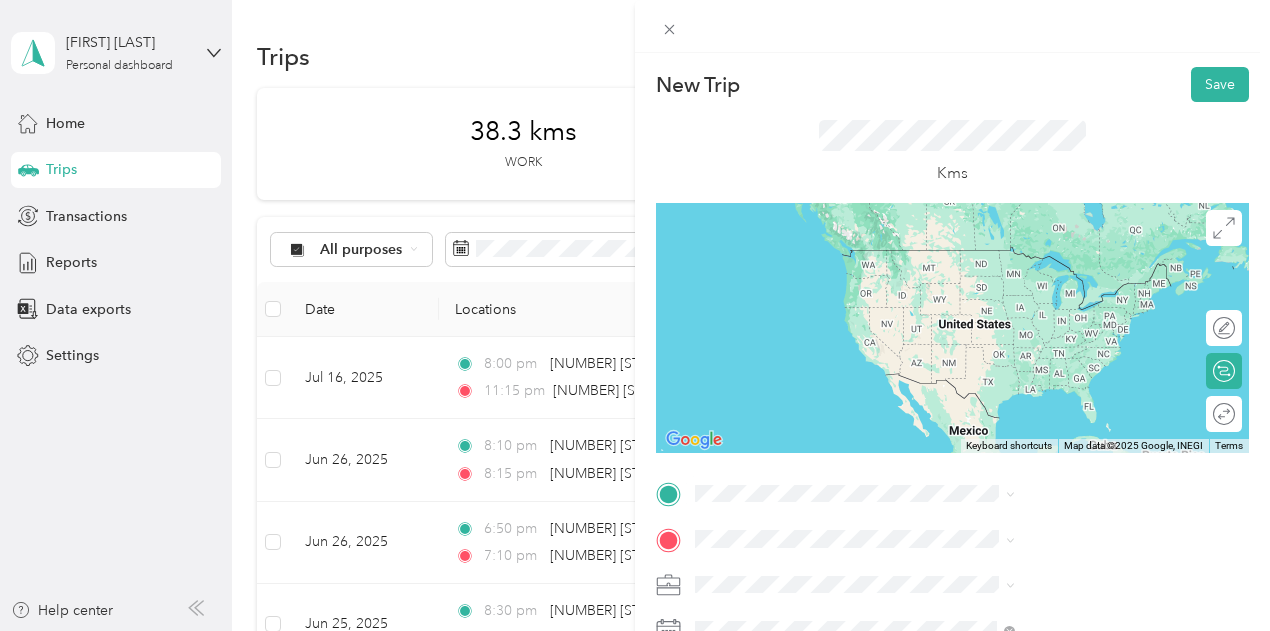 click on "[NUMBER] [STREET] [DIRECTION]
[CITY], [PROVINCE] [POSTAL_CODE], [COUNTRY]" at bounding box center [1081, 312] 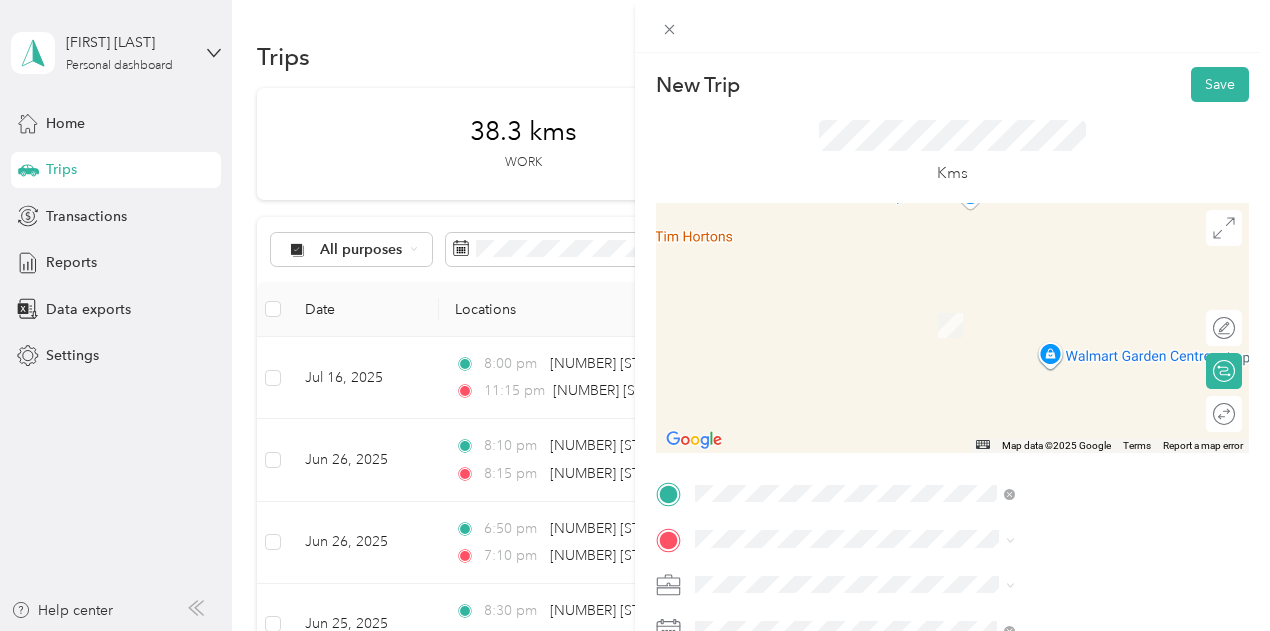 click on "[NUMBER] [STREET]
[CITY], [STATE] [POSTAL_CODE], [COUNTRY]" at bounding box center [1067, 302] 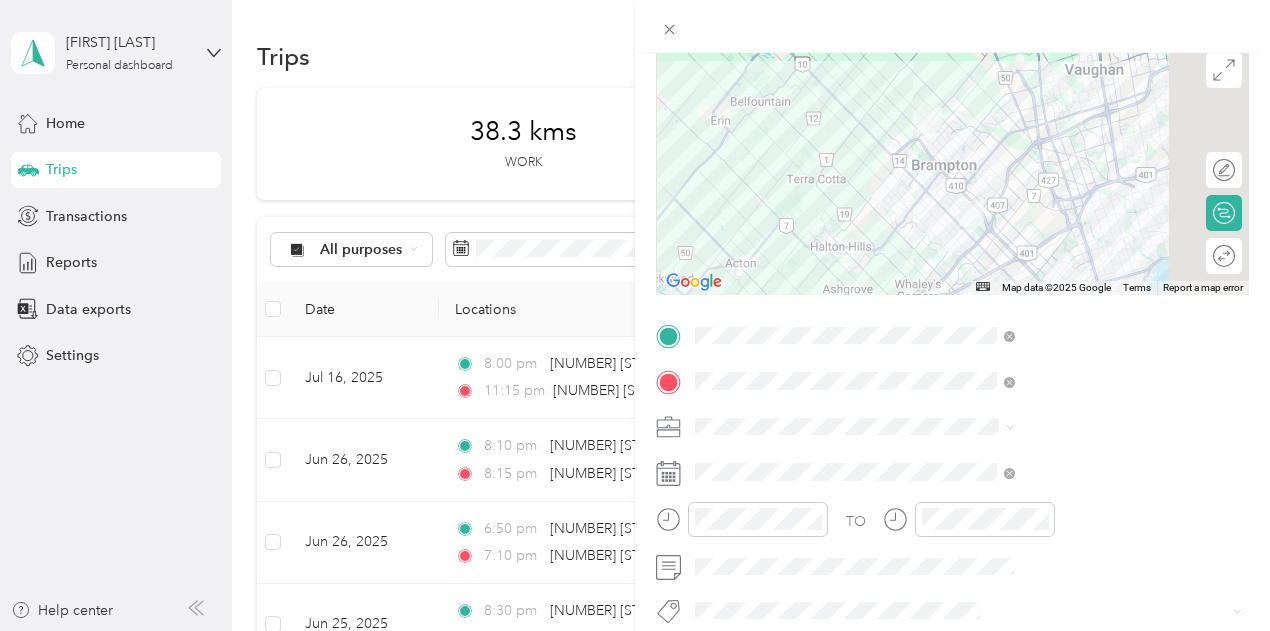 scroll, scrollTop: 181, scrollLeft: 0, axis: vertical 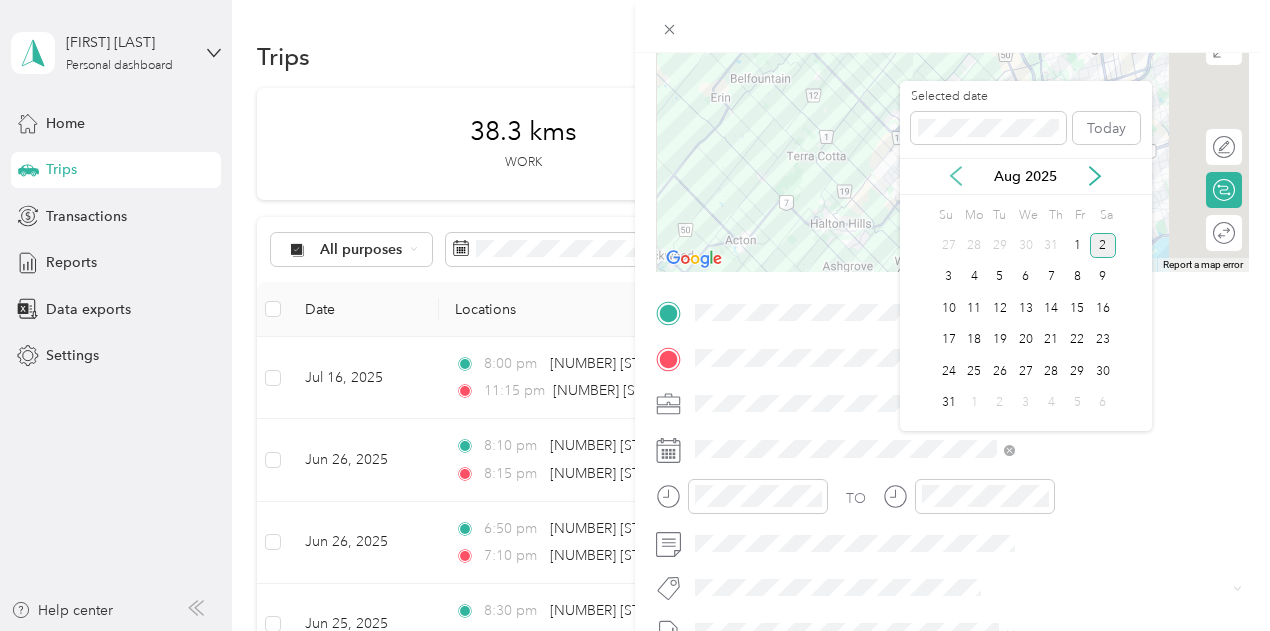 click 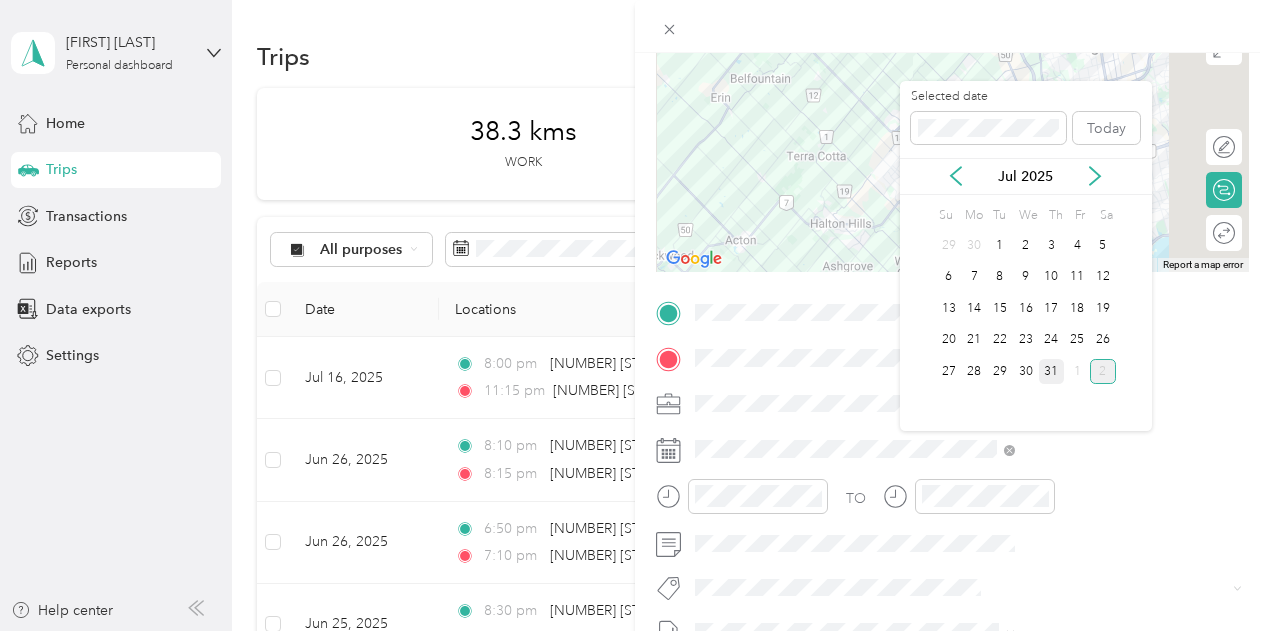 click on "31" at bounding box center [1052, 371] 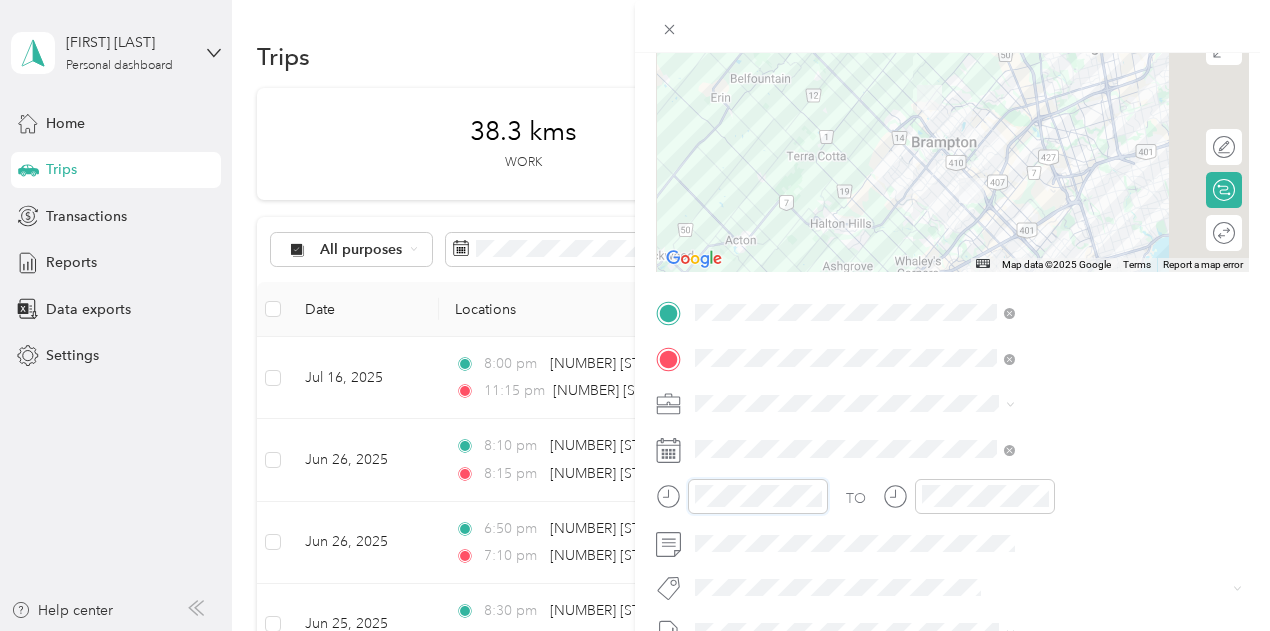 click at bounding box center (742, 496) 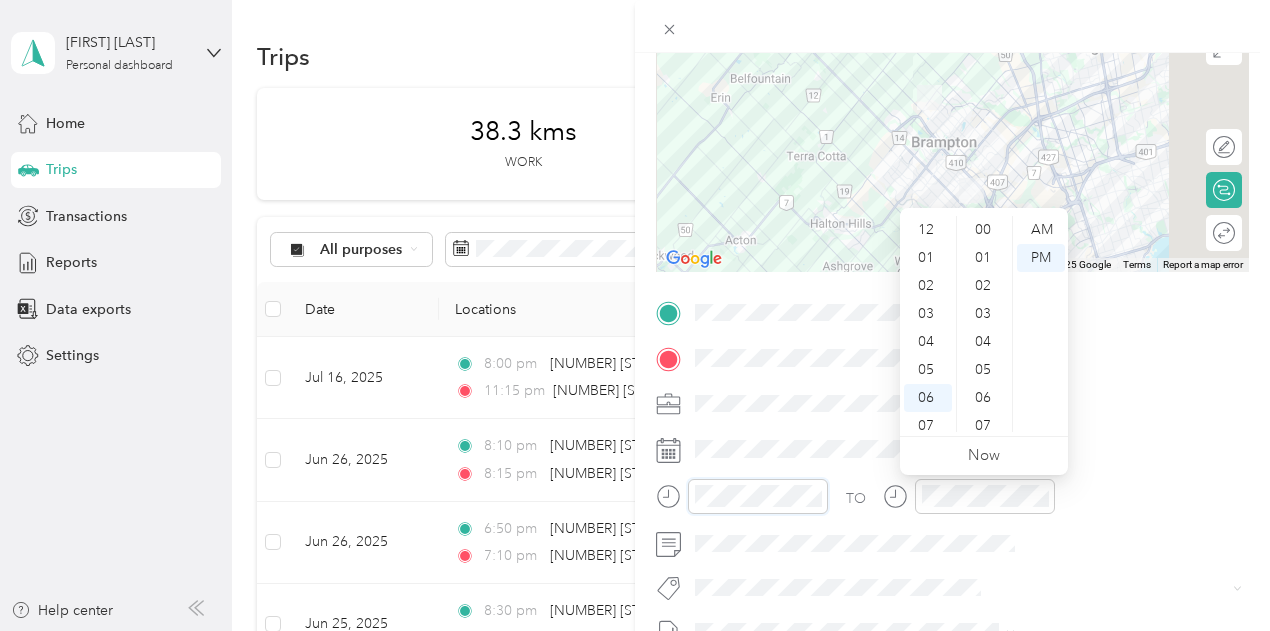 scroll, scrollTop: 532, scrollLeft: 0, axis: vertical 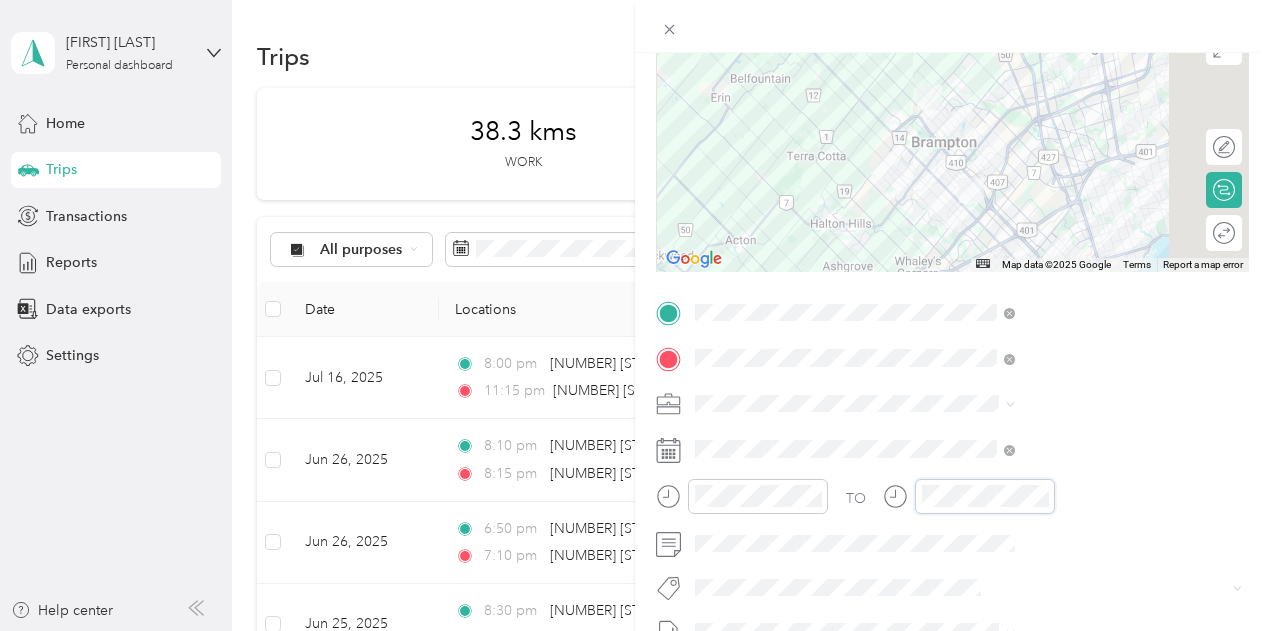 click at bounding box center [969, 496] 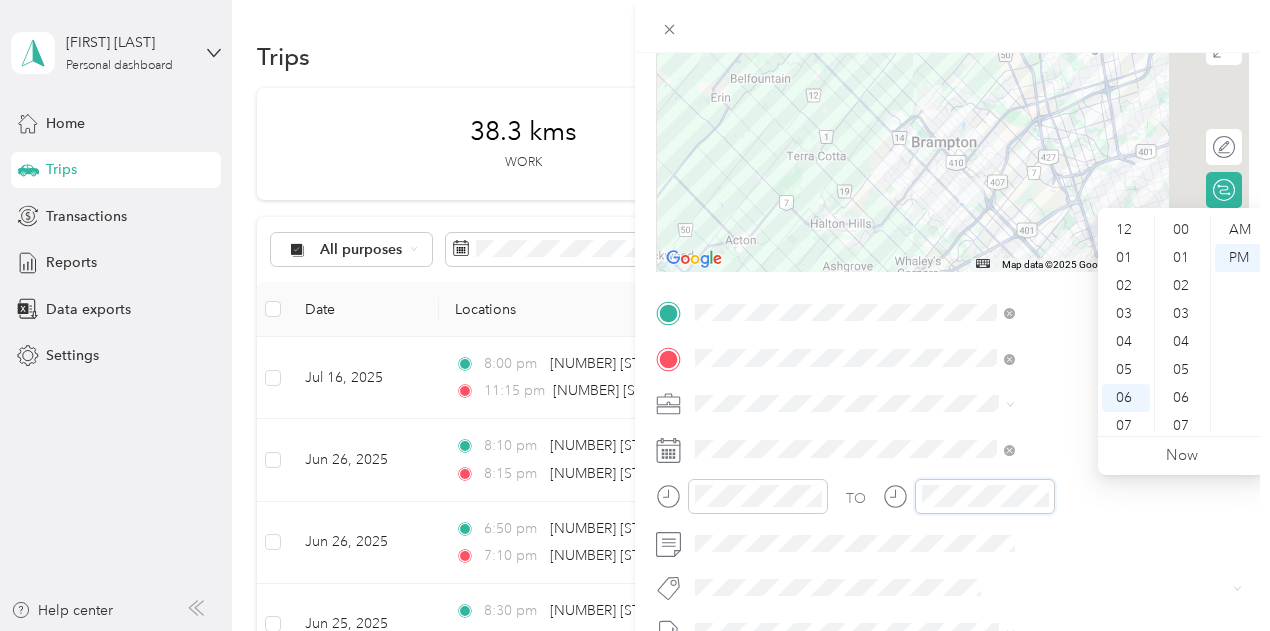 scroll, scrollTop: 532, scrollLeft: 0, axis: vertical 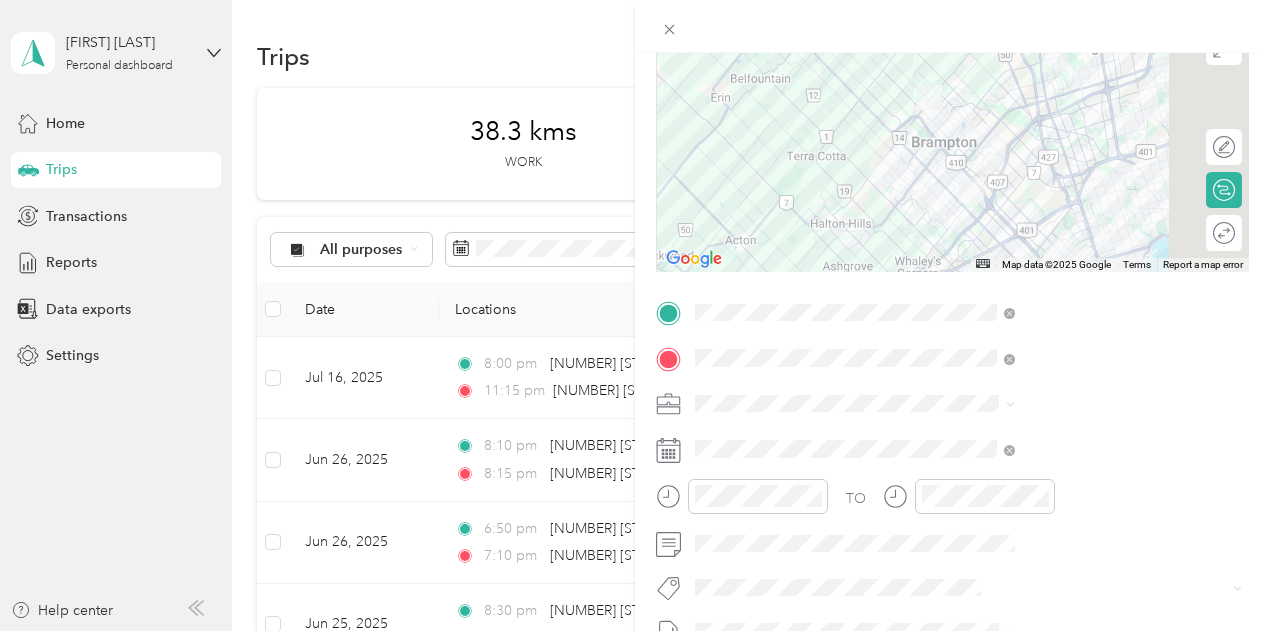 click on "New Trip Save This trip cannot be edited because it is either under review, approved, or paid. Contact your Team Manager to edit it. Kms ← Move left → Move right ↑ Move up ↓ Move down + Zoom in - Zoom out Home Jump left by 75% End Jump right by 75% Page Up Jump up by 75% Page Down Jump down by 75% Map Data Map data ©2025 Google Map data ©2025 Google 5 km  Click to toggle between metric and imperial units Terms Report a map error Edit route Calculate route Round trip TO Add photo" at bounding box center [952, 333] 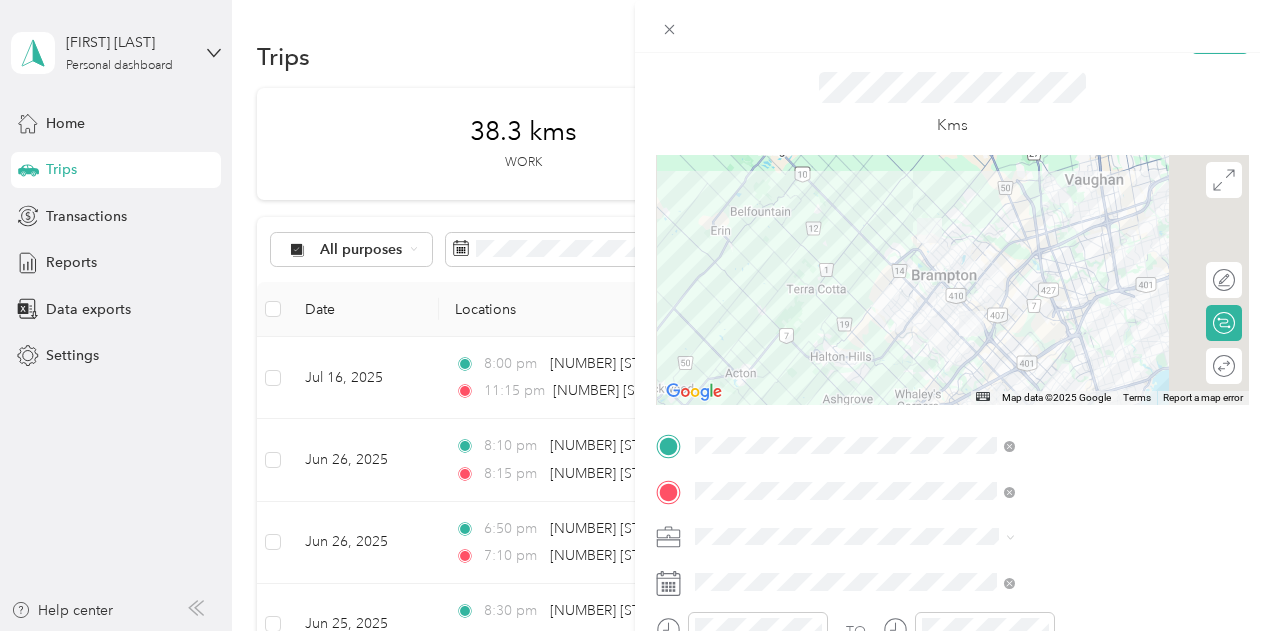 scroll, scrollTop: 0, scrollLeft: 0, axis: both 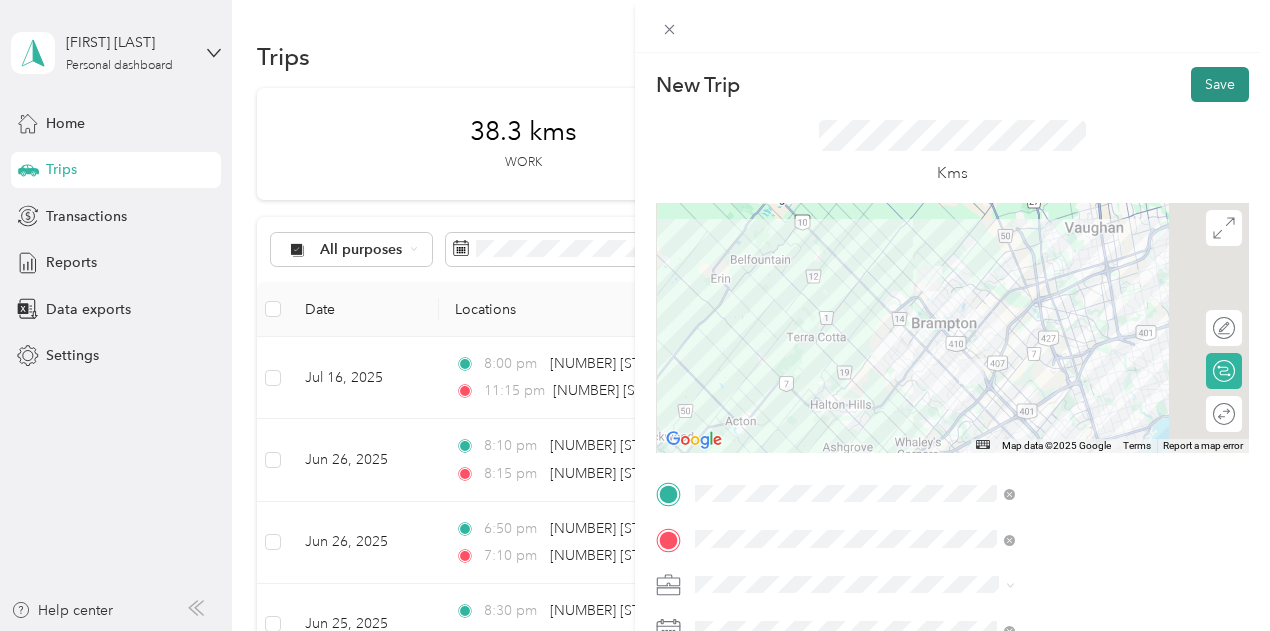 click on "Save" at bounding box center [1220, 84] 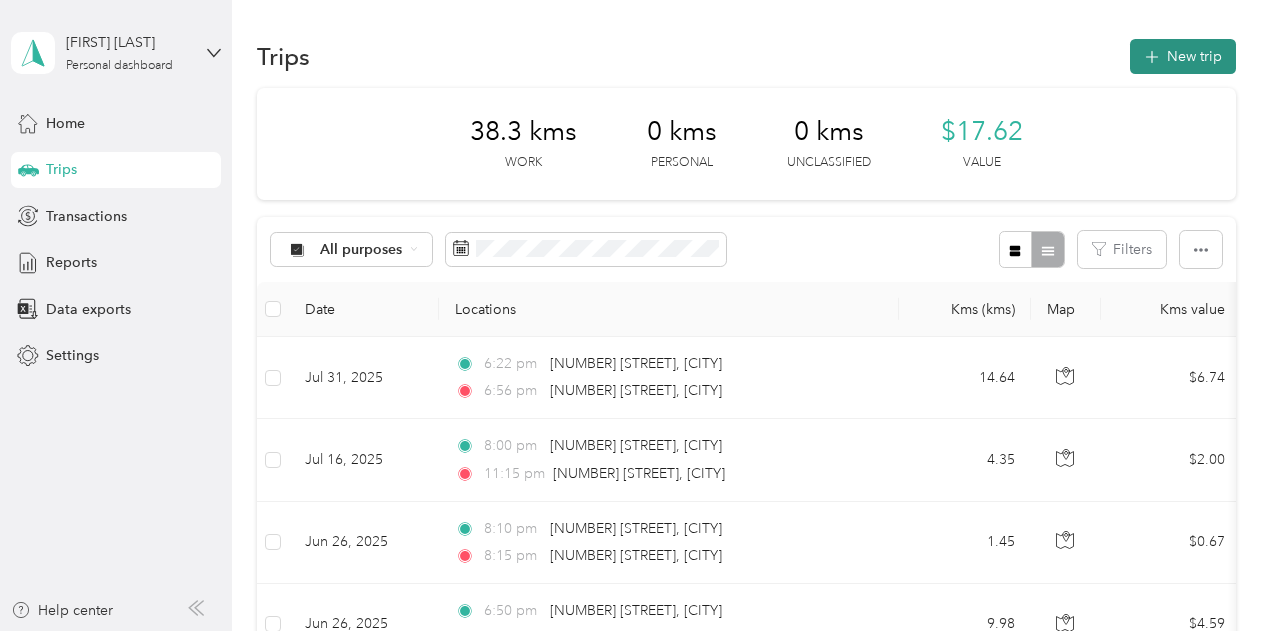 click on "New trip" at bounding box center (1183, 56) 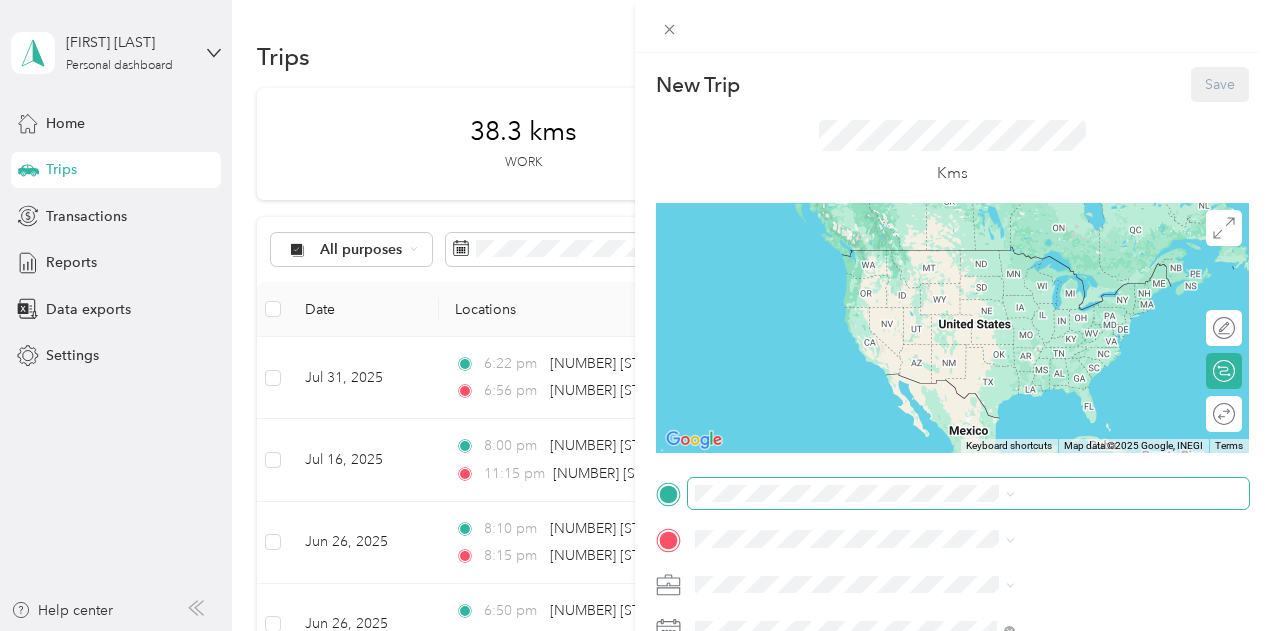 click at bounding box center [968, 494] 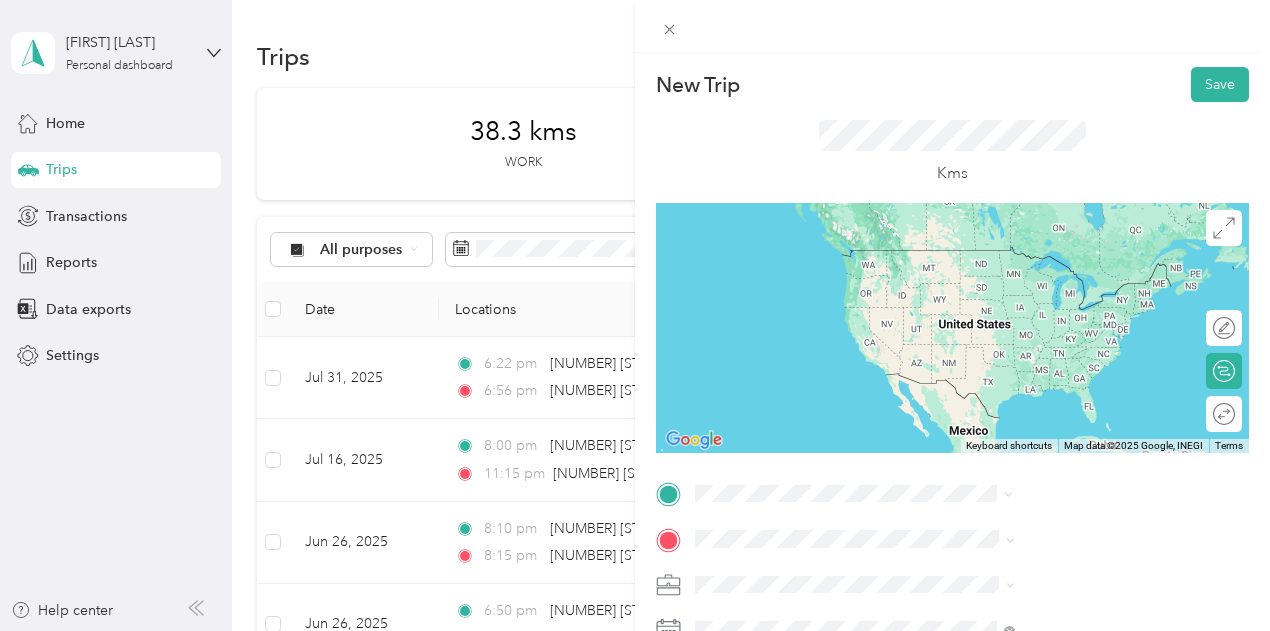 click on "[NUMBER] [STREET] [DIRECTION]
[CITY], [PROVINCE] [POSTAL_CODE], [COUNTRY]" at bounding box center (1081, 267) 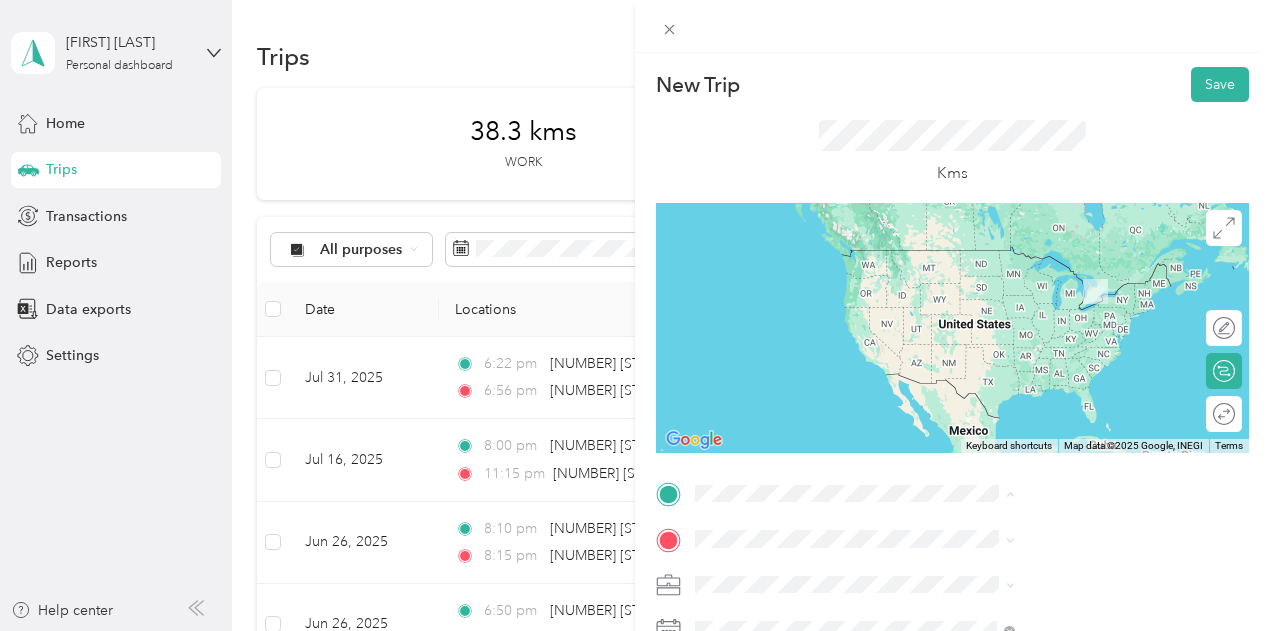 click on "[NUMBER] [STREET]
[CITY], [STATE] [POSTAL_CODE], [COUNTRY]" at bounding box center (1081, 583) 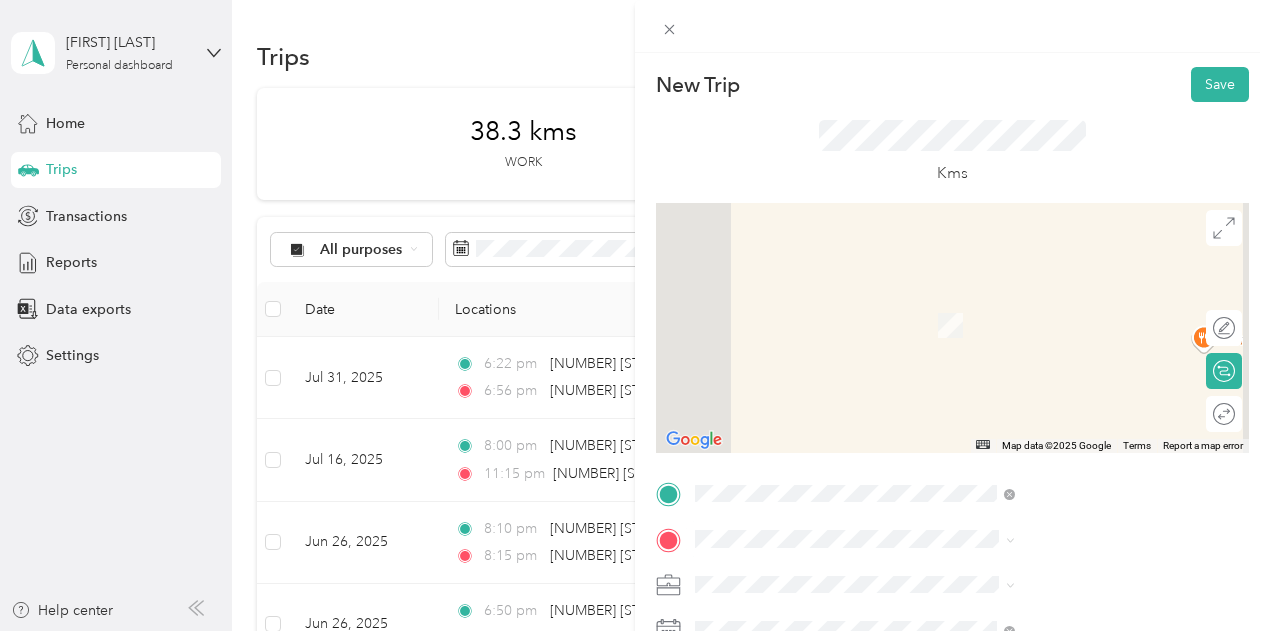 click on "[NUMBER] [STREET] [DIRECTION]
[CITY], [PROVINCE] [POSTAL_CODE], [COUNTRY]" at bounding box center [1081, 302] 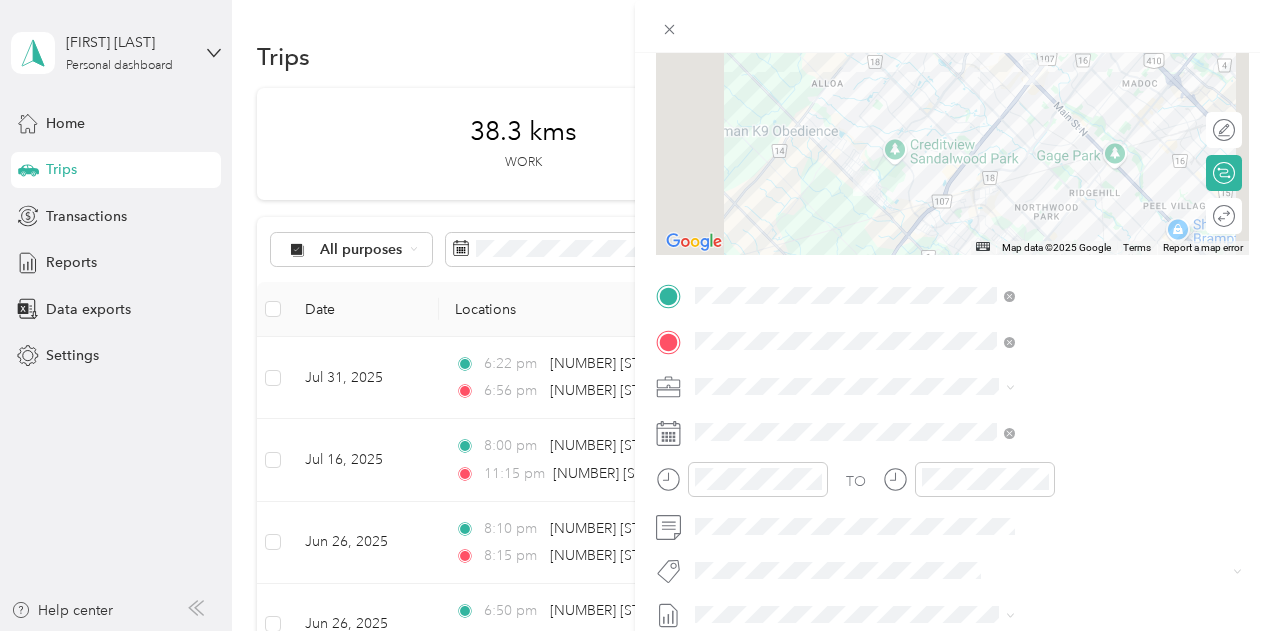 scroll, scrollTop: 203, scrollLeft: 0, axis: vertical 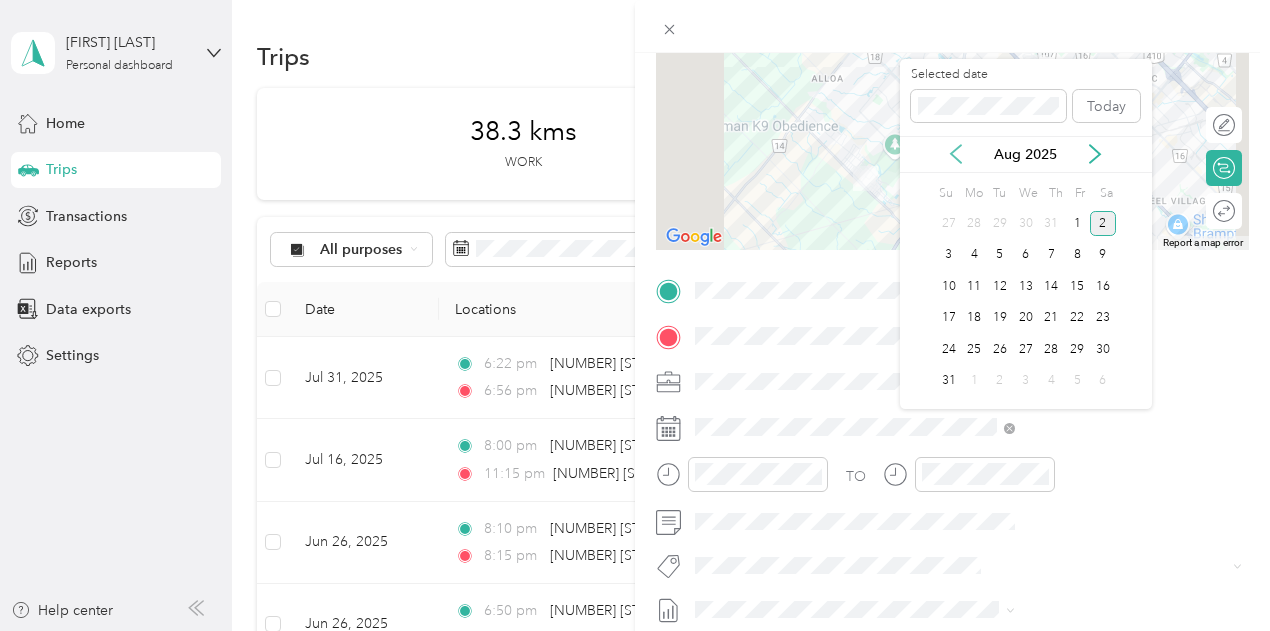 click 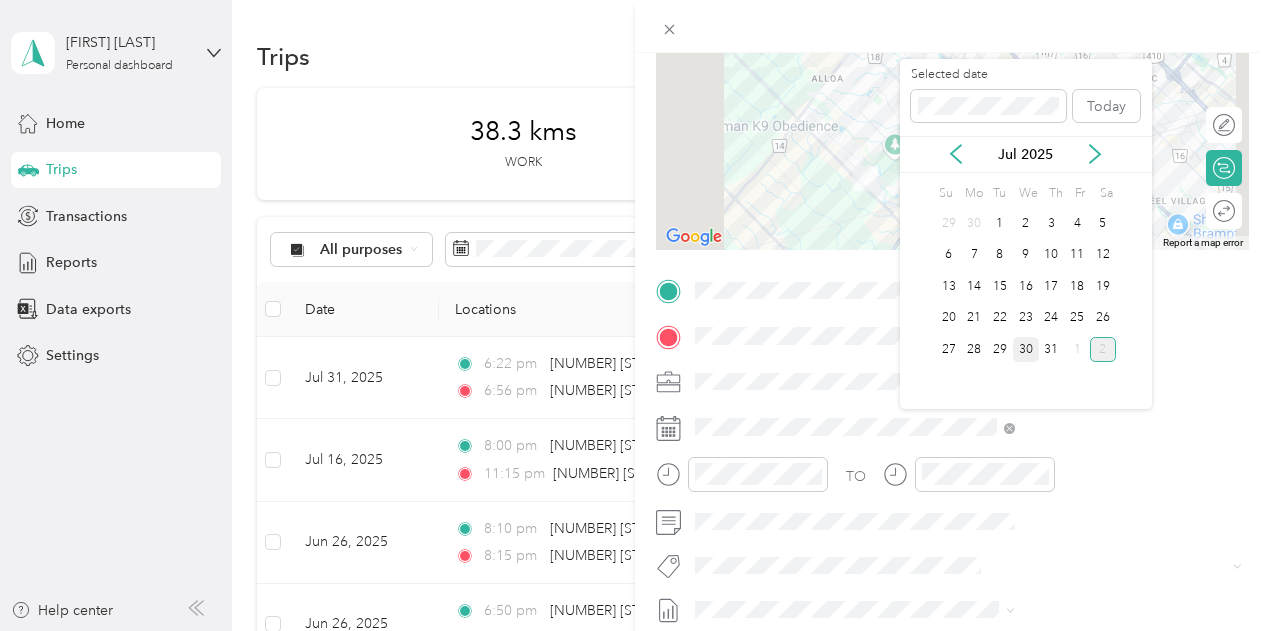 click on "30" at bounding box center [1026, 349] 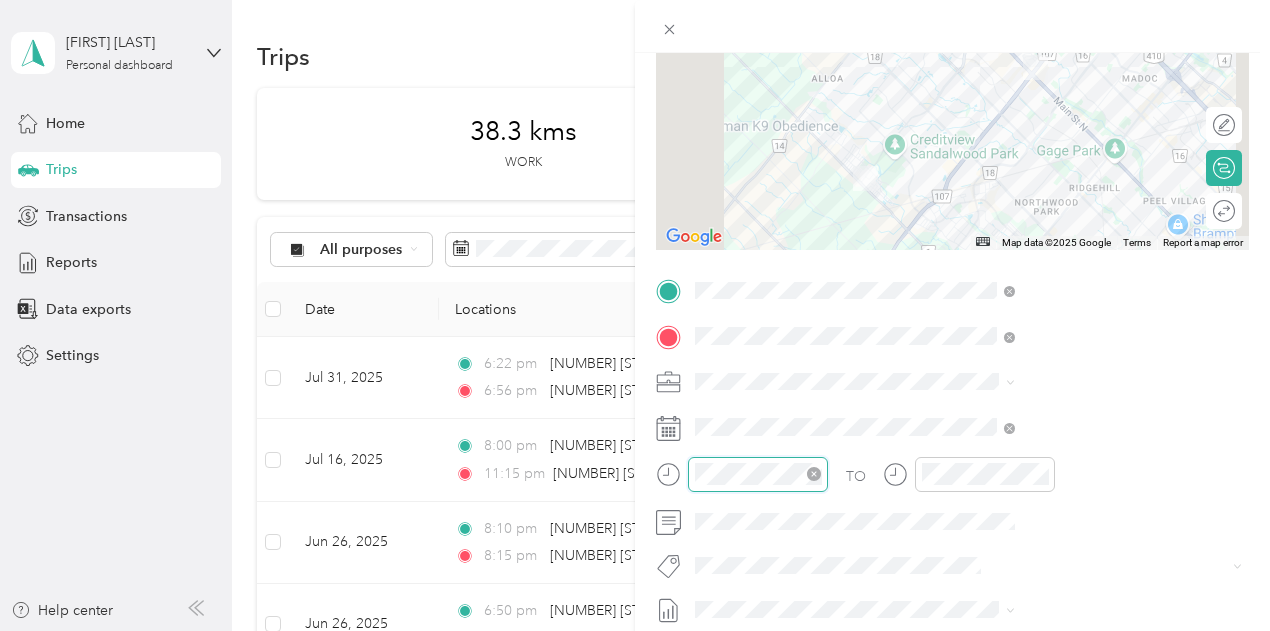 click at bounding box center (758, 474) 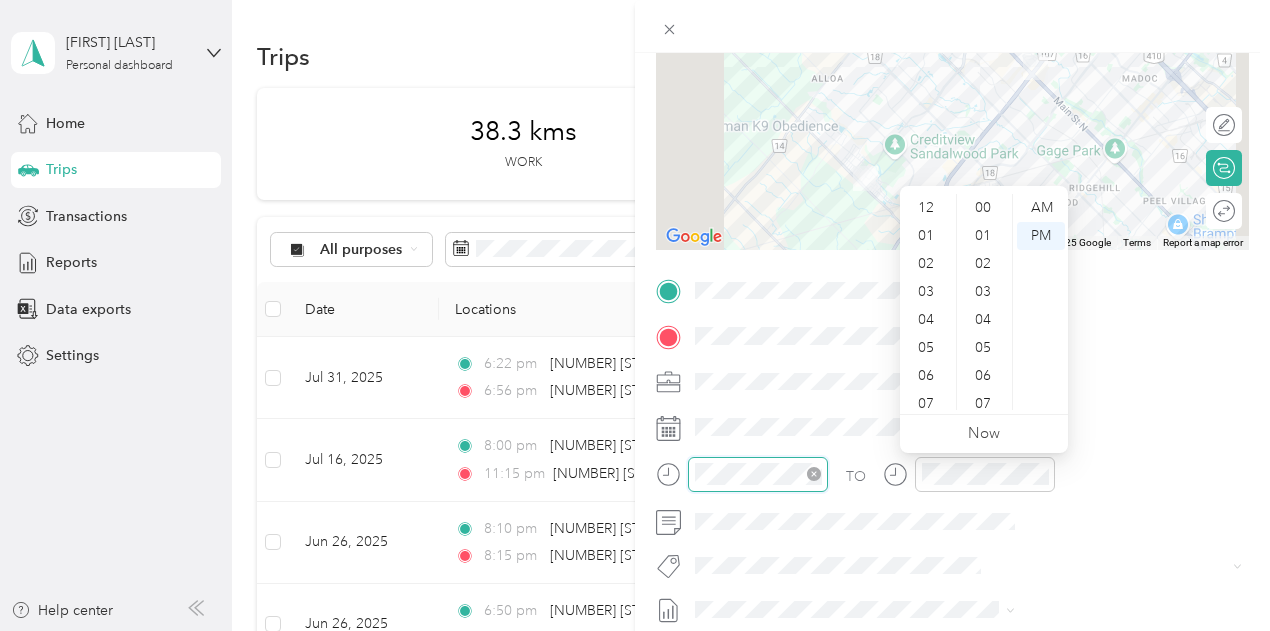 scroll, scrollTop: 560, scrollLeft: 0, axis: vertical 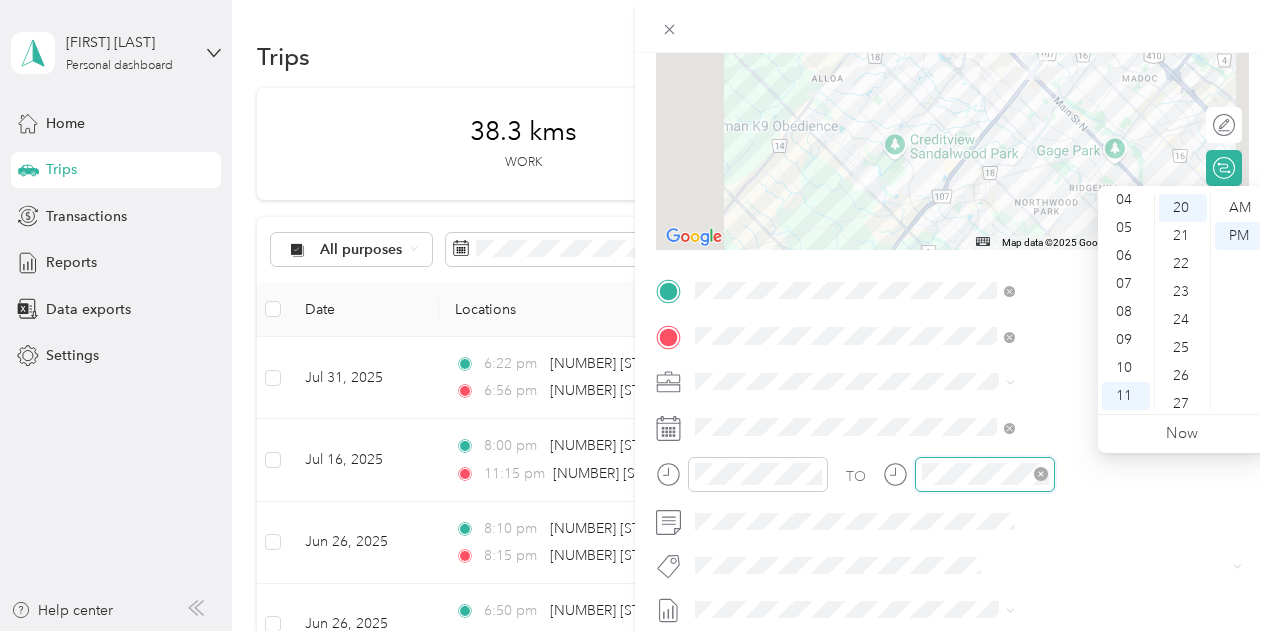click at bounding box center (985, 474) 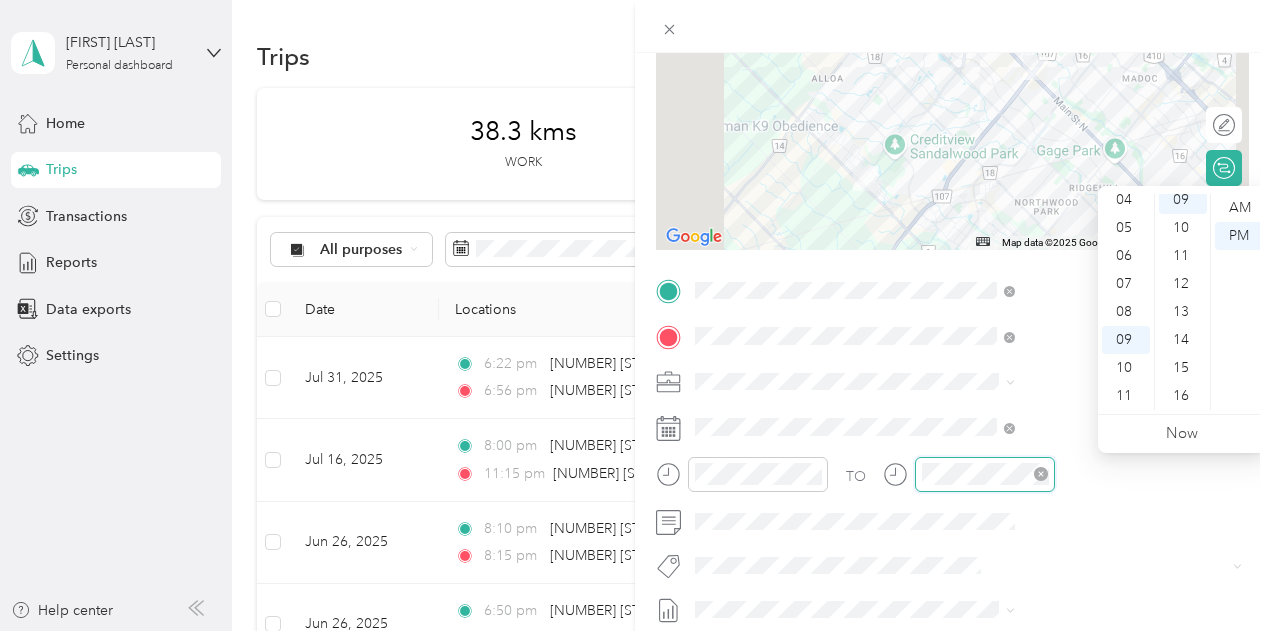 scroll, scrollTop: 252, scrollLeft: 0, axis: vertical 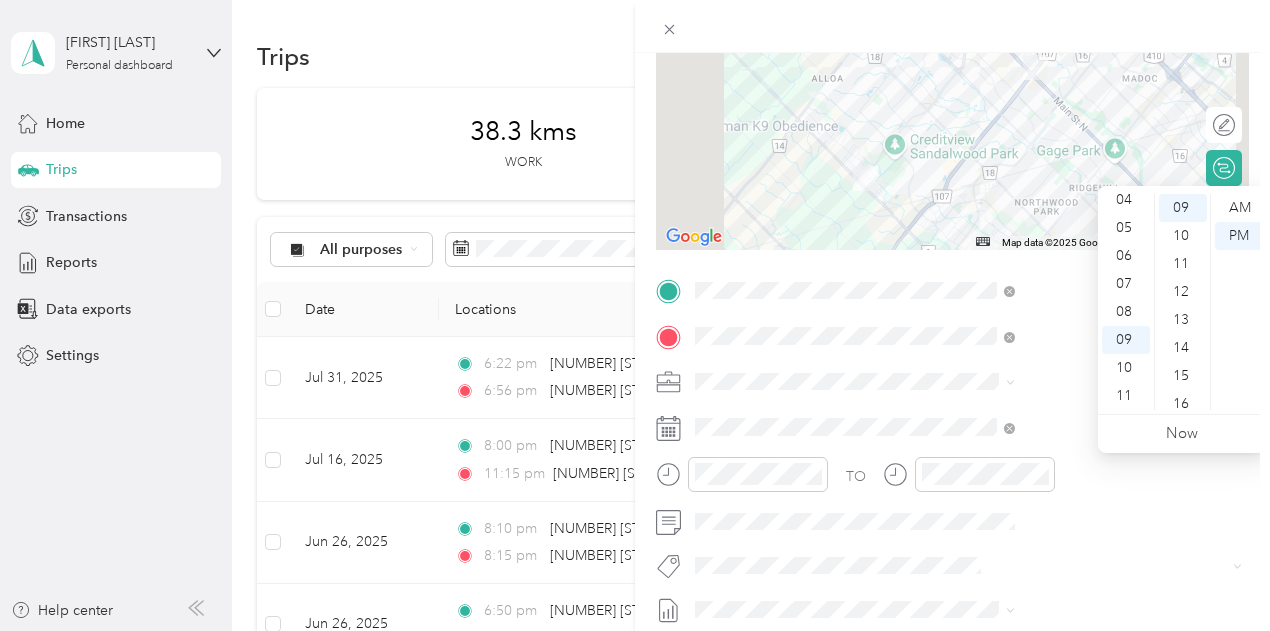 click on "New Trip Save This trip cannot be edited because it is either under review, approved, or paid. Contact your Team Manager to edit it. Kms ← Move left → Move right ↑ Move up ↓ Move down + Zoom in - Zoom out Home Jump left by 75% End Jump right by 75% Page Up Jump up by 75% Page Down Jump down by 75% Map Data Map data ©2025 Google Map data ©2025 Google 2 km  Click to toggle between metric and imperial units Terms Report a map error Edit route Calculate route Round trip TO Add photo" at bounding box center [952, 311] 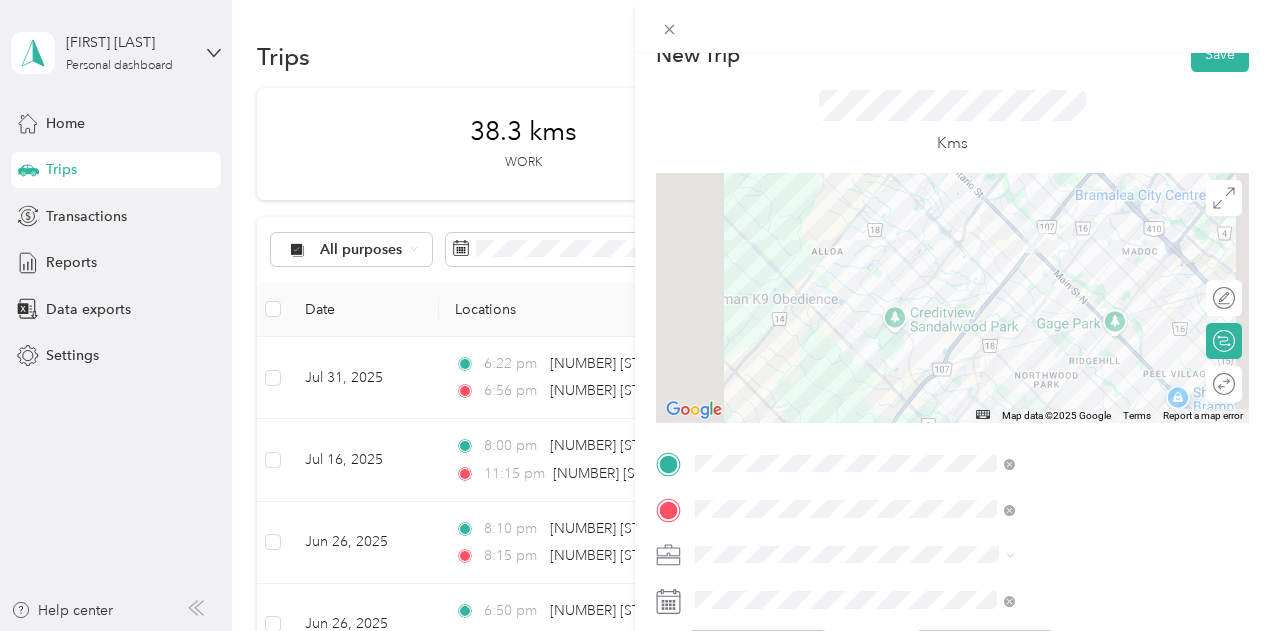 scroll, scrollTop: 0, scrollLeft: 0, axis: both 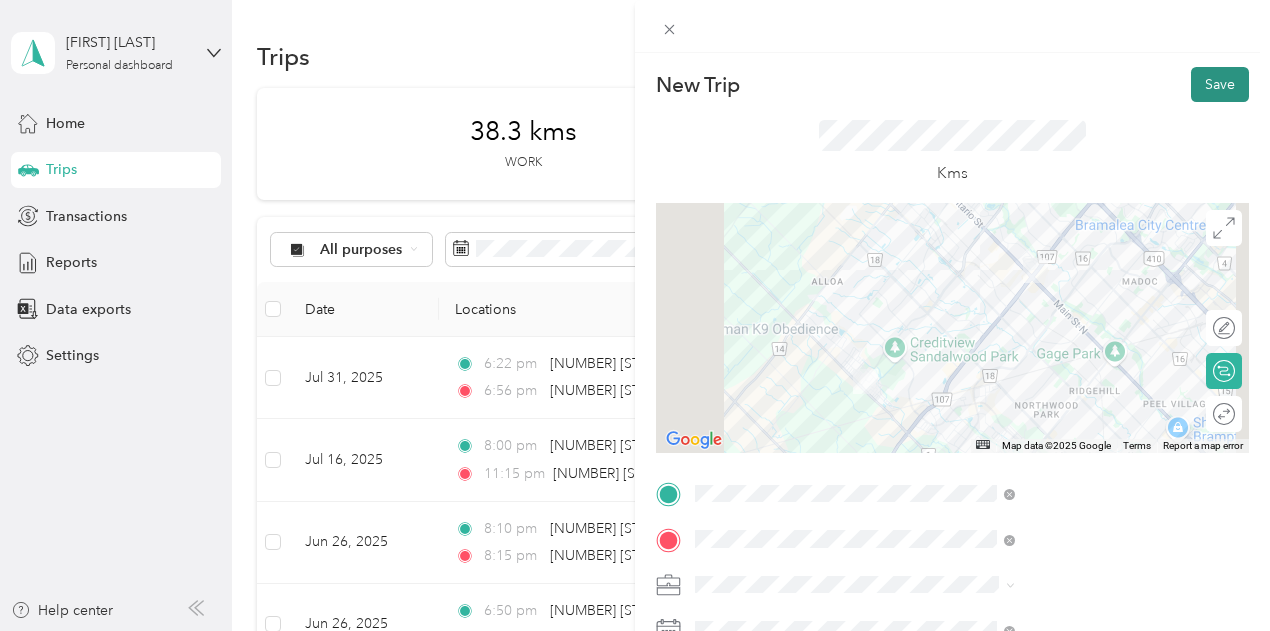click on "Save" at bounding box center (1220, 84) 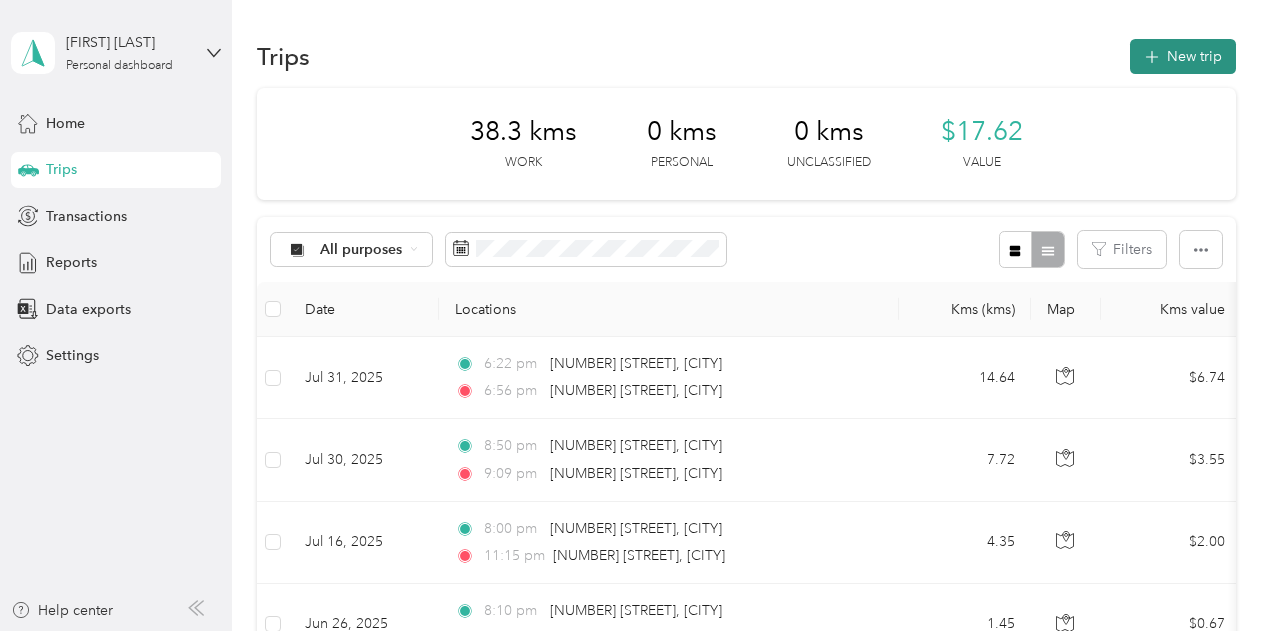 click on "New trip" at bounding box center [1183, 56] 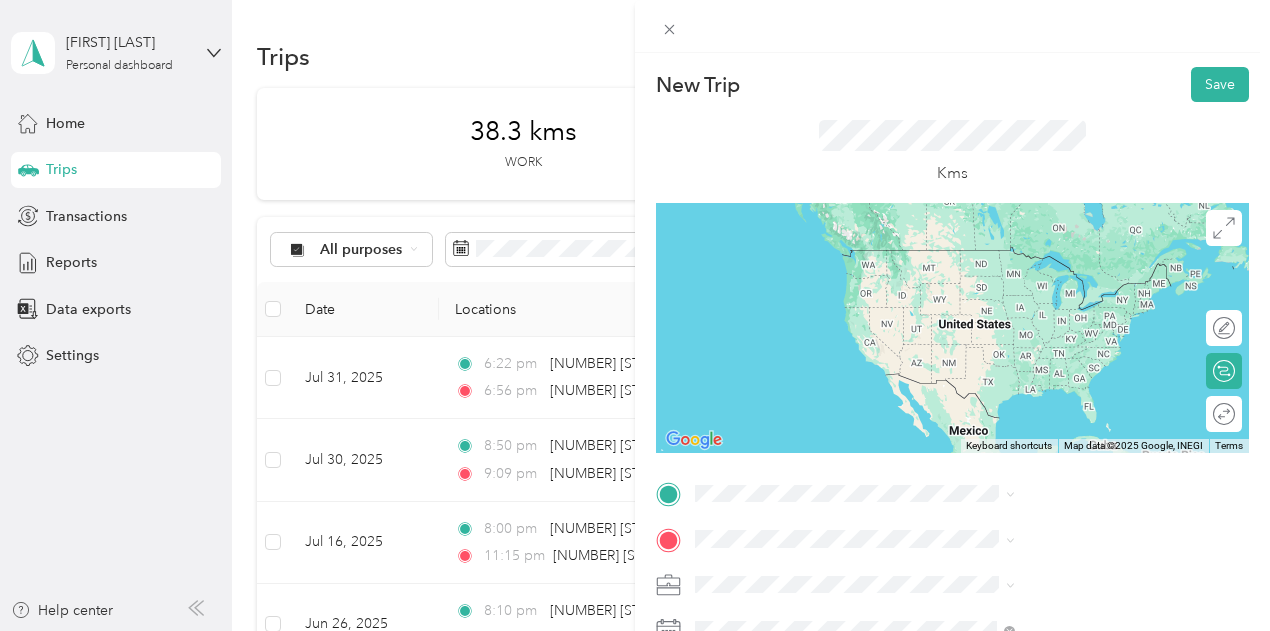 click on "[NUMBER] [STREET] [CITY], [STATE] [POSTAL_CODE], [COUNTRY]" at bounding box center (1081, 419) 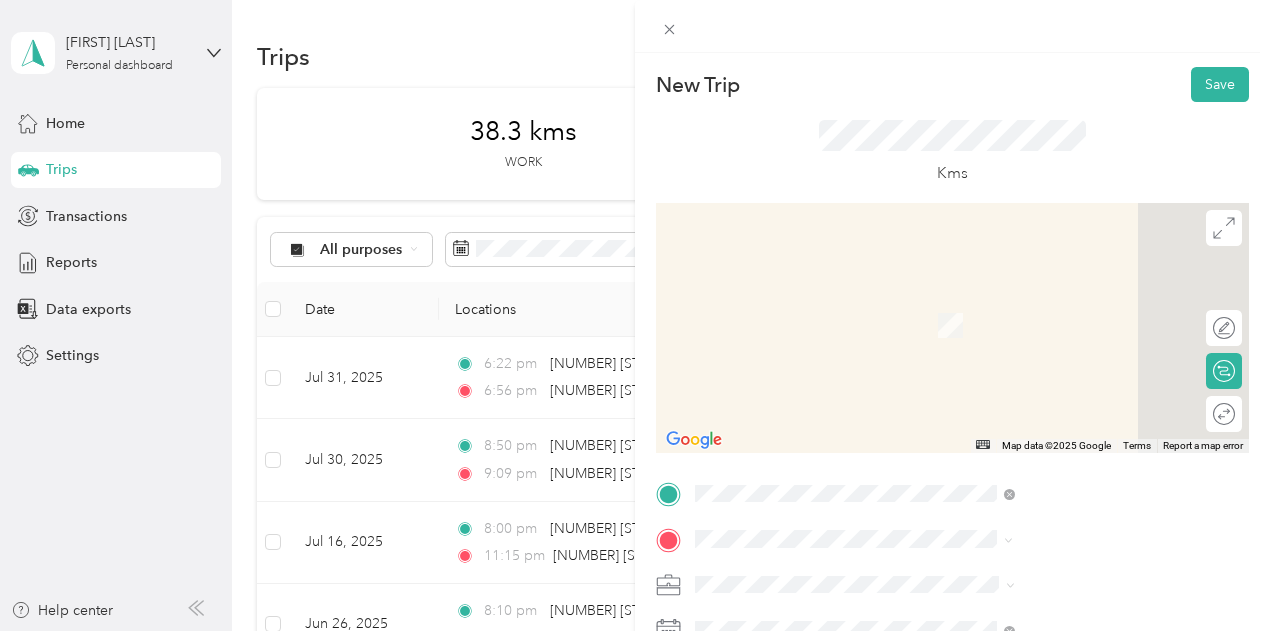 click on "[NUMBER] [STREET] [CITY], [STATE] [POSTAL_CODE], [COUNTRY]" at bounding box center [1081, 304] 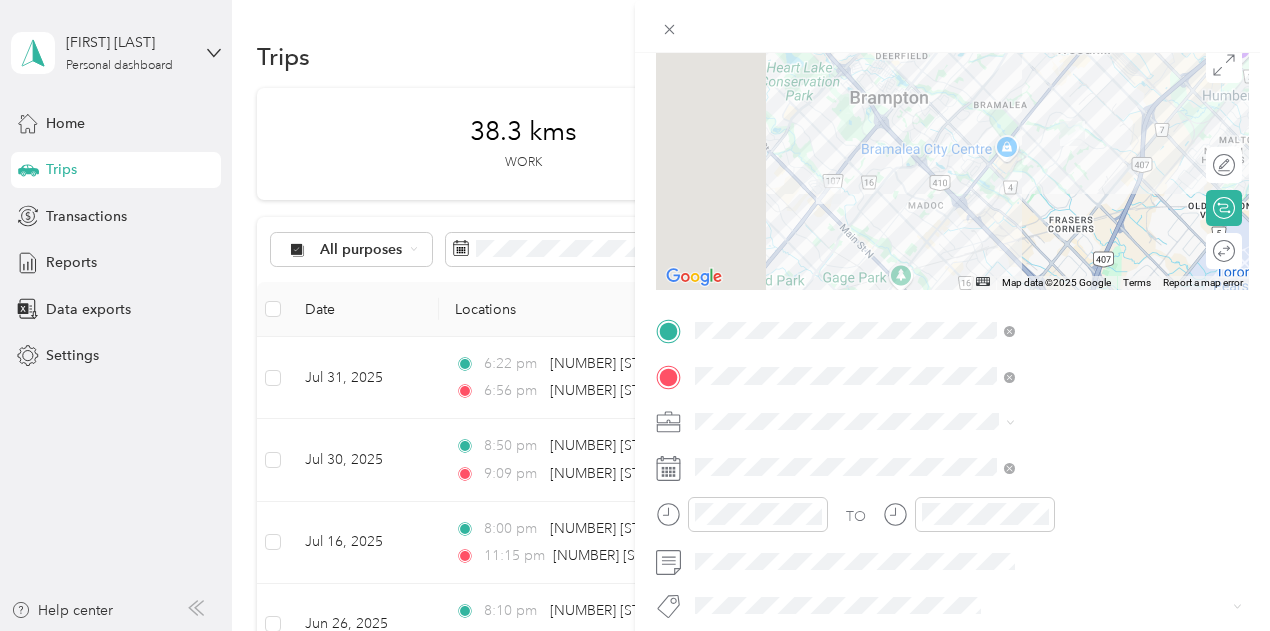 scroll, scrollTop: 164, scrollLeft: 0, axis: vertical 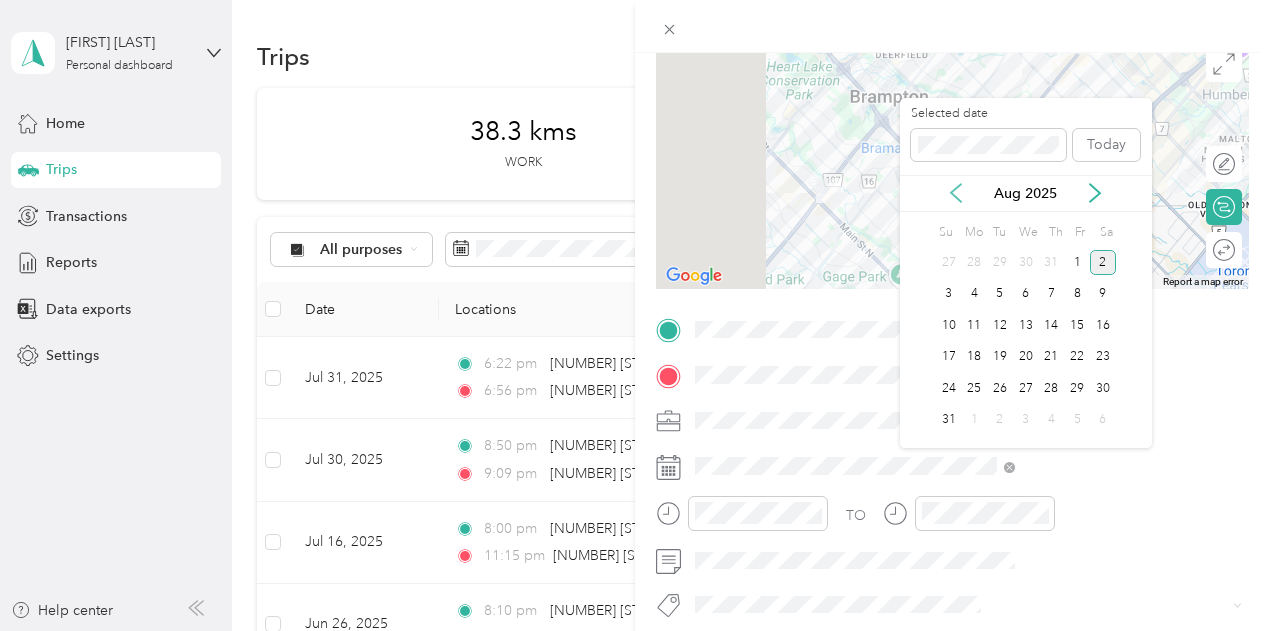 click 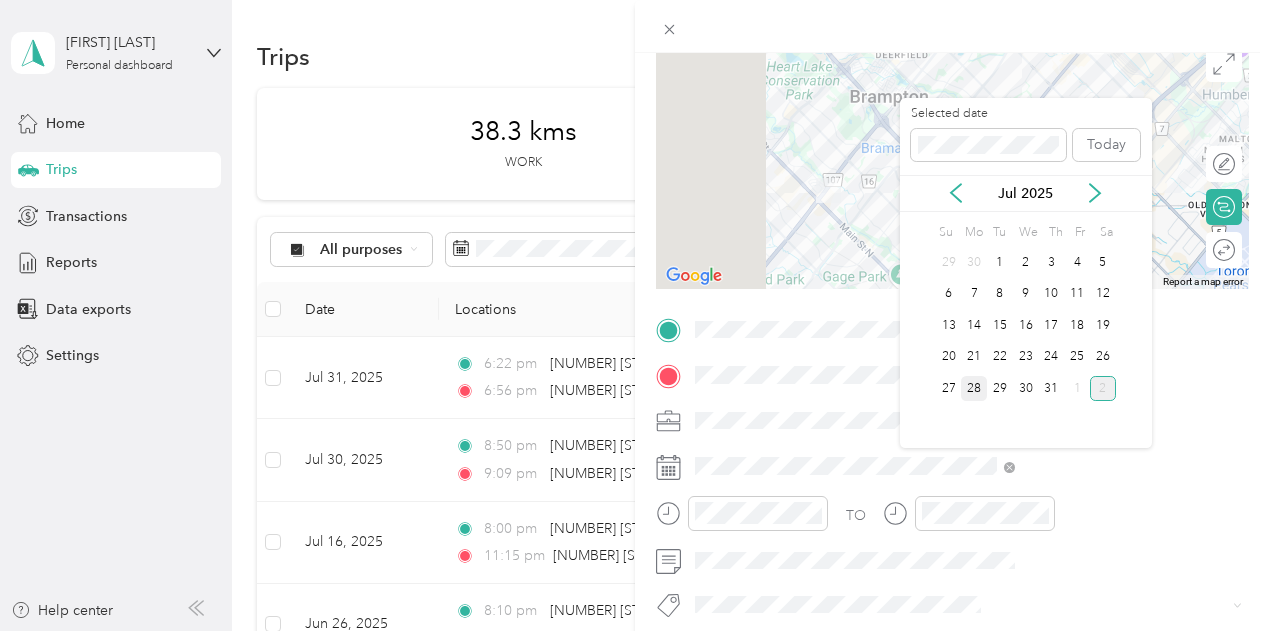 click on "28" at bounding box center (974, 388) 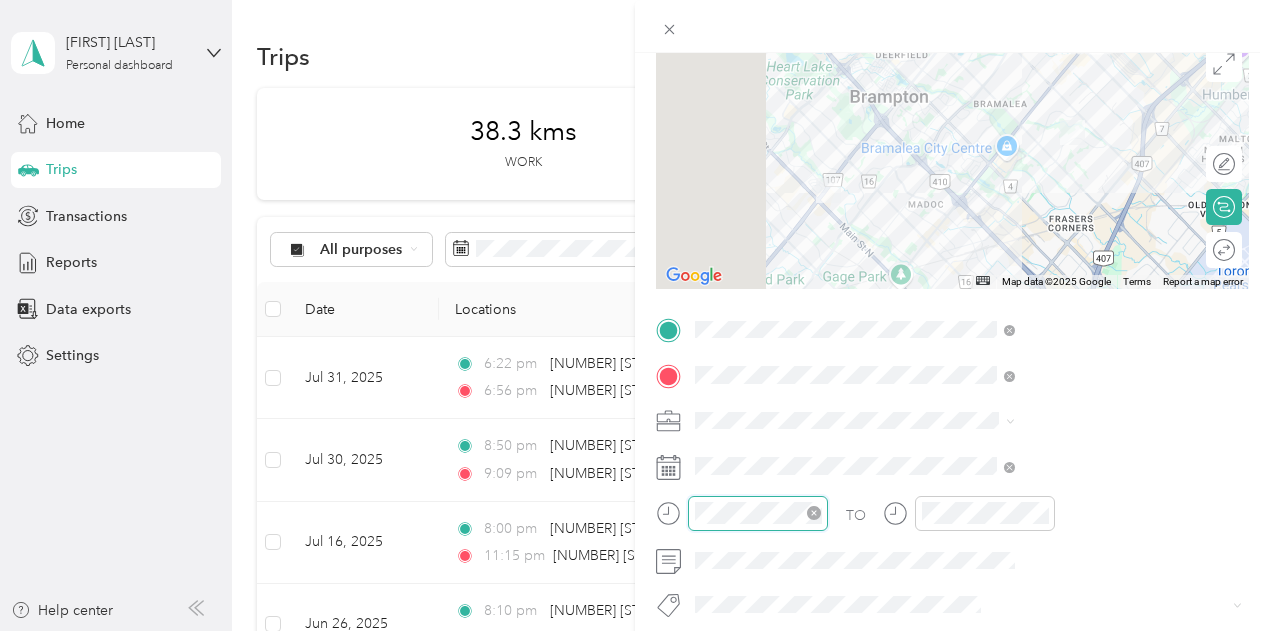 click at bounding box center [758, 513] 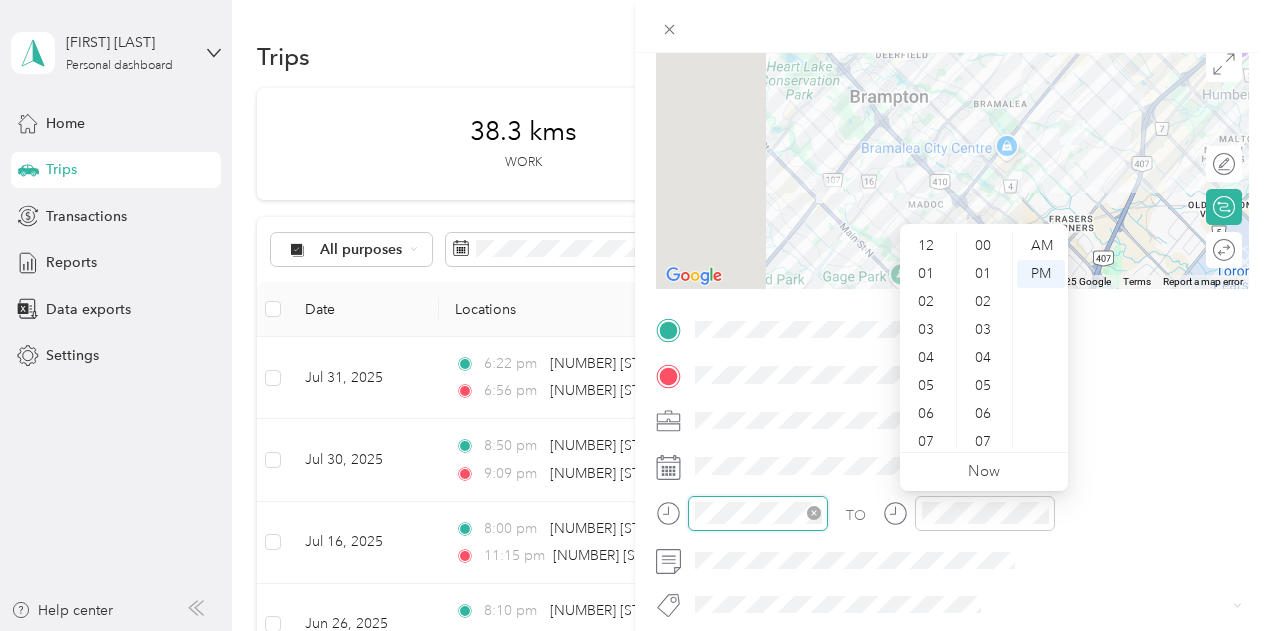 scroll, scrollTop: 644, scrollLeft: 0, axis: vertical 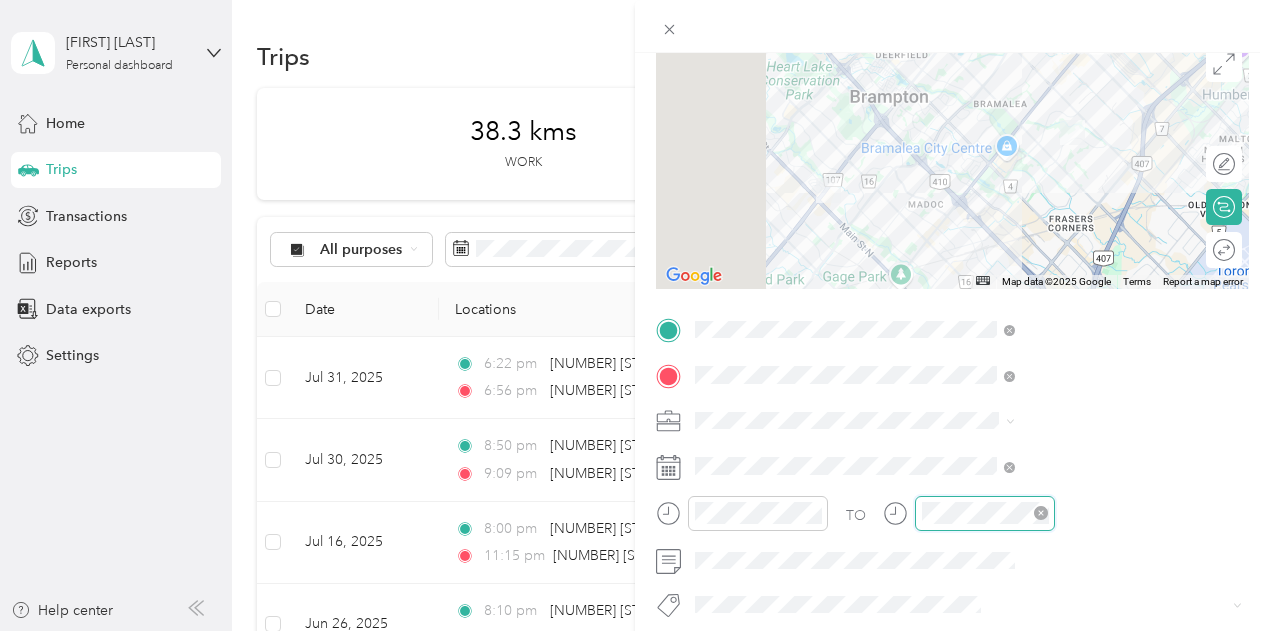 click at bounding box center (985, 513) 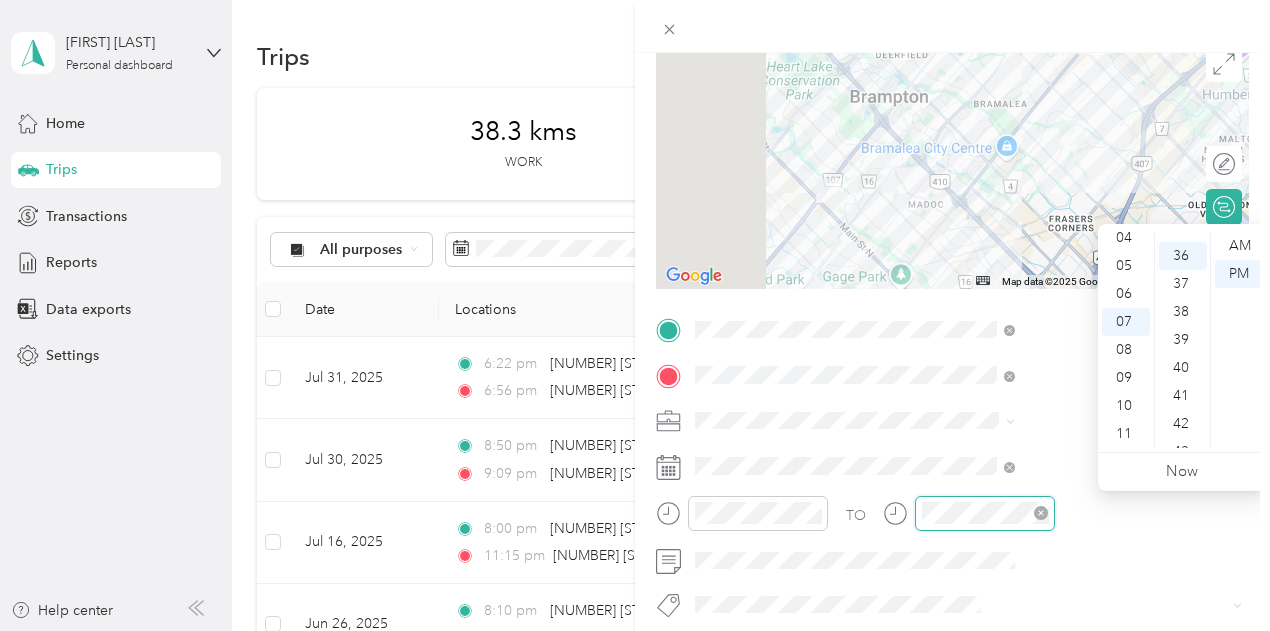 scroll, scrollTop: 1008, scrollLeft: 0, axis: vertical 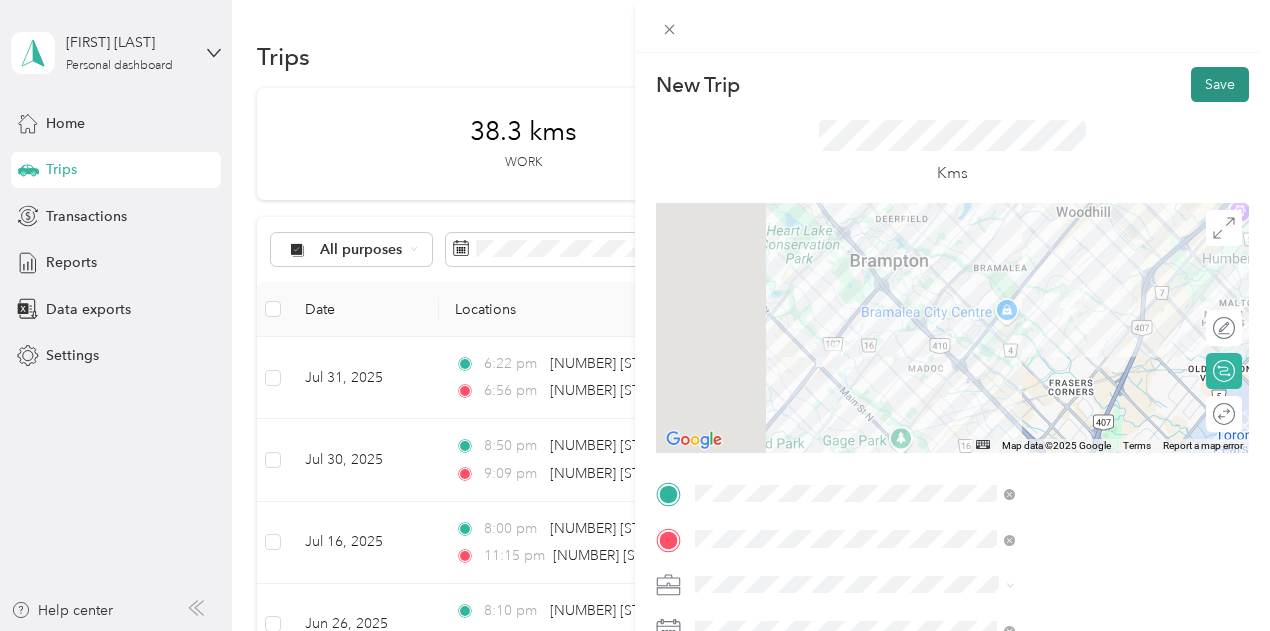 click on "Save" at bounding box center [1220, 84] 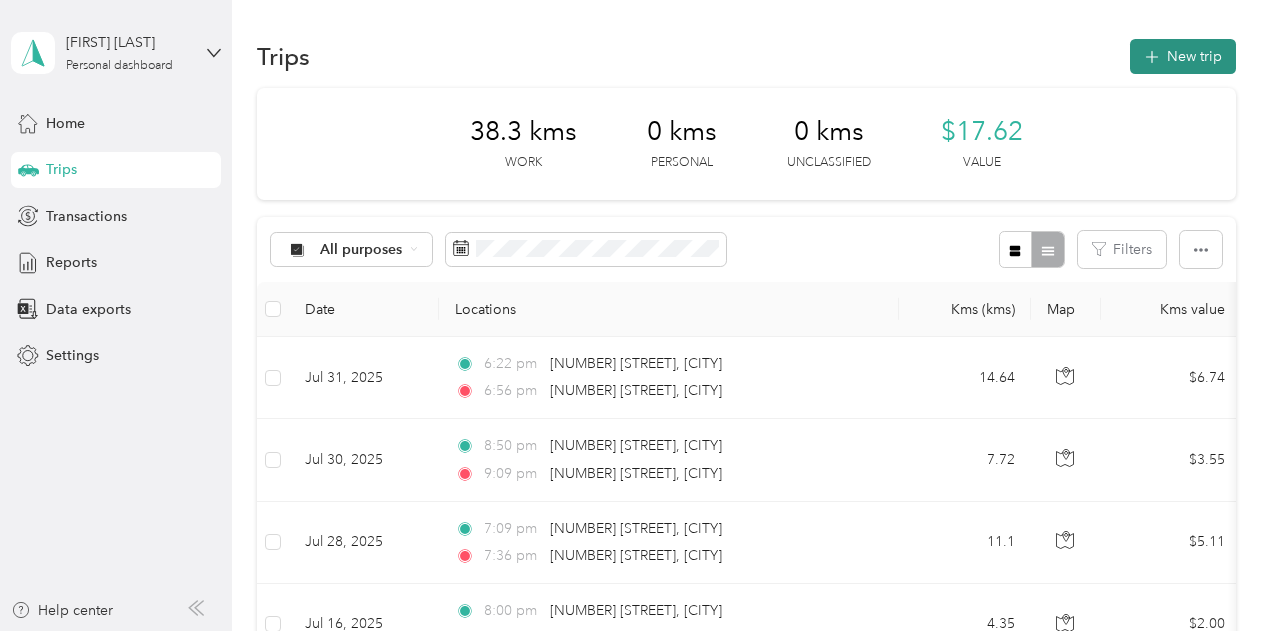 click on "New trip" at bounding box center [1183, 56] 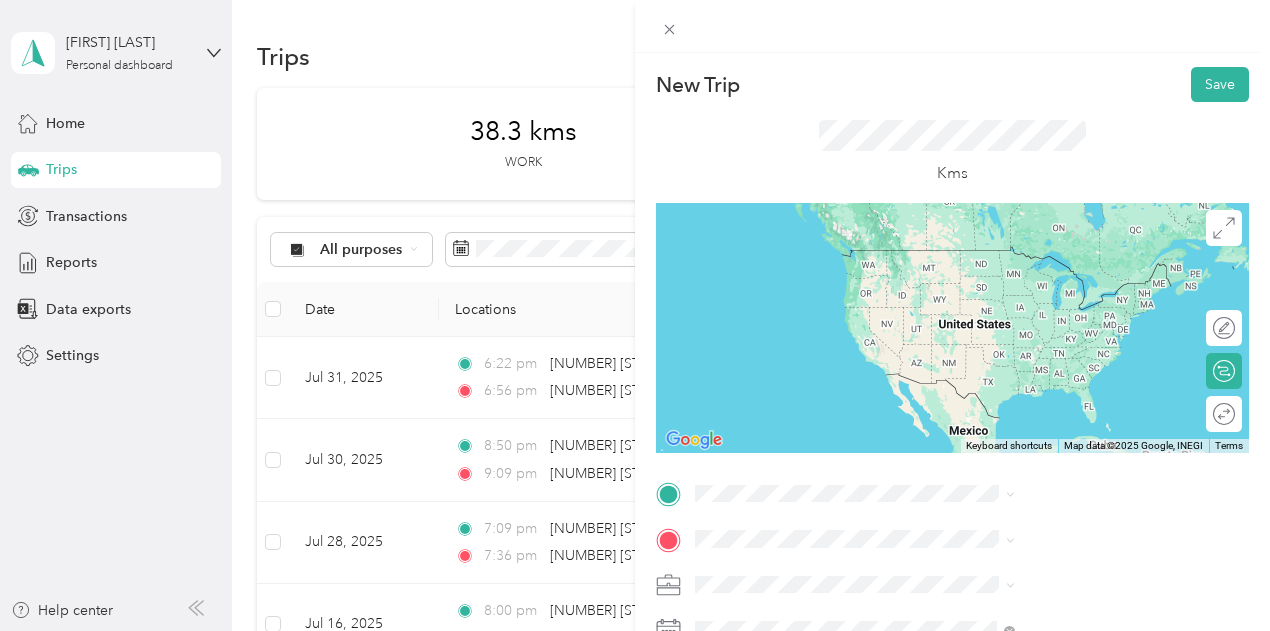 click on "[NUMBER] [STREET]
[CITY], [STATE] [POSTAL_CODE], [COUNTRY]" at bounding box center [1067, 266] 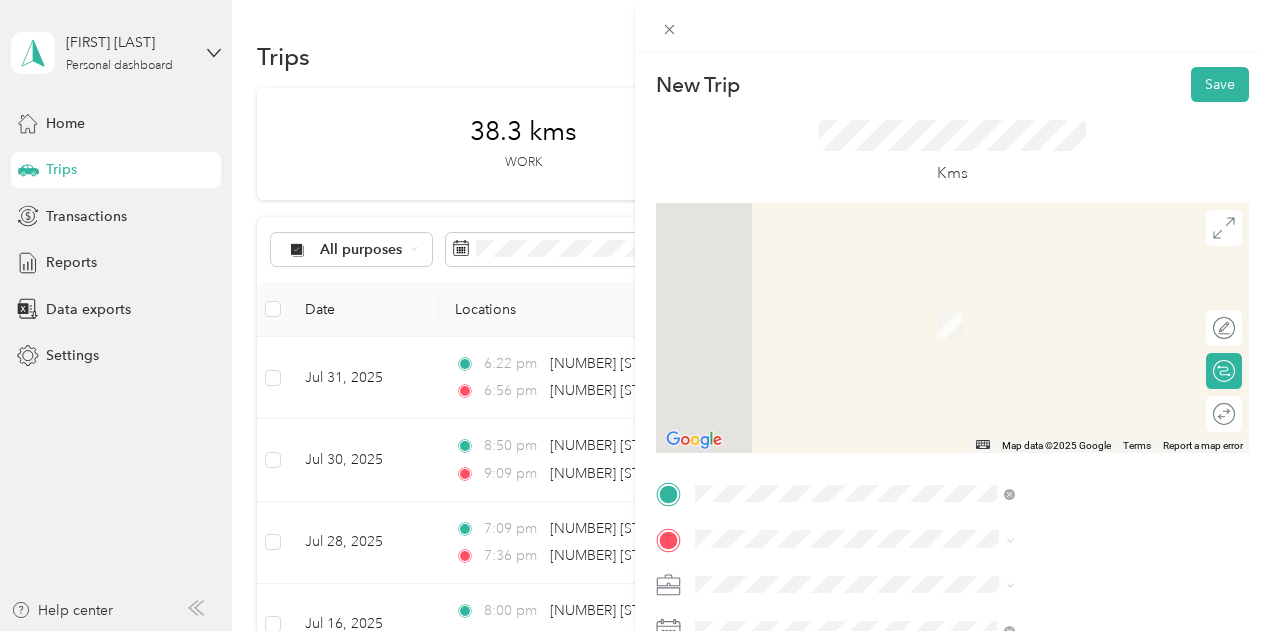 click on "[NUMBER] [STREET]
[CITY], [STATE] [POSTAL_CODE], [COUNTRY]" at bounding box center (1067, 304) 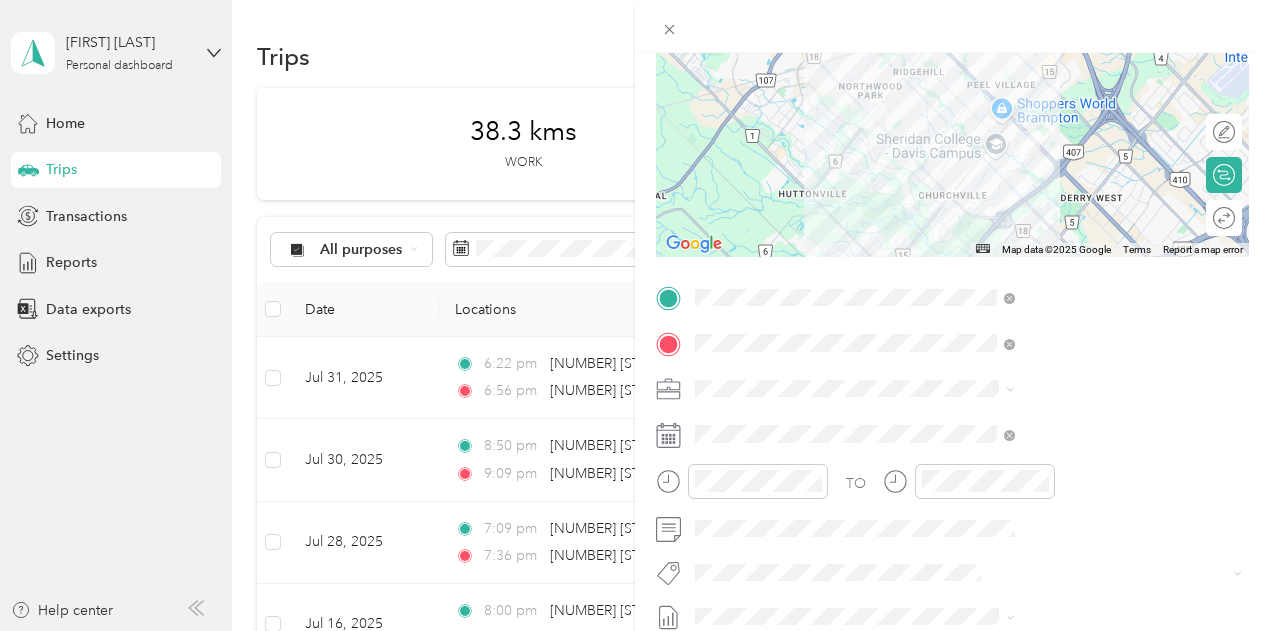scroll, scrollTop: 204, scrollLeft: 0, axis: vertical 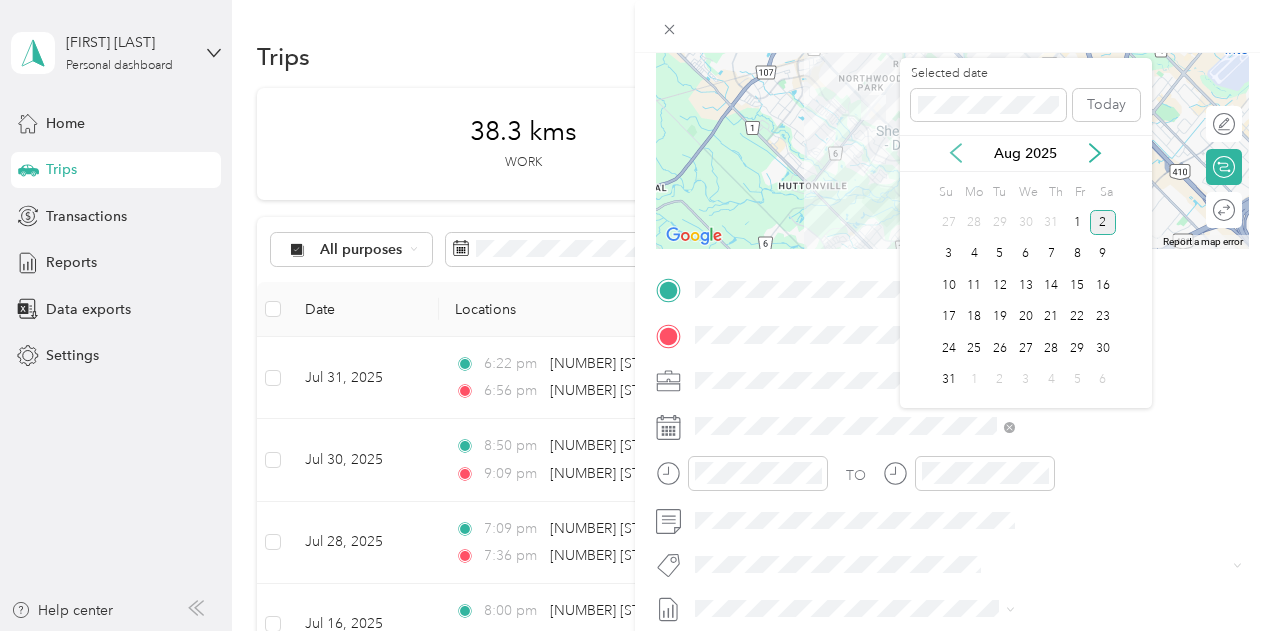 click 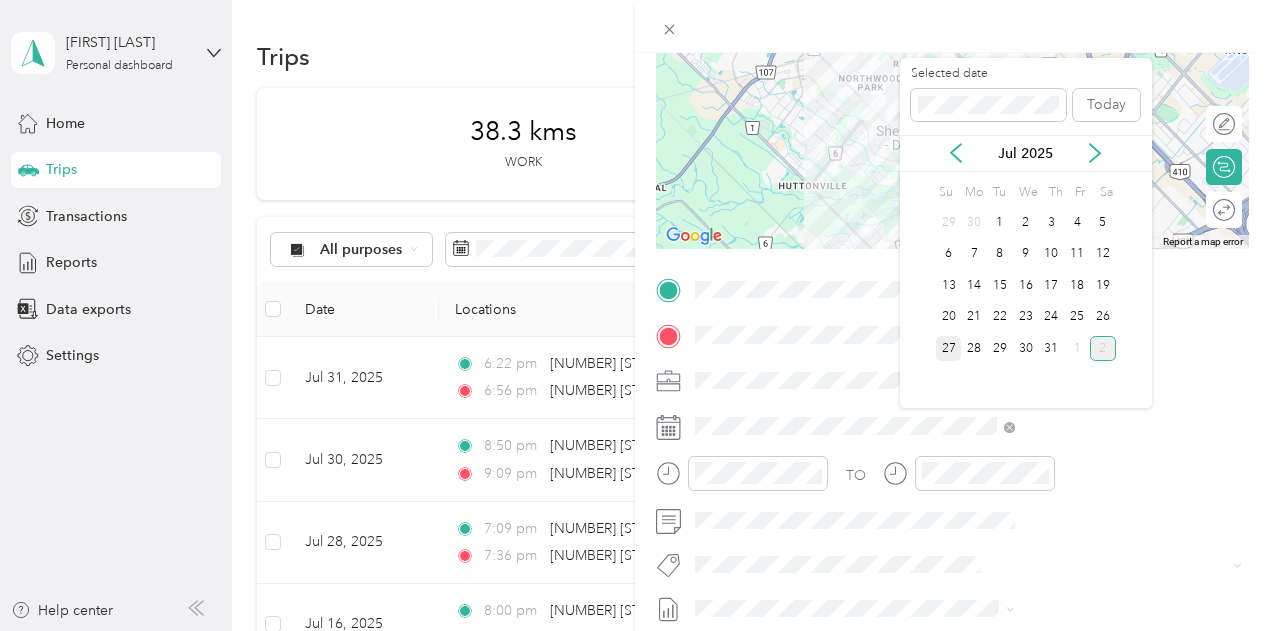 click on "27" at bounding box center (949, 348) 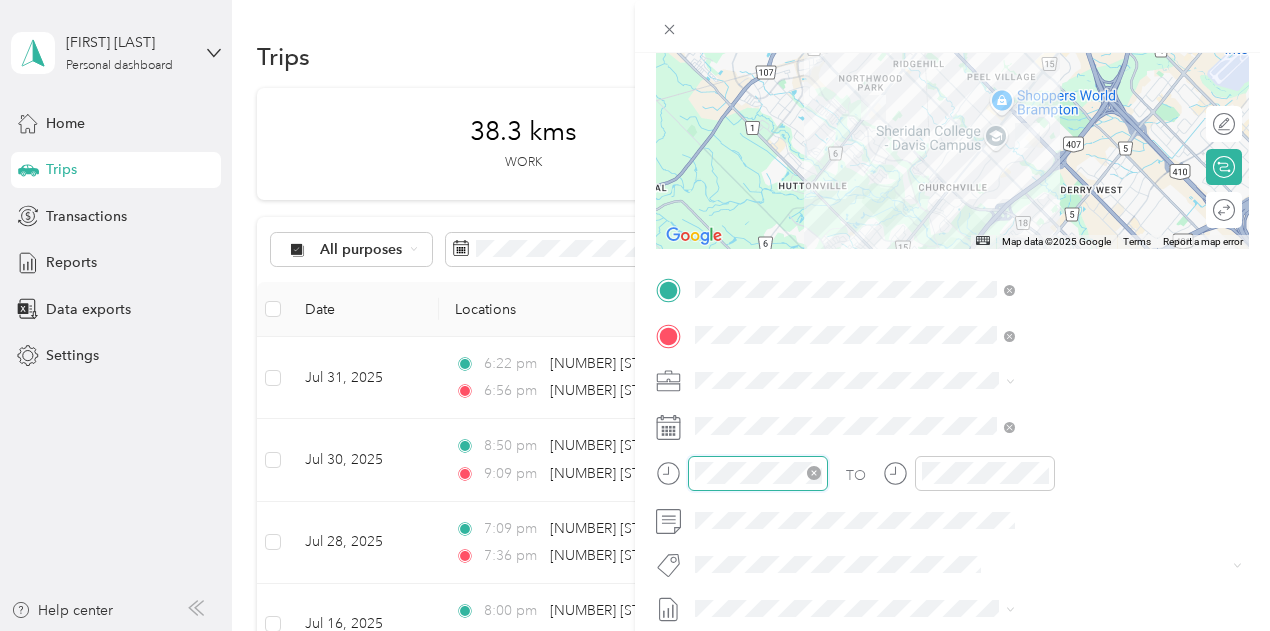 click at bounding box center (758, 473) 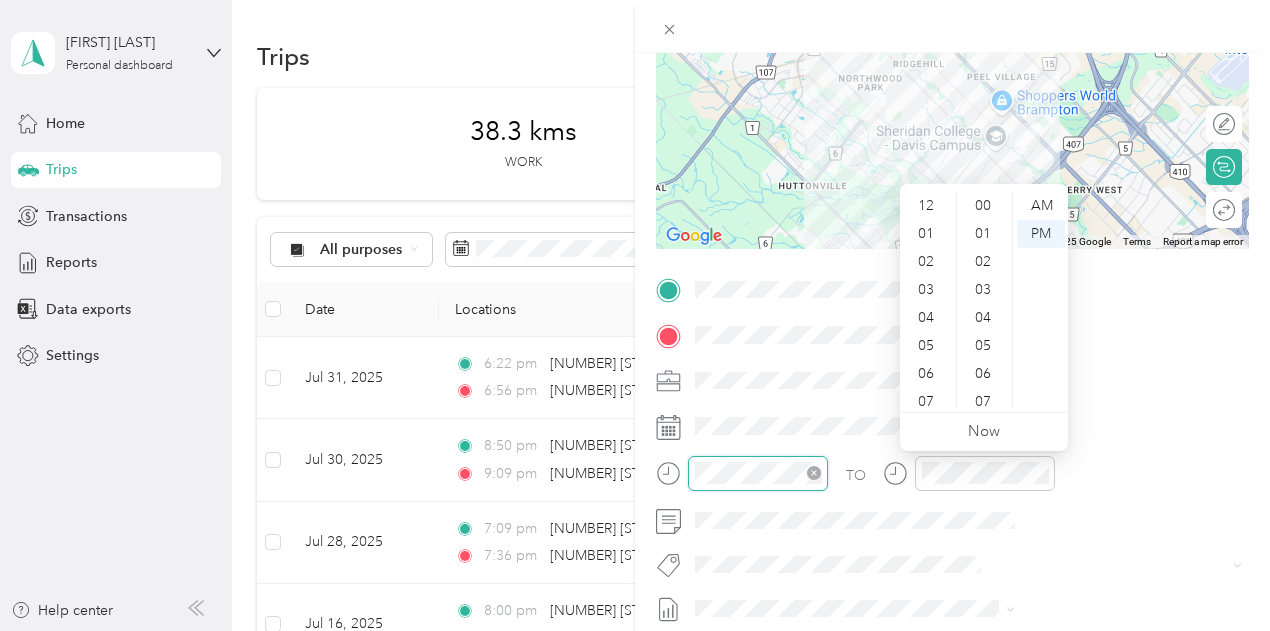 scroll, scrollTop: 700, scrollLeft: 0, axis: vertical 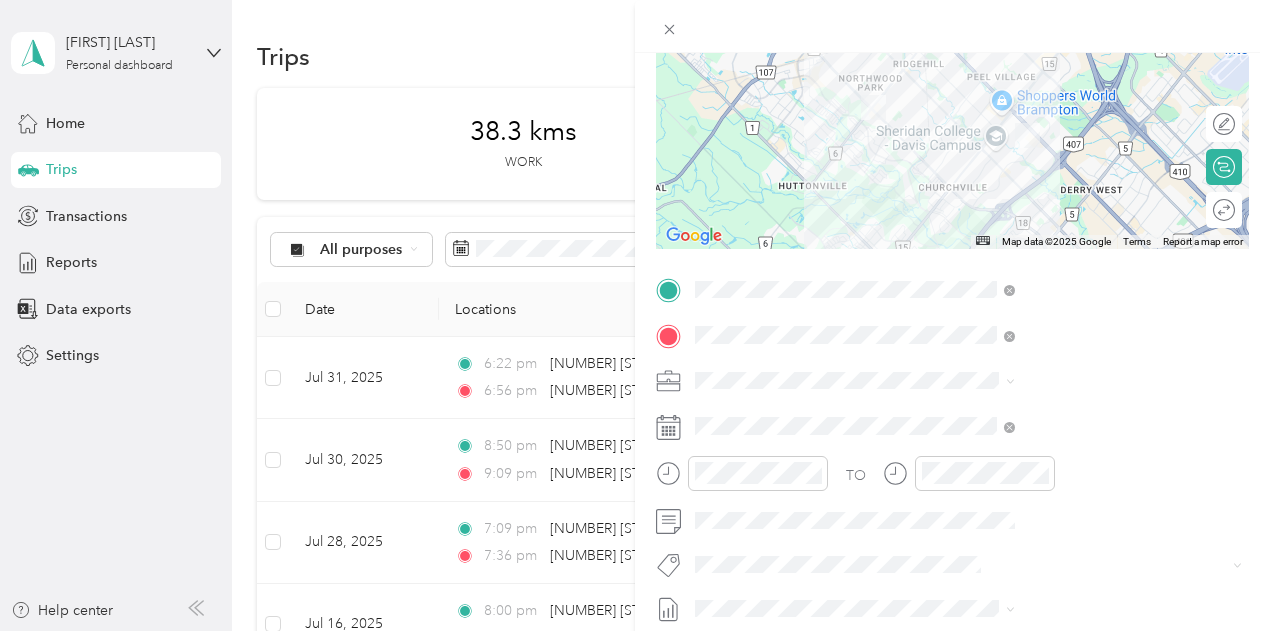 click 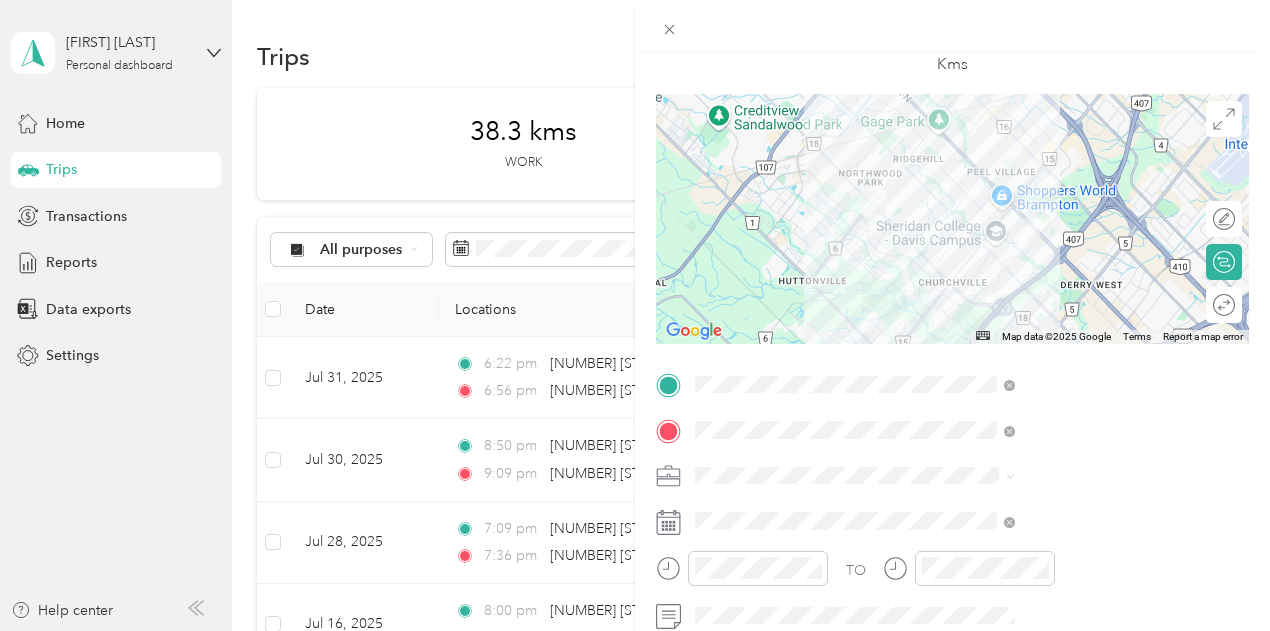 scroll, scrollTop: 0, scrollLeft: 0, axis: both 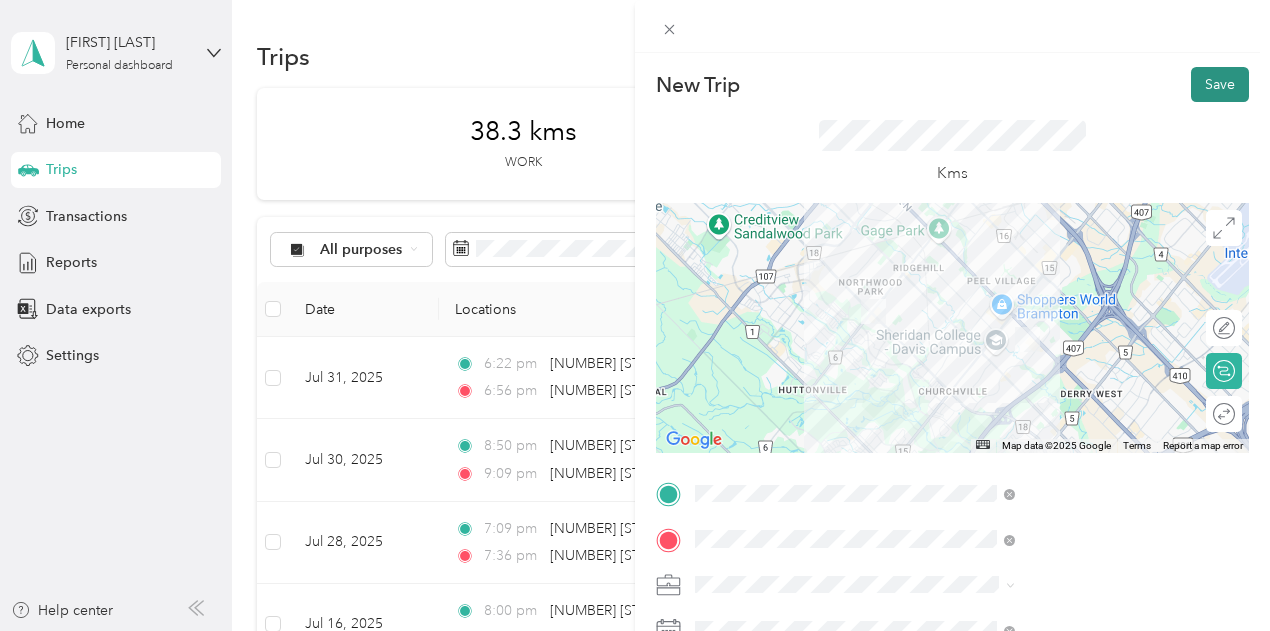 click on "Save" at bounding box center (1220, 84) 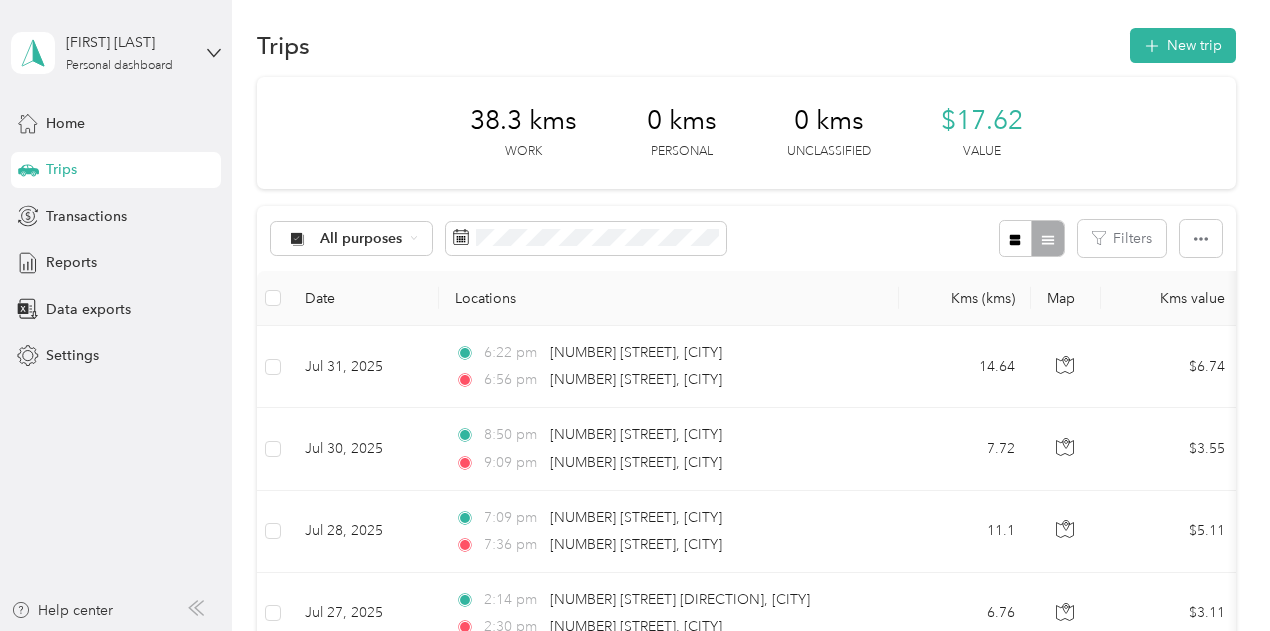 scroll, scrollTop: 0, scrollLeft: 0, axis: both 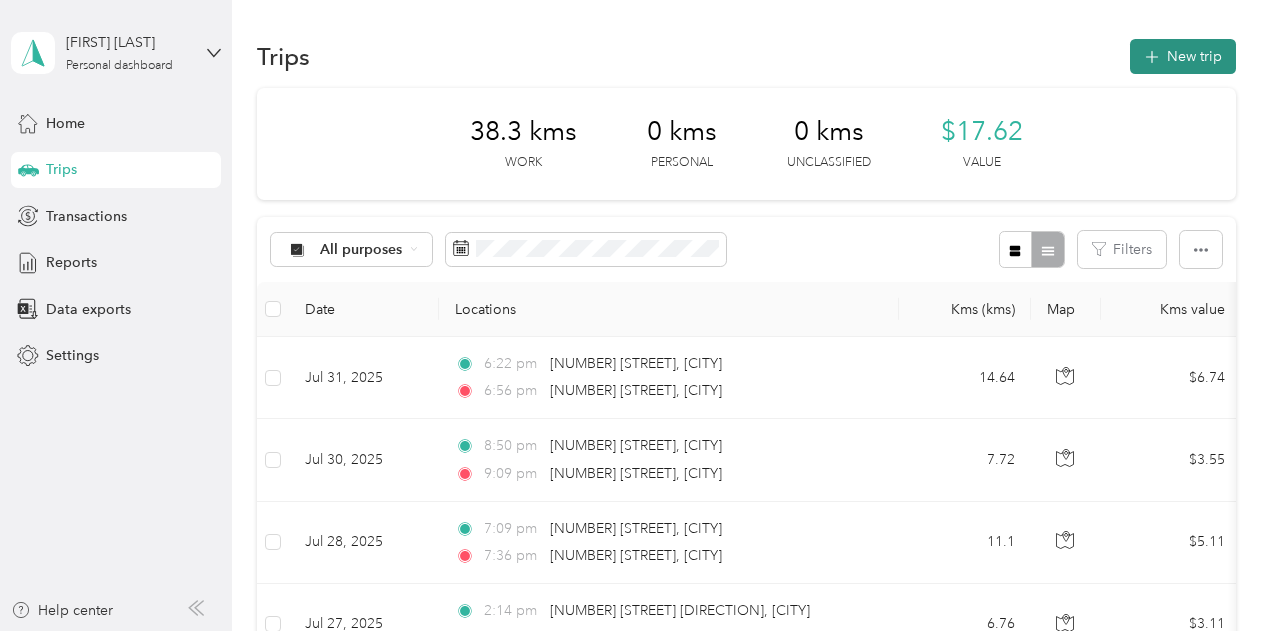 click on "New trip" at bounding box center (1183, 56) 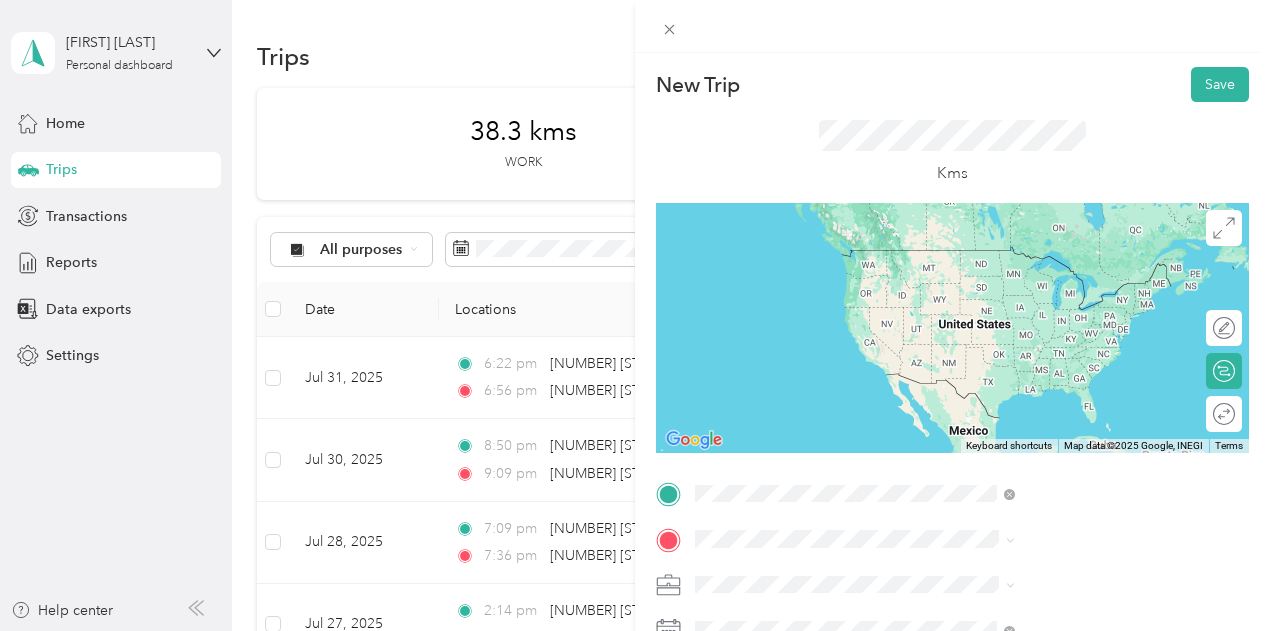 click on "[NUMBER] [STREET] [CITY], [STATE] [POSTAL_CODE], [COUNTRY]" at bounding box center [1067, 259] 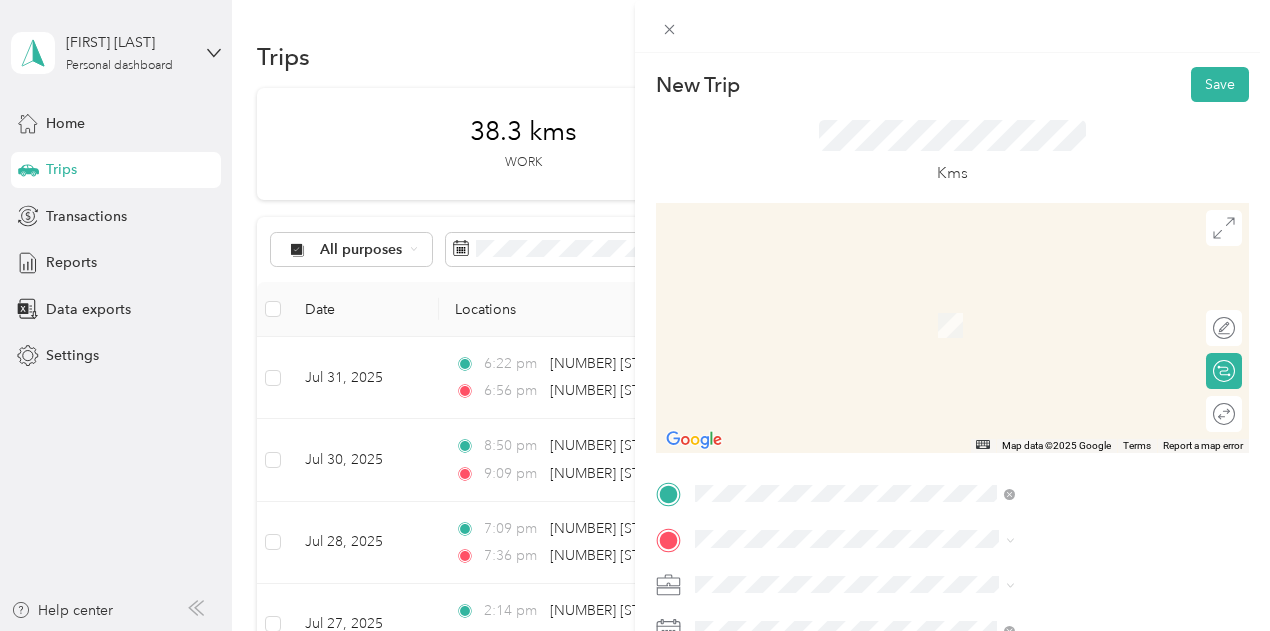 click on "[NUMBER] [STREET] [CITY], [STATE] [POSTAL_CODE], [COUNTRY]" at bounding box center [1081, 298] 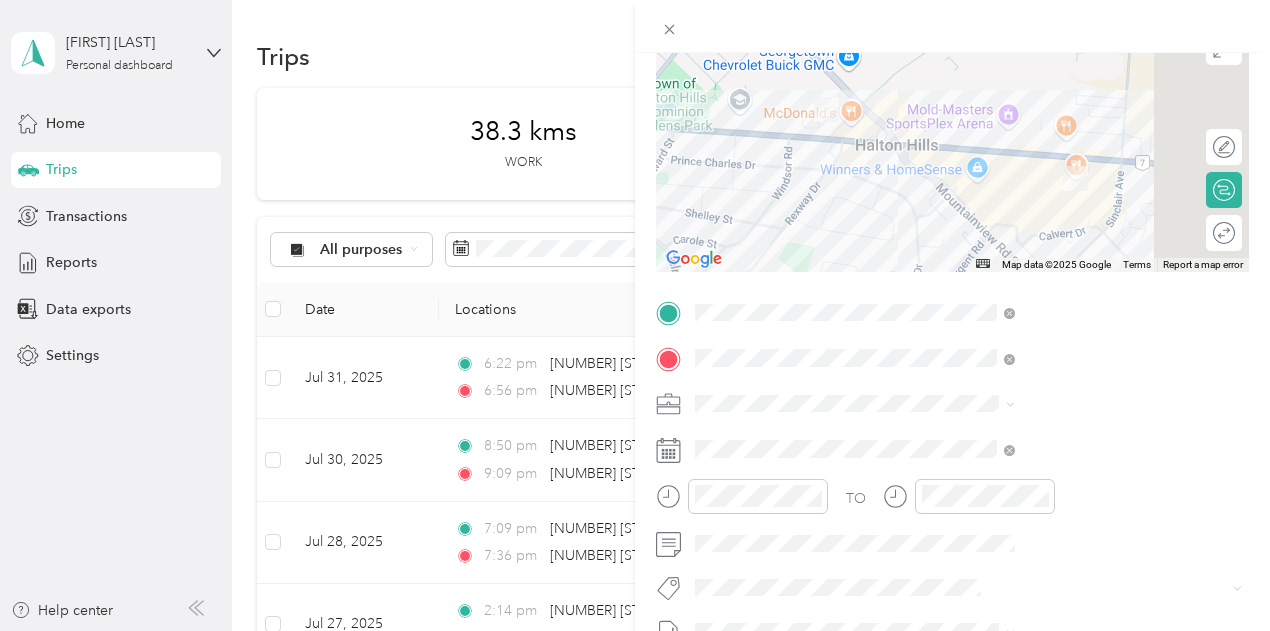 scroll, scrollTop: 201, scrollLeft: 0, axis: vertical 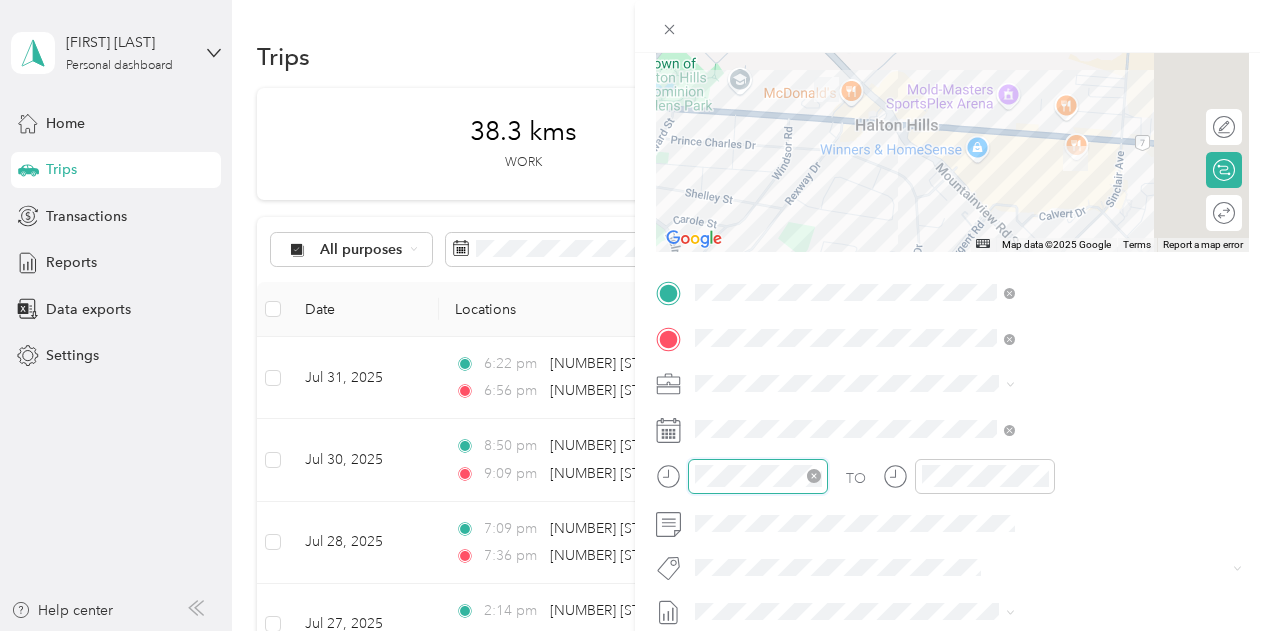 click at bounding box center [758, 476] 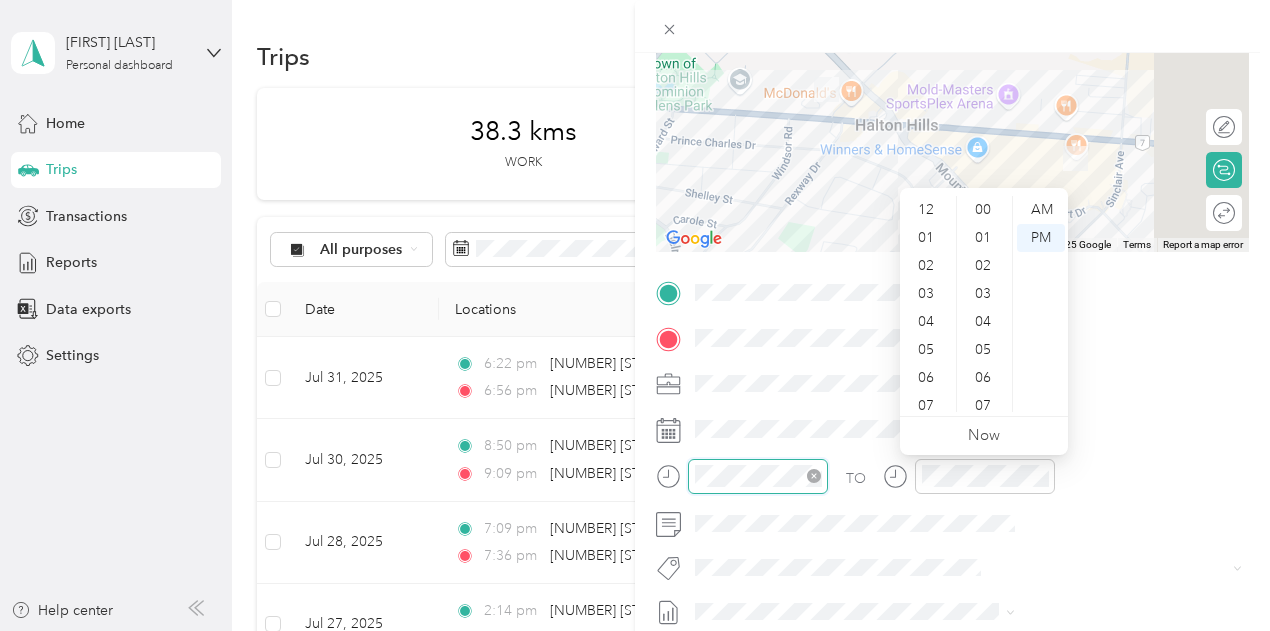 scroll, scrollTop: 756, scrollLeft: 0, axis: vertical 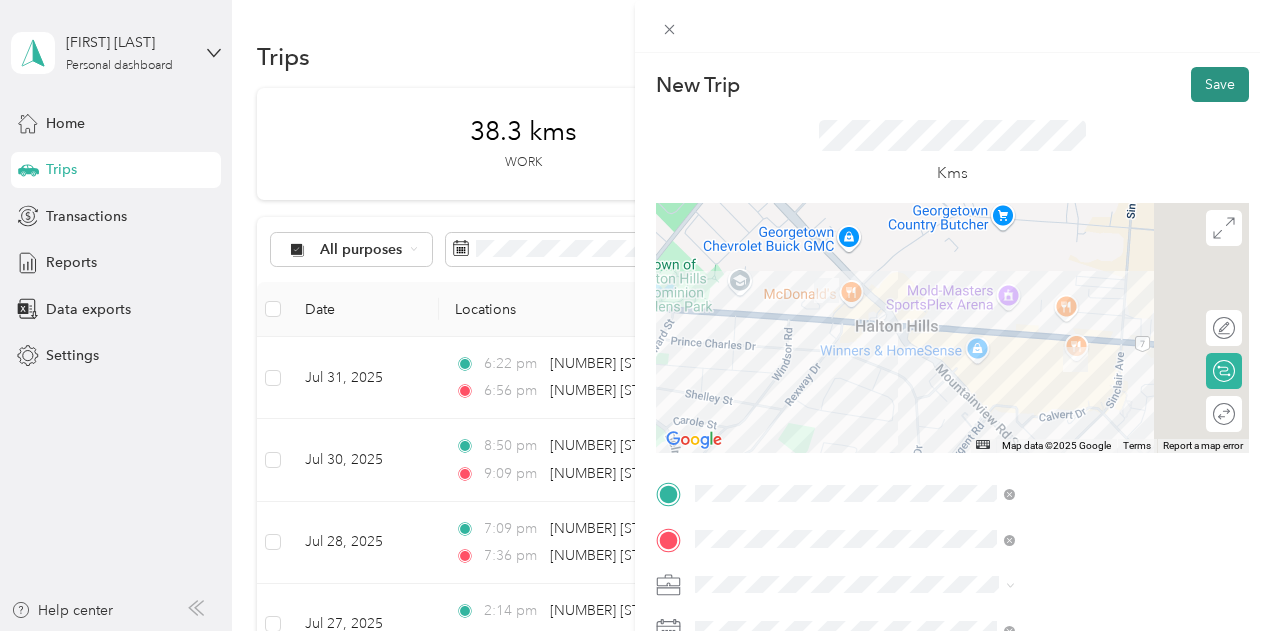 click on "Save" at bounding box center [1220, 84] 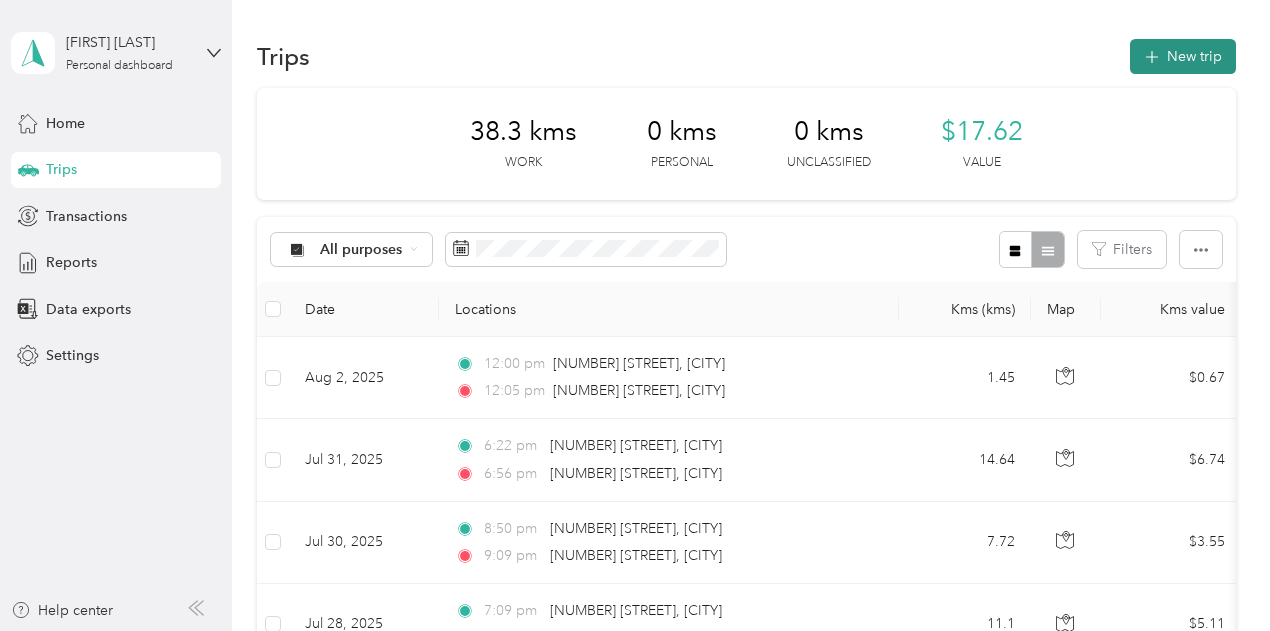 click on "New trip" at bounding box center [1183, 56] 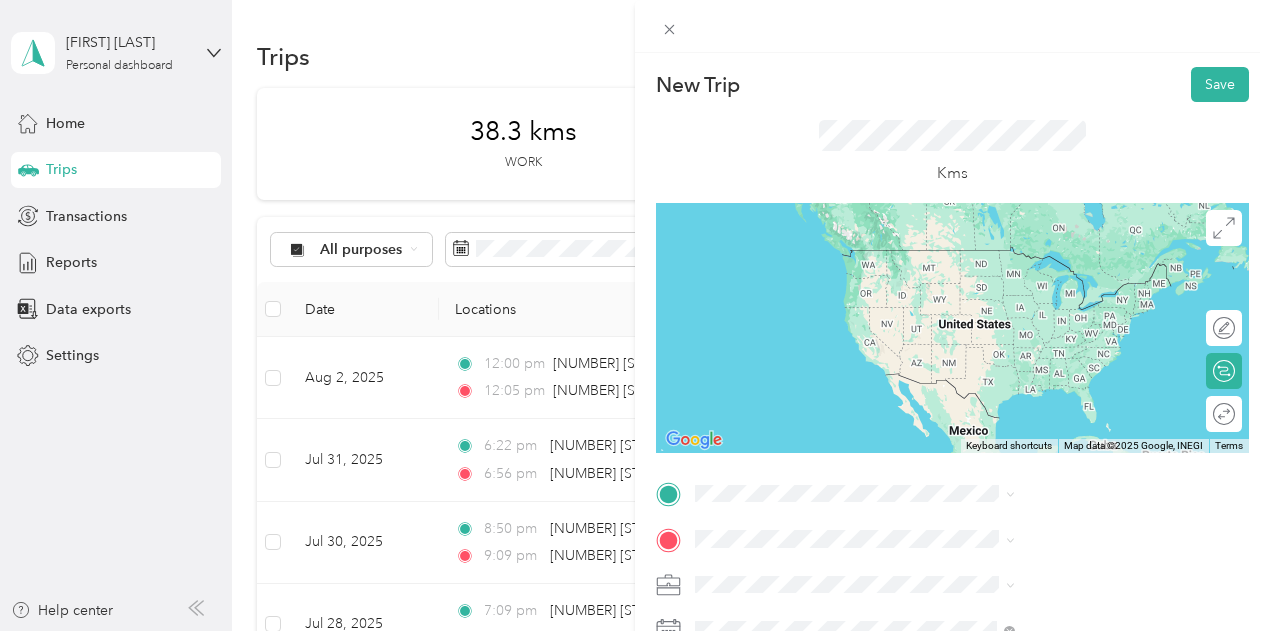 click on "[NUMBER] [STREET]
[CITY], [STATE] [POSTAL_CODE], [COUNTRY]" at bounding box center (1081, 257) 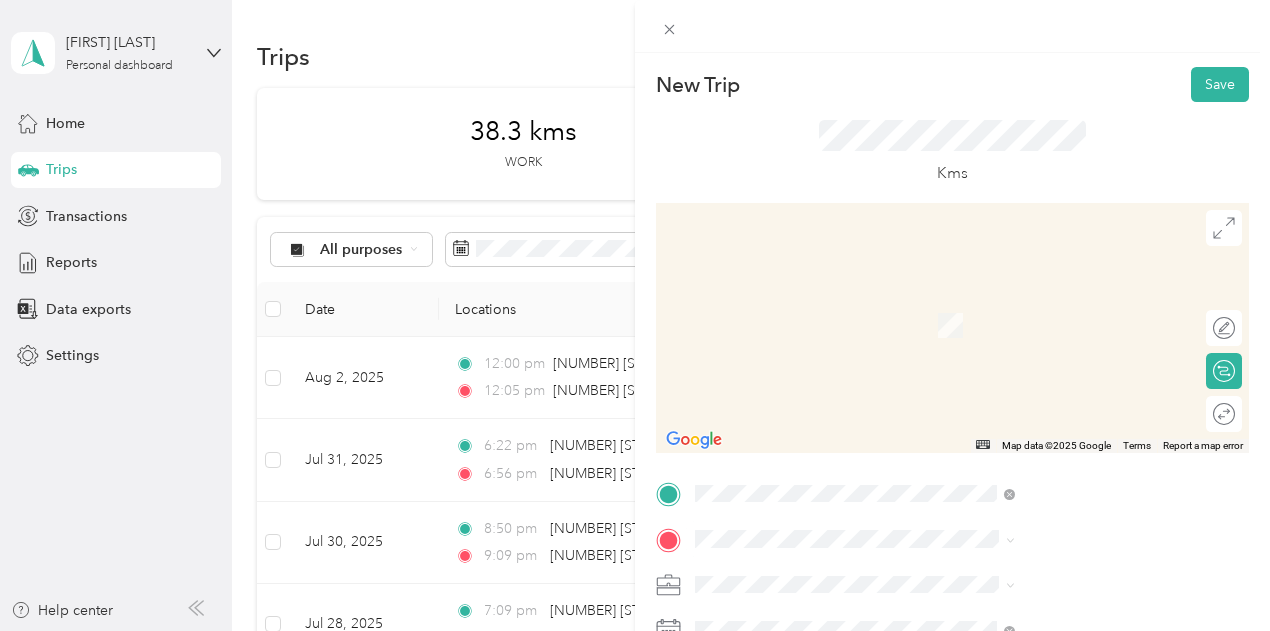 click on "[NUMBER] [STREET]
[CITY], [STATE] [POSTAL_CODE], [COUNTRY]" at bounding box center (1081, 303) 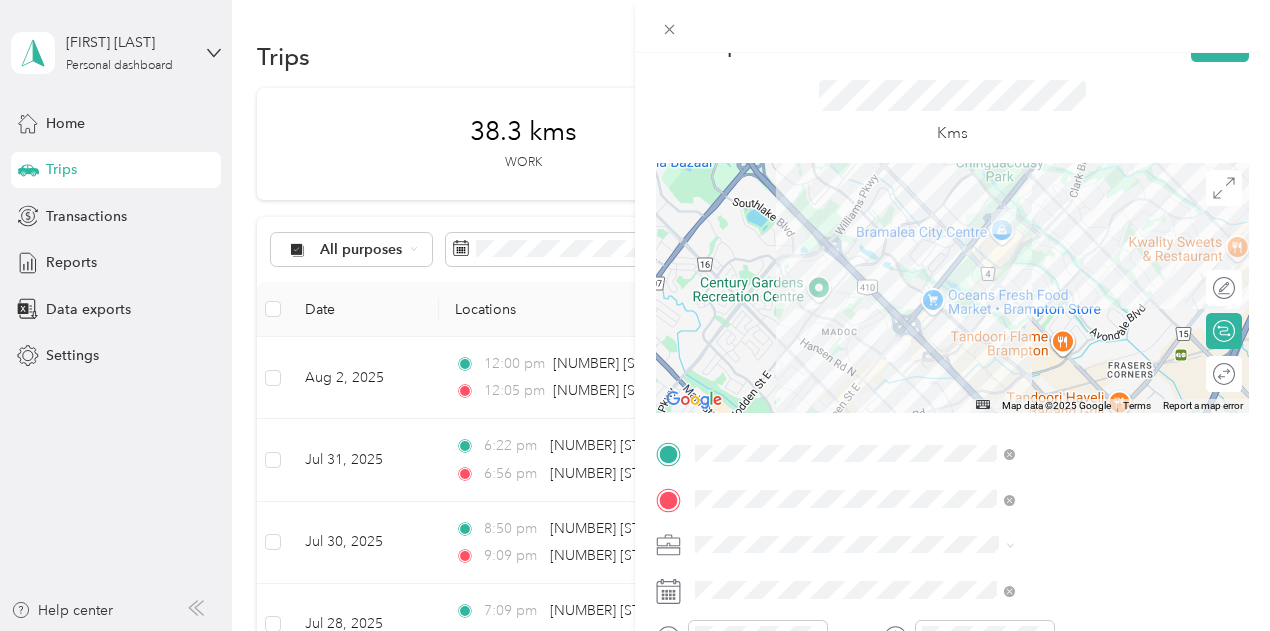 scroll, scrollTop: 58, scrollLeft: 0, axis: vertical 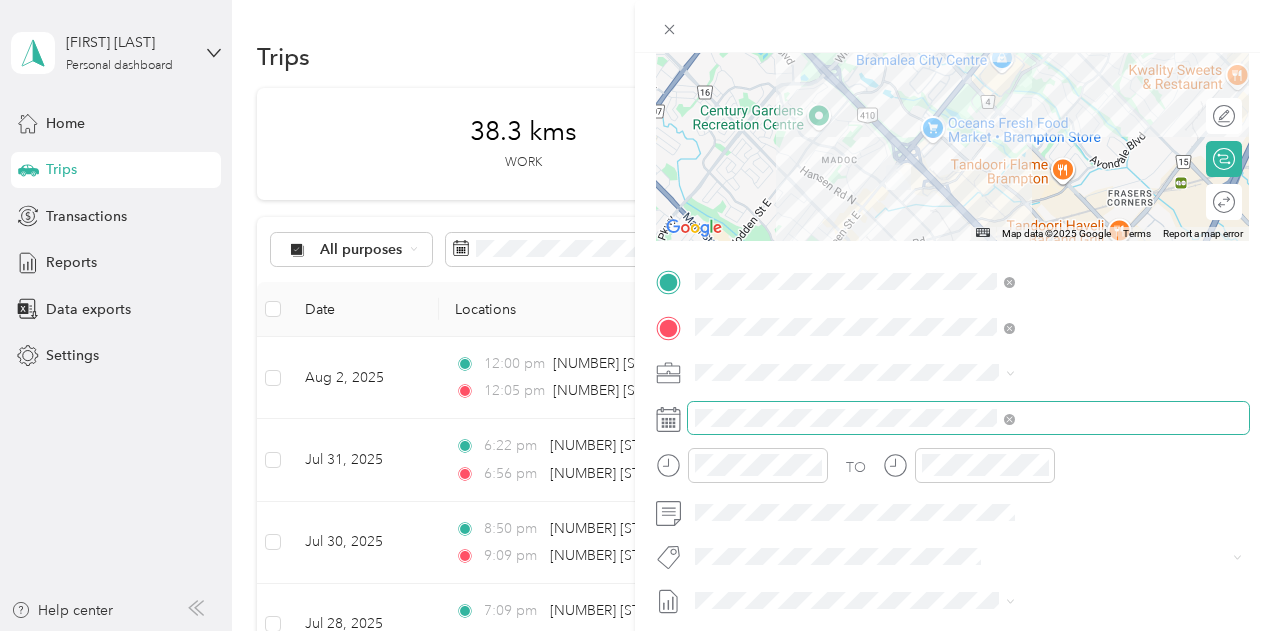 click at bounding box center (968, 418) 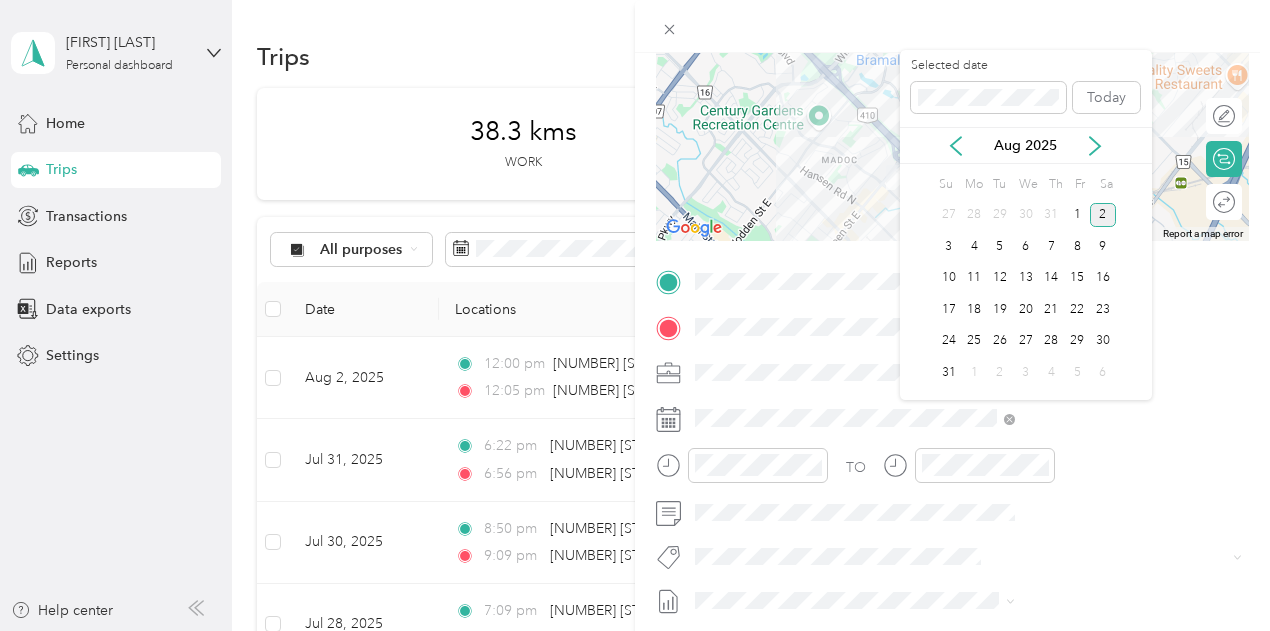 click on "Aug 2025" at bounding box center [1026, 145] 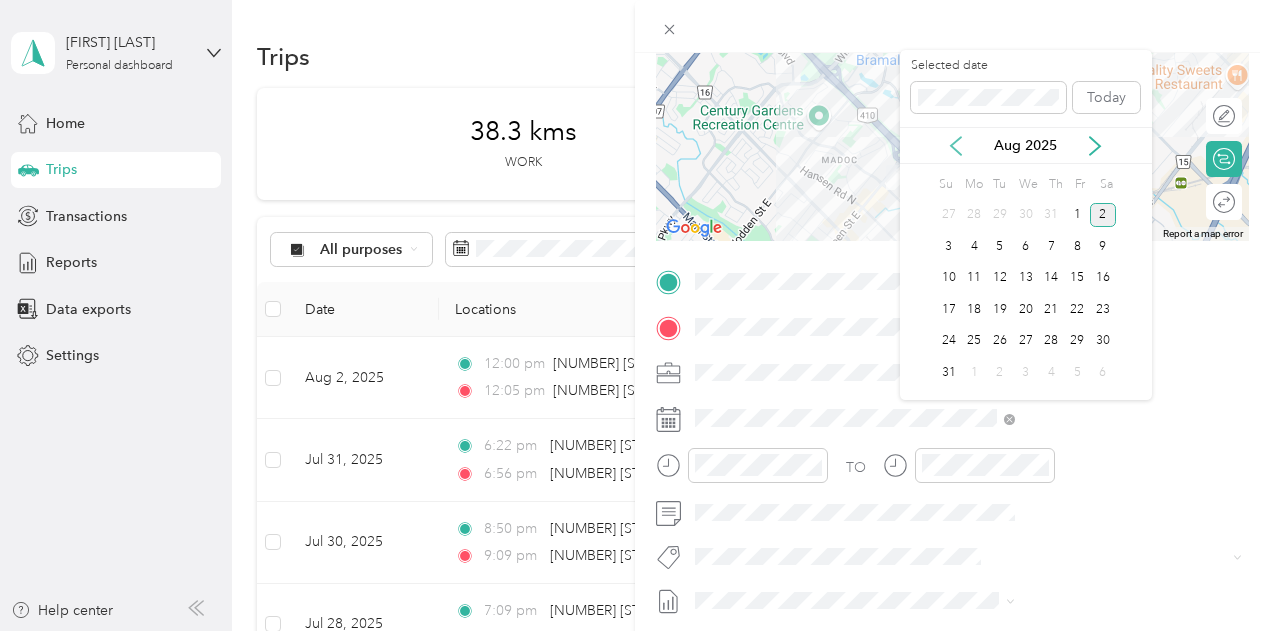 click 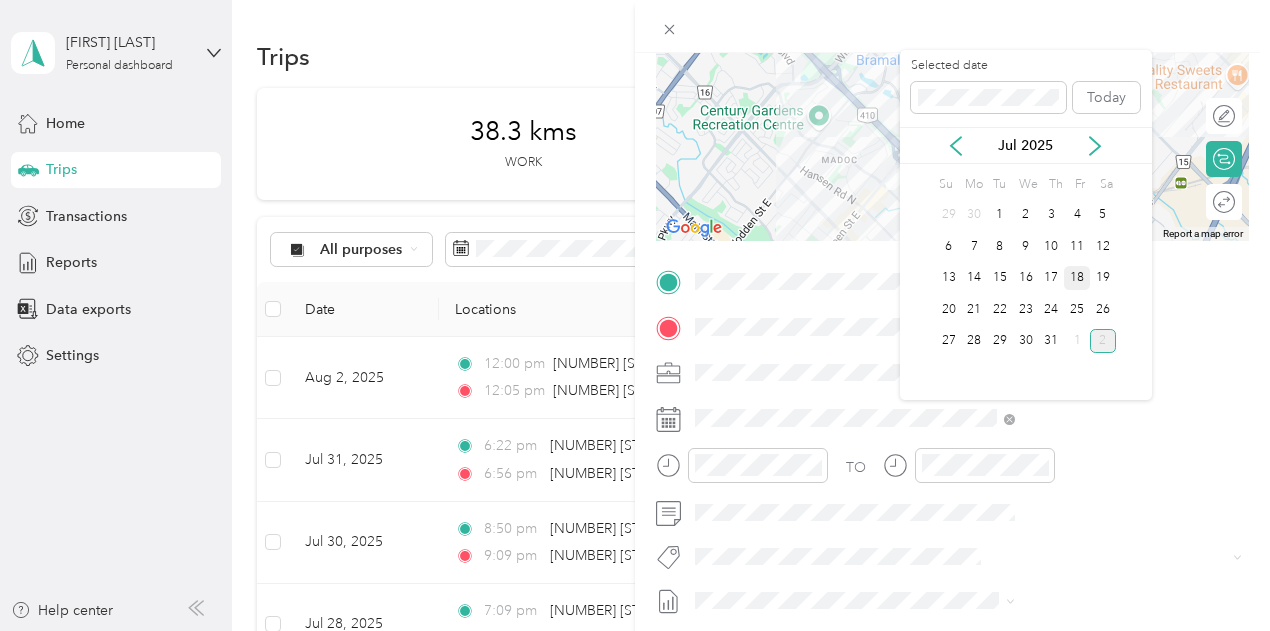 click on "18" at bounding box center (1077, 278) 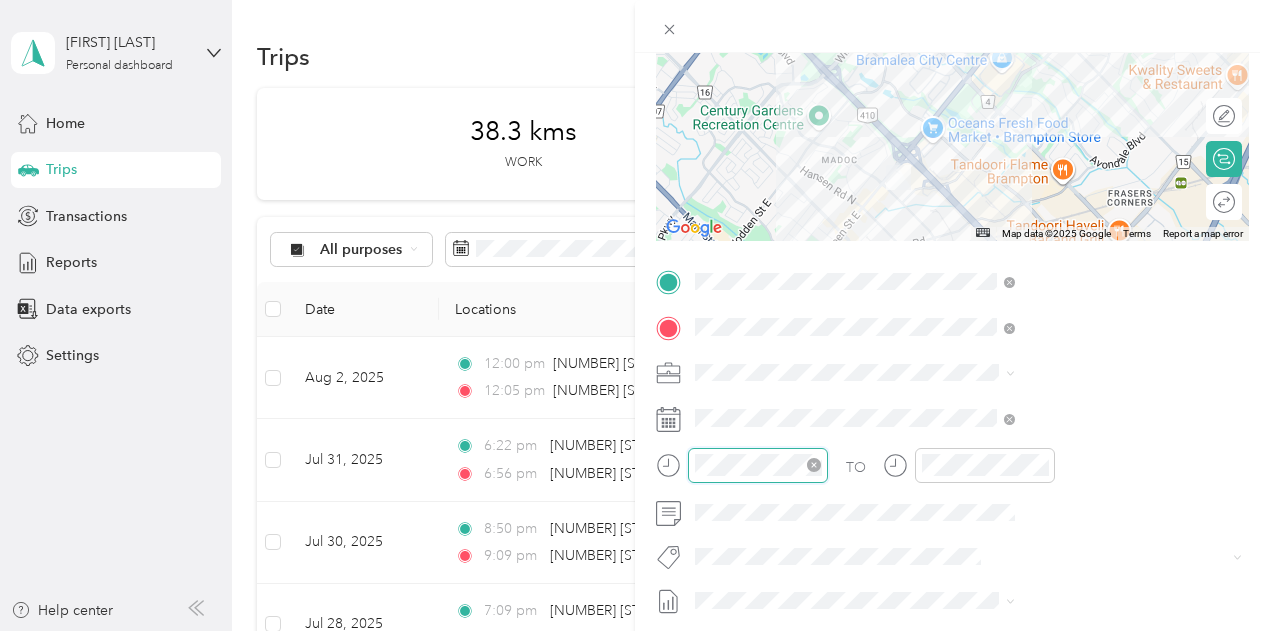 click at bounding box center (758, 465) 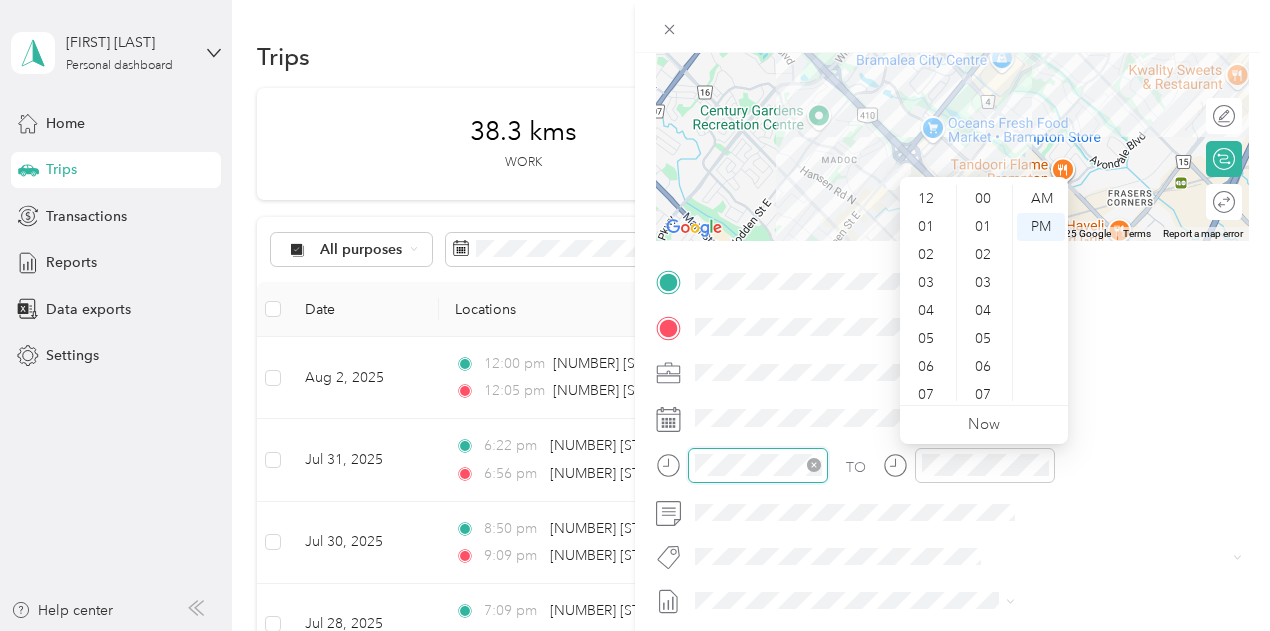 scroll, scrollTop: 812, scrollLeft: 0, axis: vertical 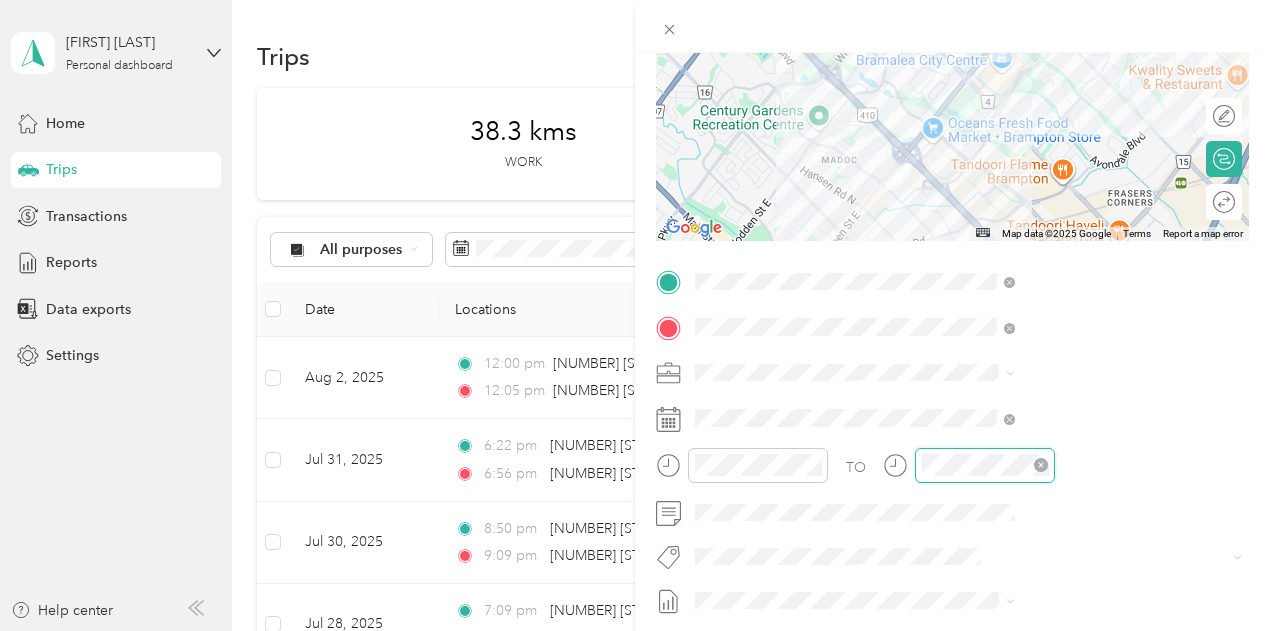click at bounding box center [985, 465] 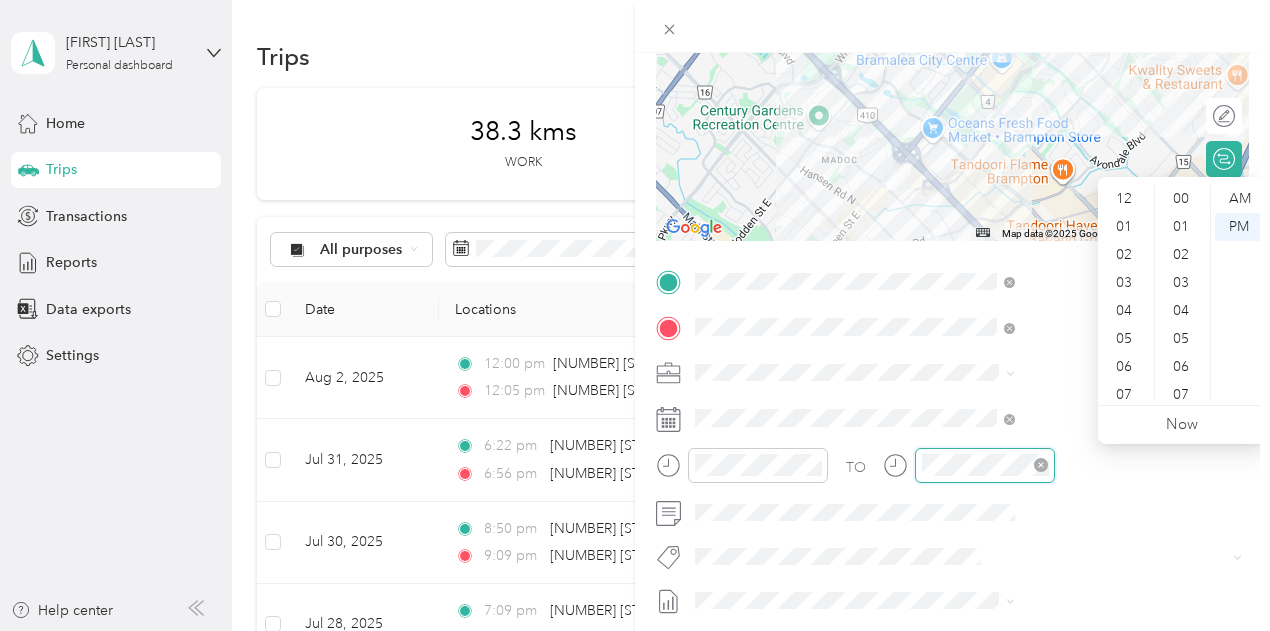 scroll, scrollTop: 812, scrollLeft: 0, axis: vertical 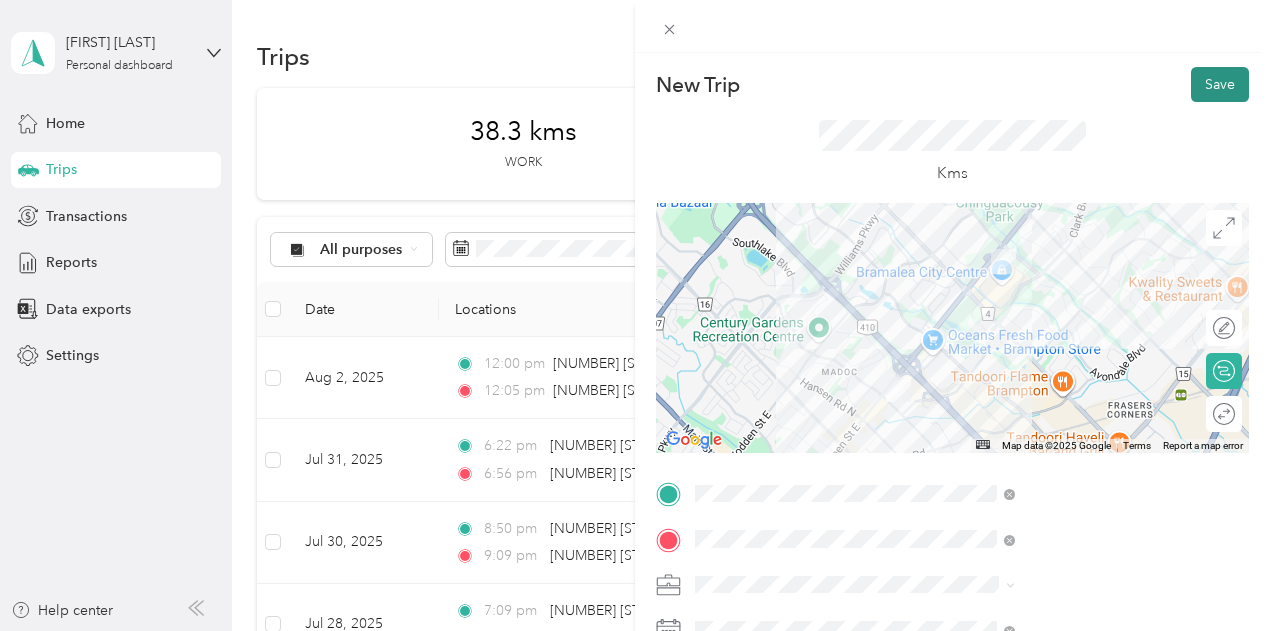 click on "Save" at bounding box center (1220, 84) 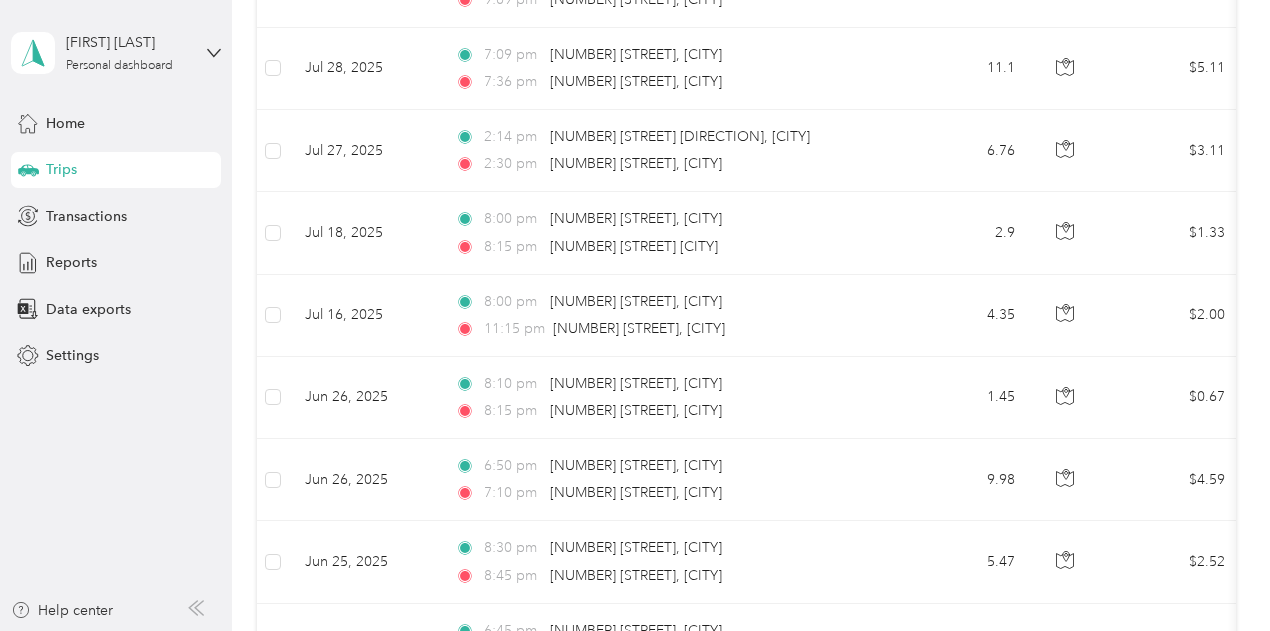 scroll, scrollTop: 554, scrollLeft: 0, axis: vertical 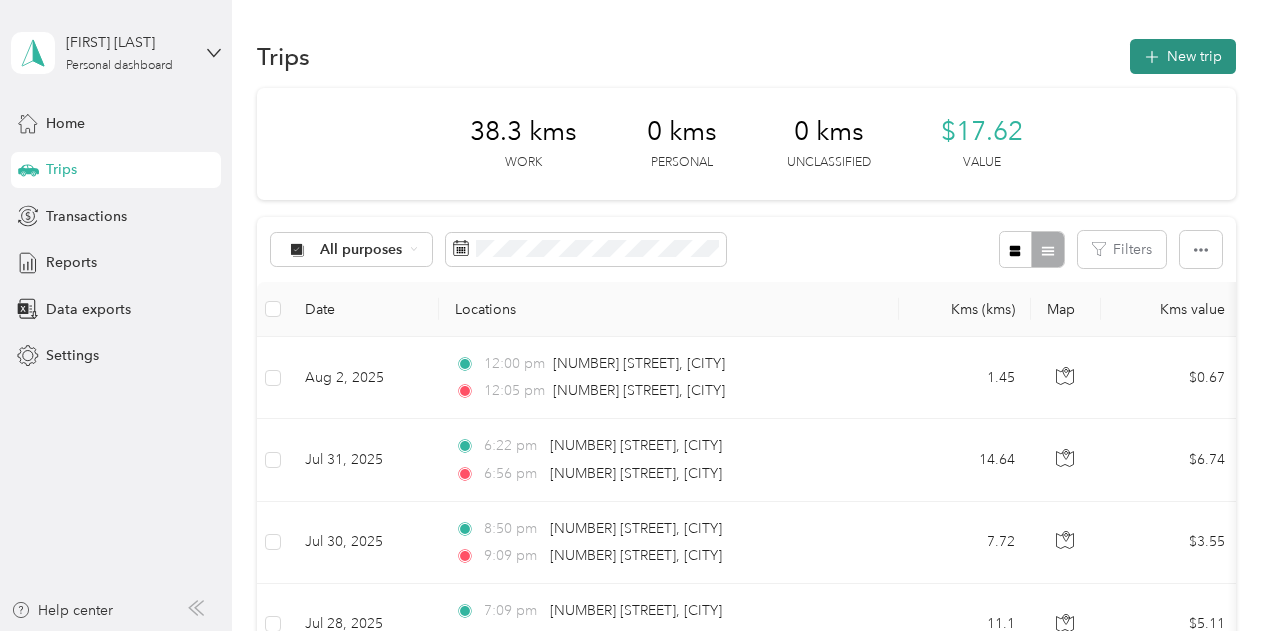 click on "New trip" at bounding box center [1183, 56] 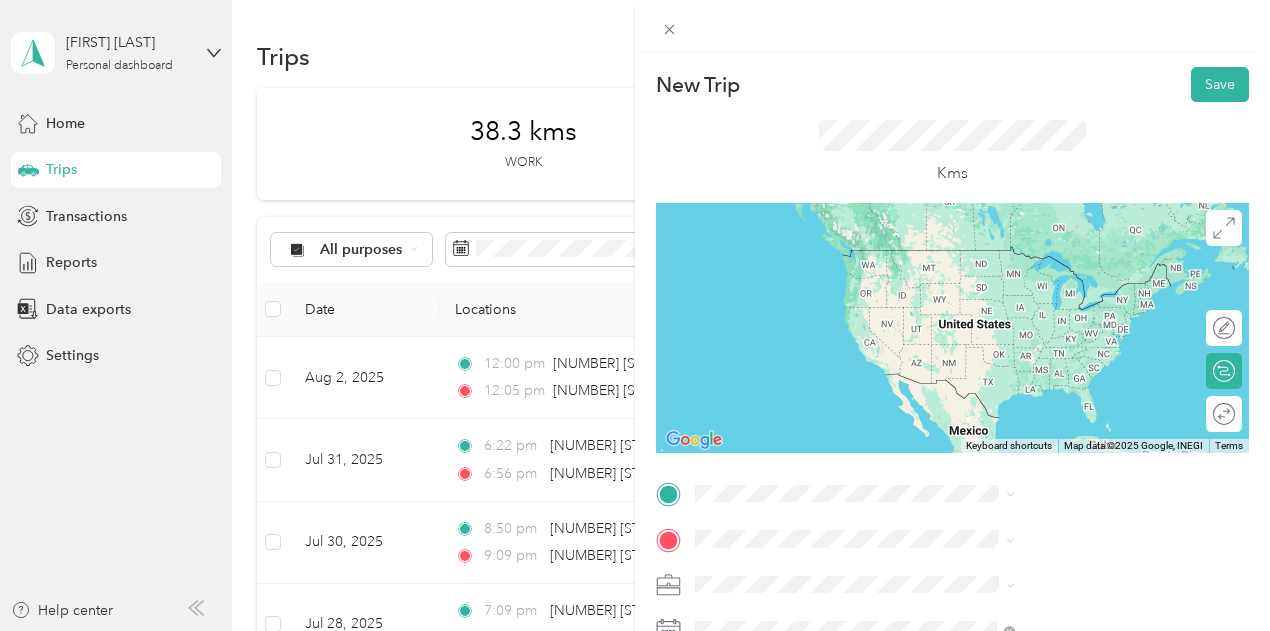 click on "[NUMBER] [STREET]
[CITY], [STATE] [POSTAL_CODE], [COUNTRY]" at bounding box center [1081, 258] 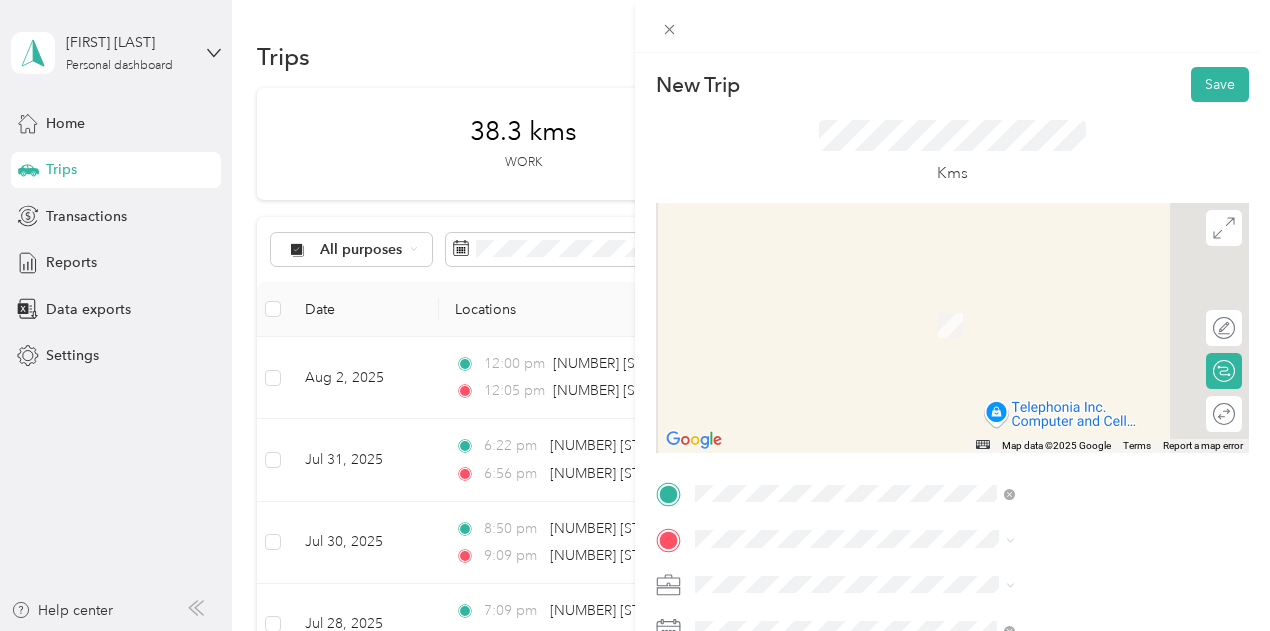 click on "[NUMBER] [STREET] [DIRECTION]
[CITY], [PROVINCE] [POSTAL_CODE], [COUNTRY]" at bounding box center (1081, 305) 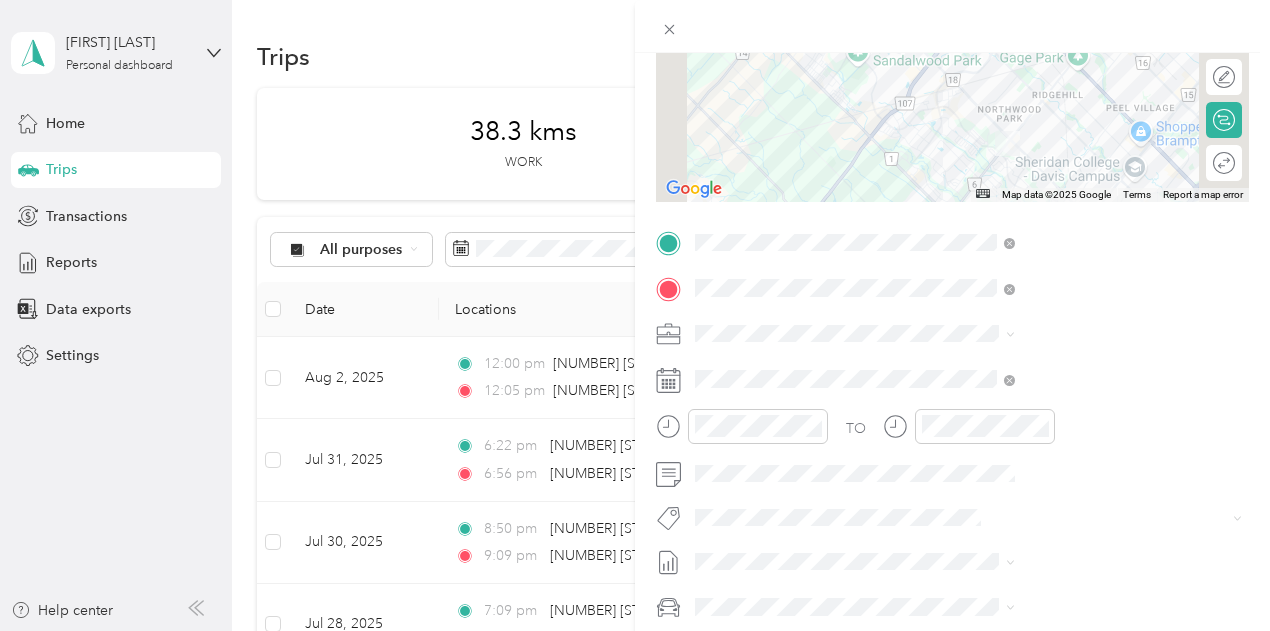 scroll, scrollTop: 258, scrollLeft: 0, axis: vertical 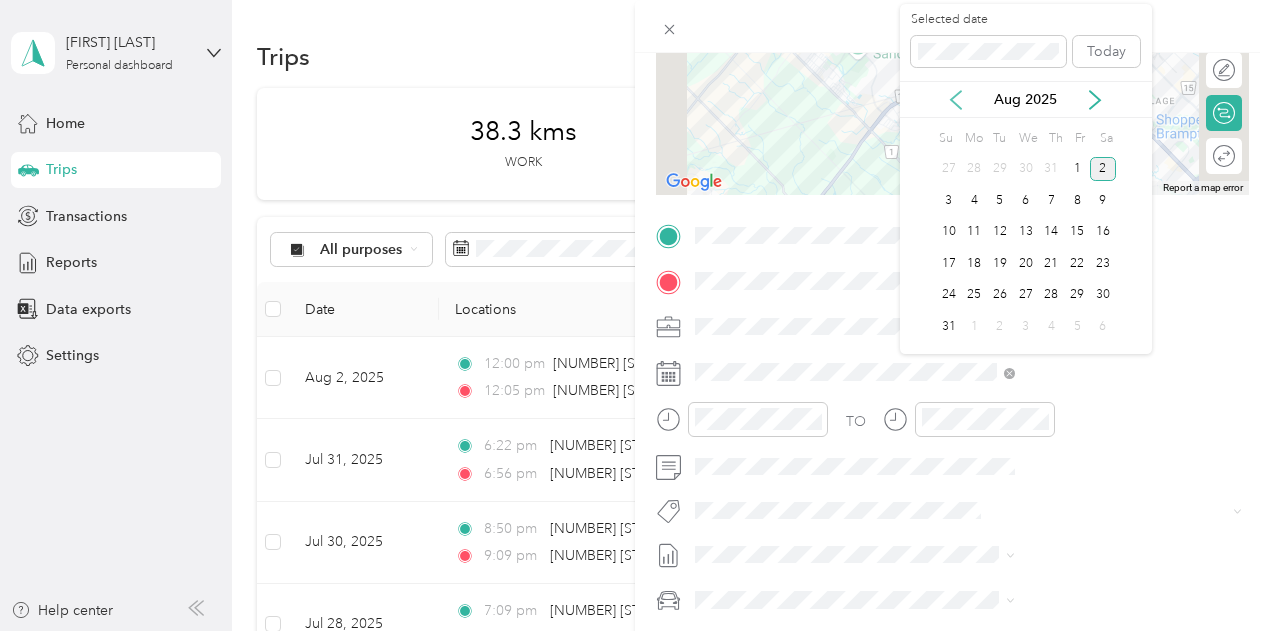 click 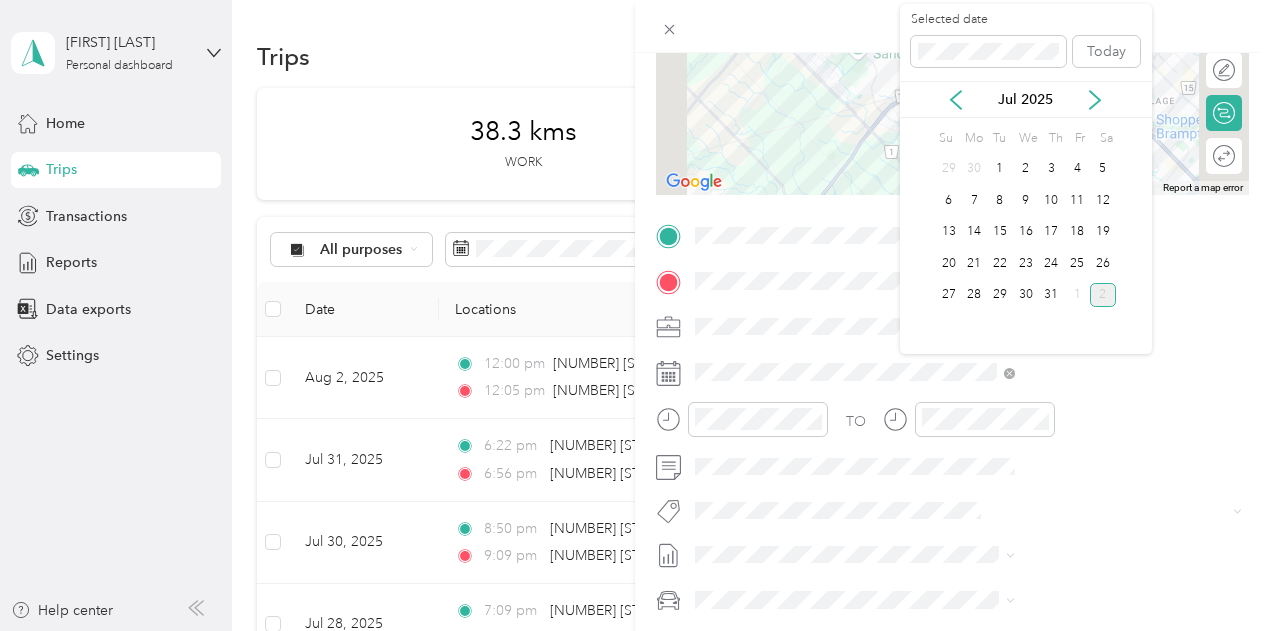 click on "16" at bounding box center [1026, 232] 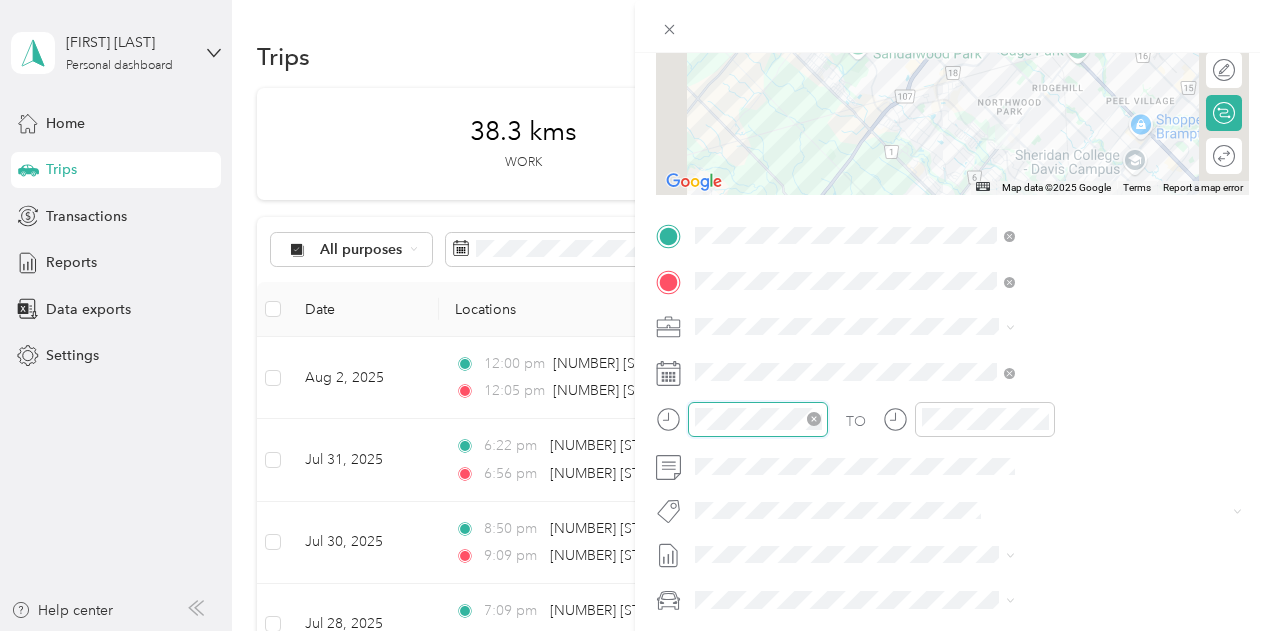 click at bounding box center (758, 419) 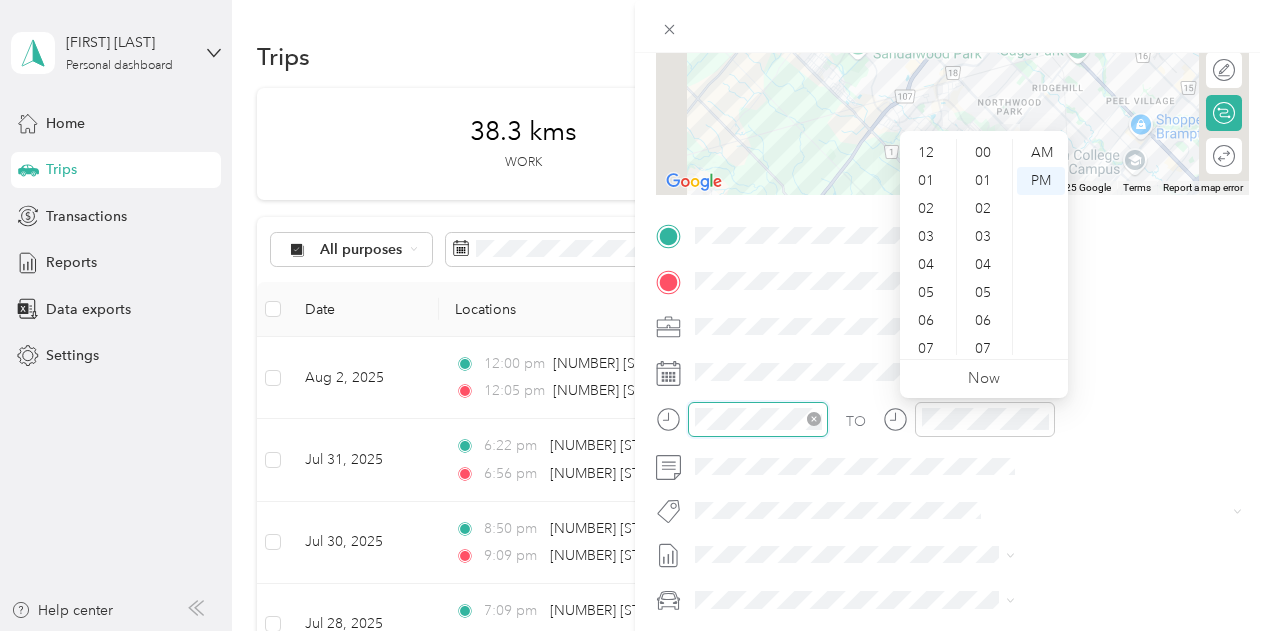 scroll, scrollTop: 868, scrollLeft: 0, axis: vertical 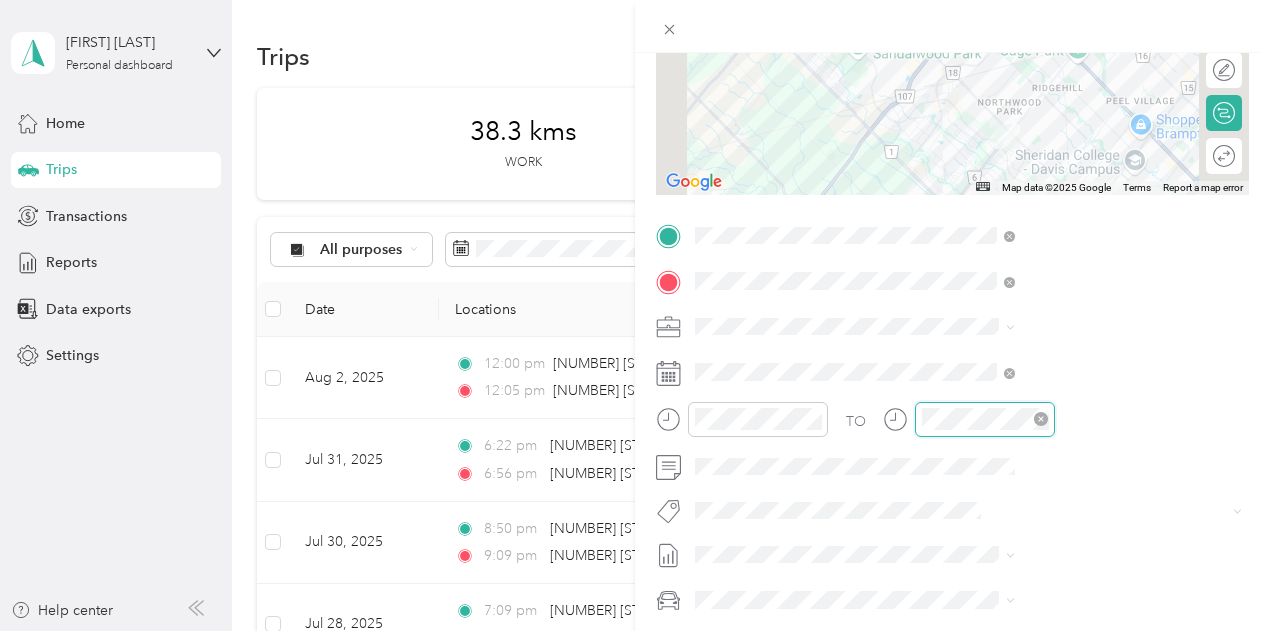 click at bounding box center [985, 419] 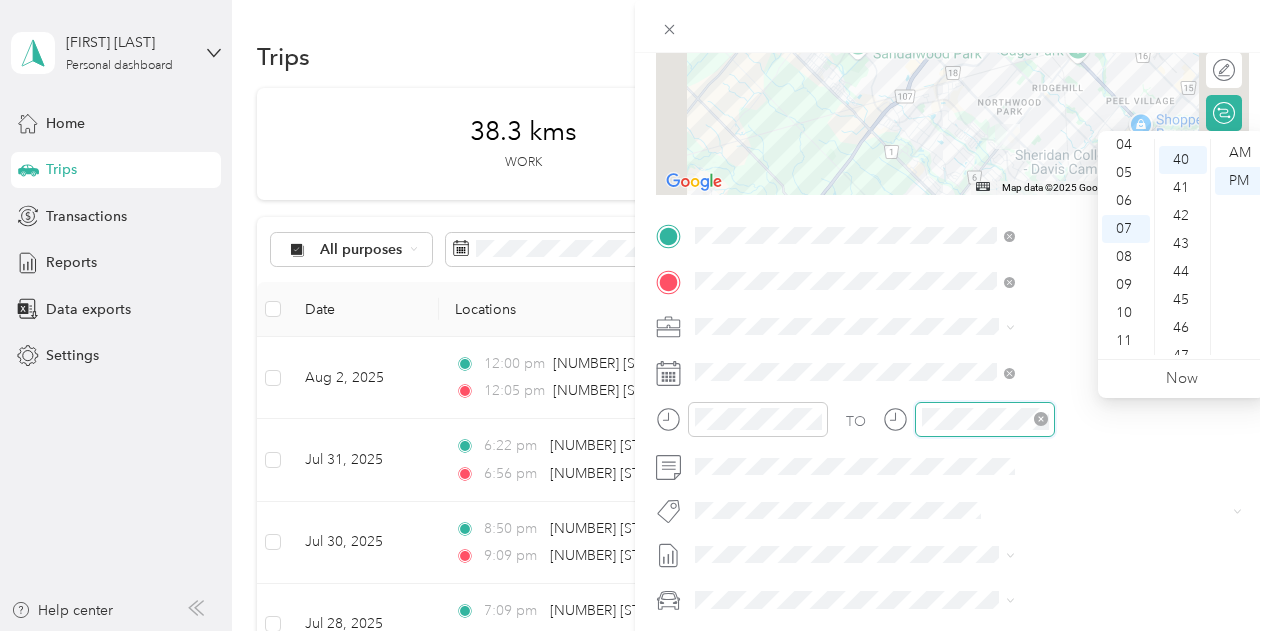 scroll, scrollTop: 1120, scrollLeft: 0, axis: vertical 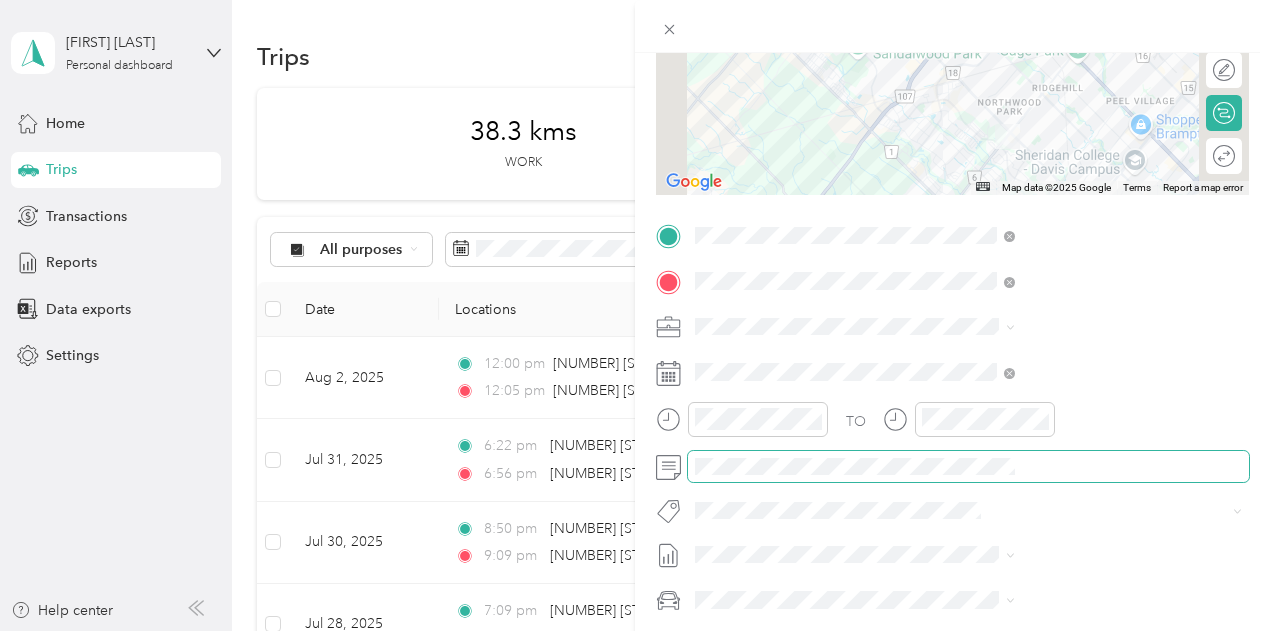 click at bounding box center [968, 467] 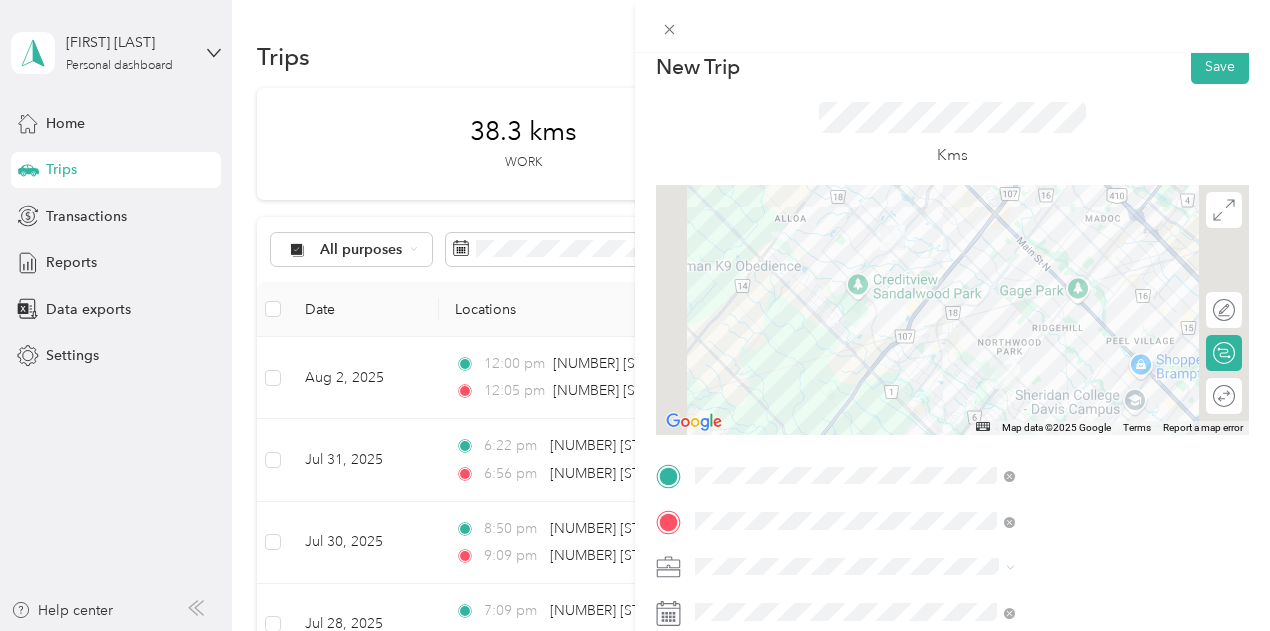 scroll, scrollTop: 0, scrollLeft: 0, axis: both 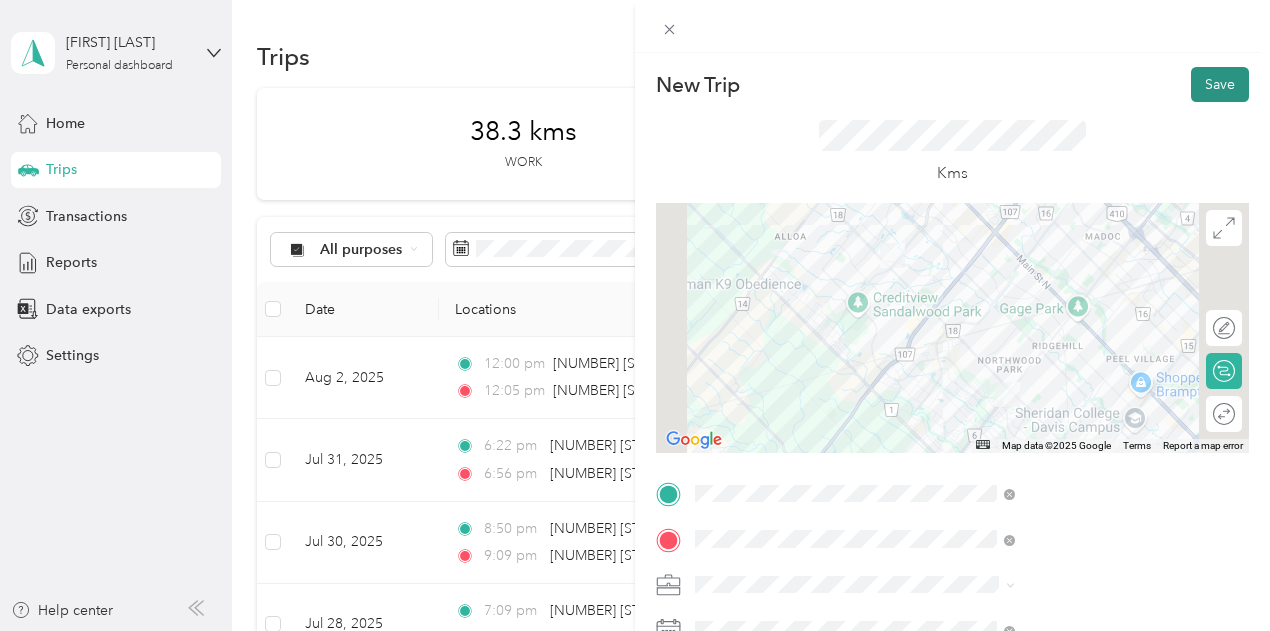 click on "Save" at bounding box center [1220, 84] 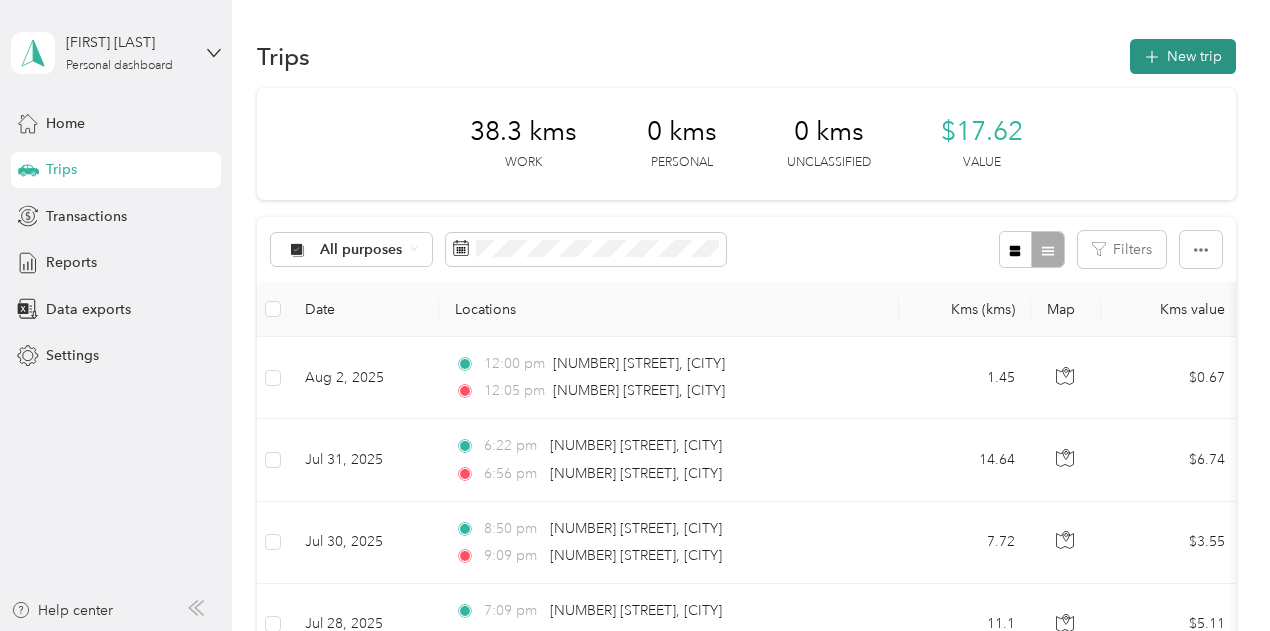 click on "New trip" at bounding box center [1183, 56] 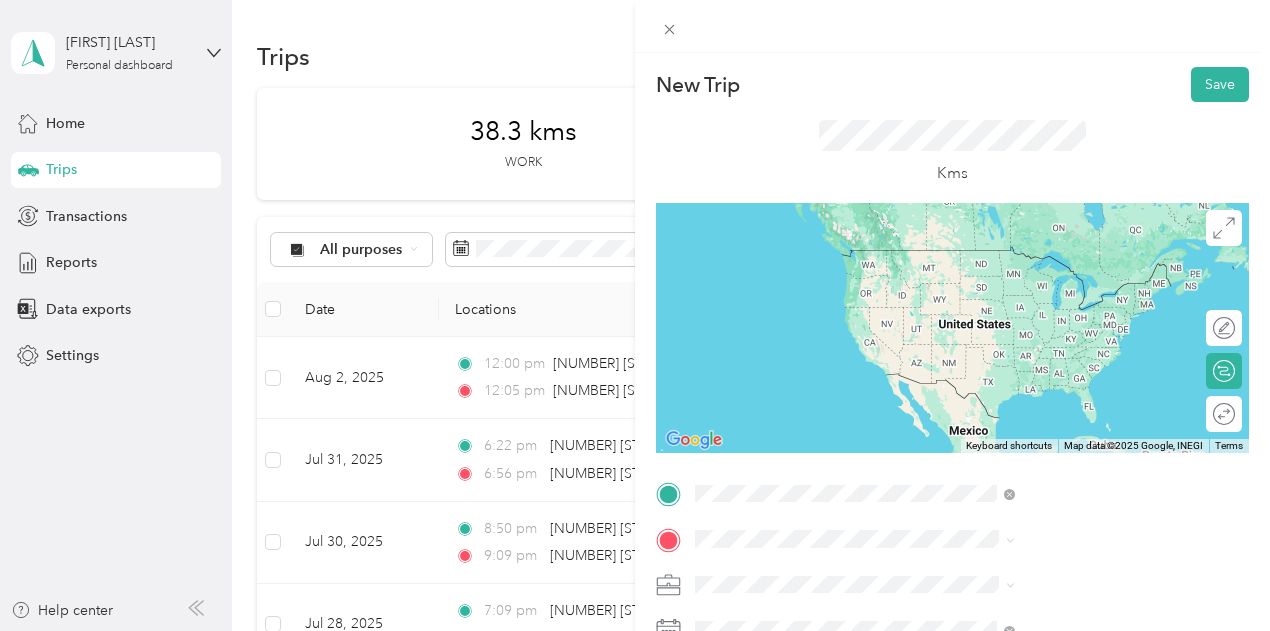 click on "[NUMBER] [STREET] [CITY], [STATE] [POSTAL_CODE], [COUNTRY]" at bounding box center [1081, 258] 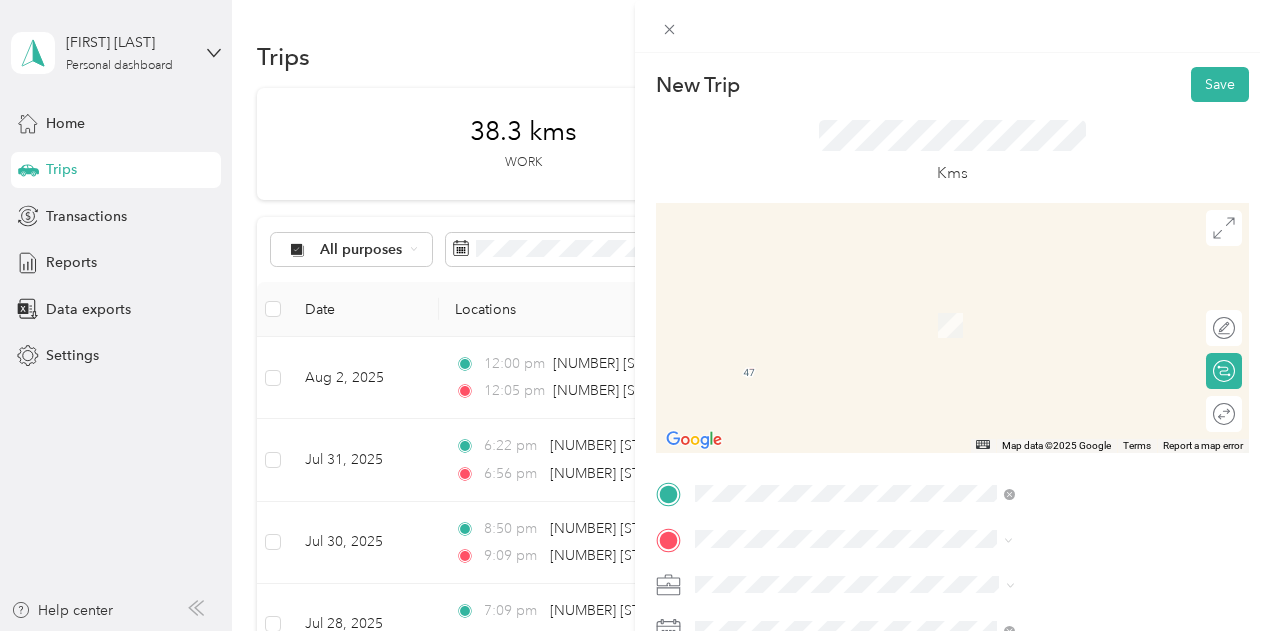 click on "[NUMBER] [STREET] [CITY], [STATE] [POSTAL_CODE], [COUNTRY]" at bounding box center (1081, 303) 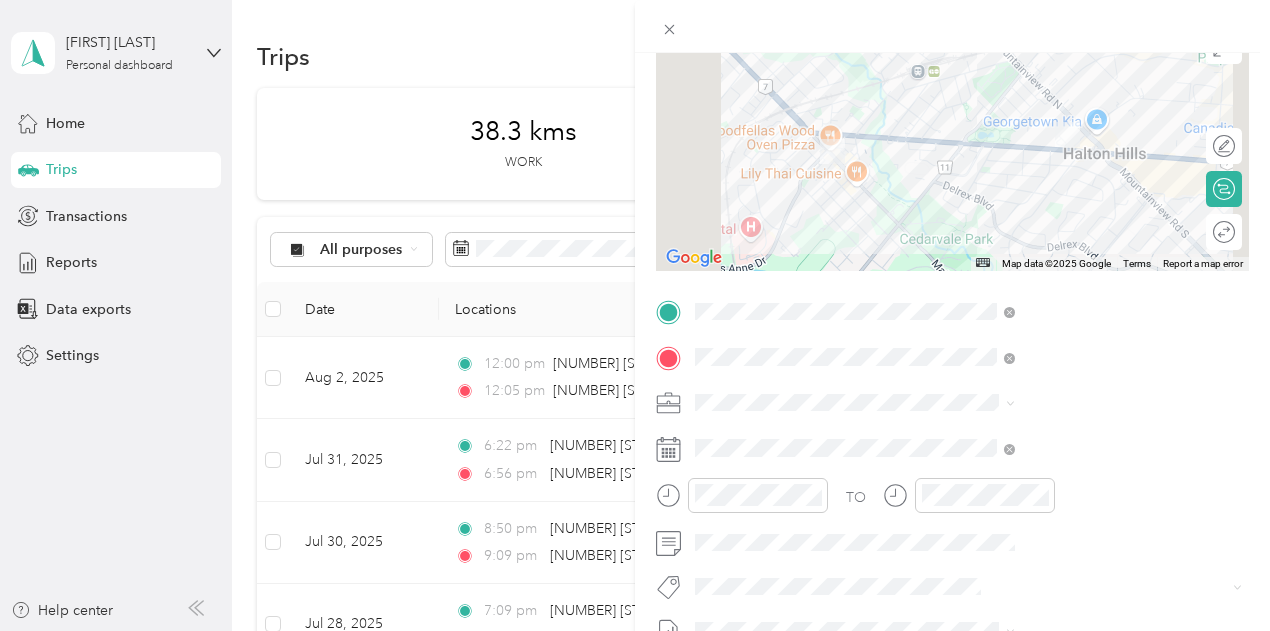 scroll, scrollTop: 196, scrollLeft: 0, axis: vertical 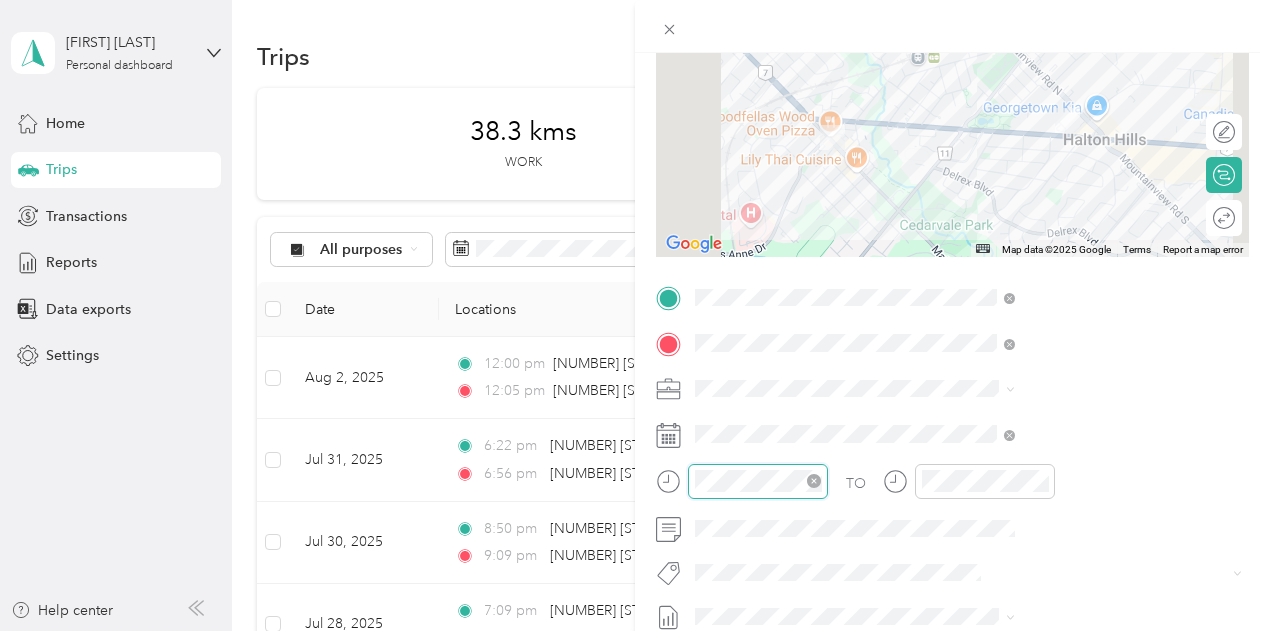 click at bounding box center [758, 481] 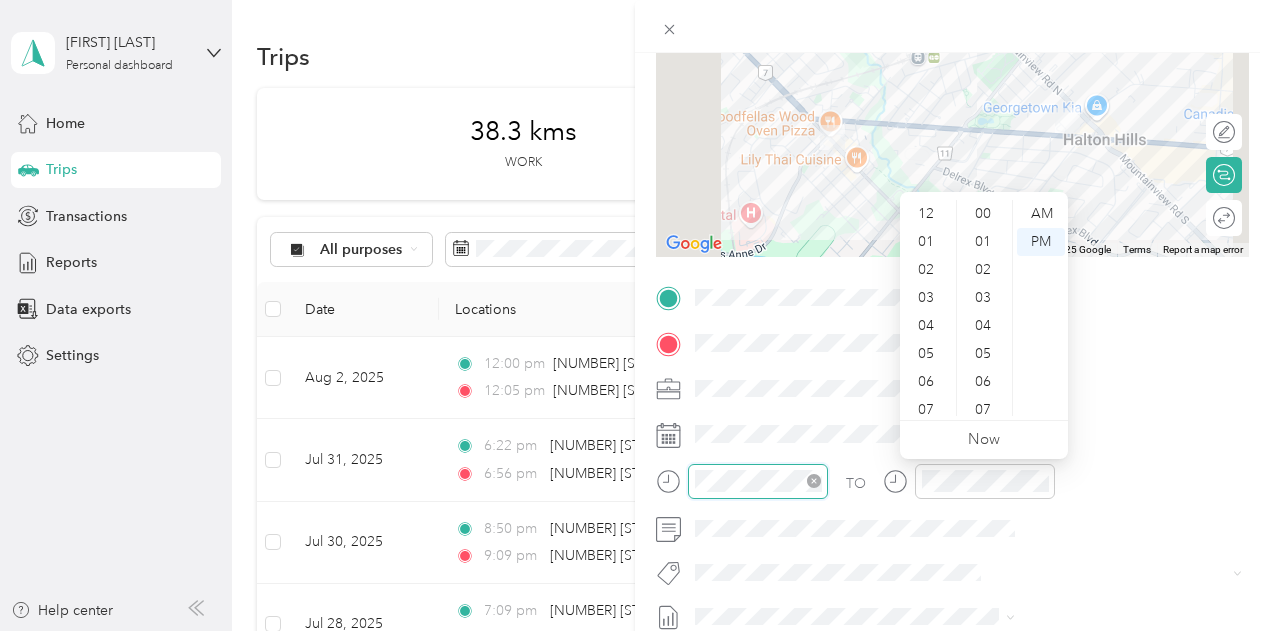scroll, scrollTop: 952, scrollLeft: 0, axis: vertical 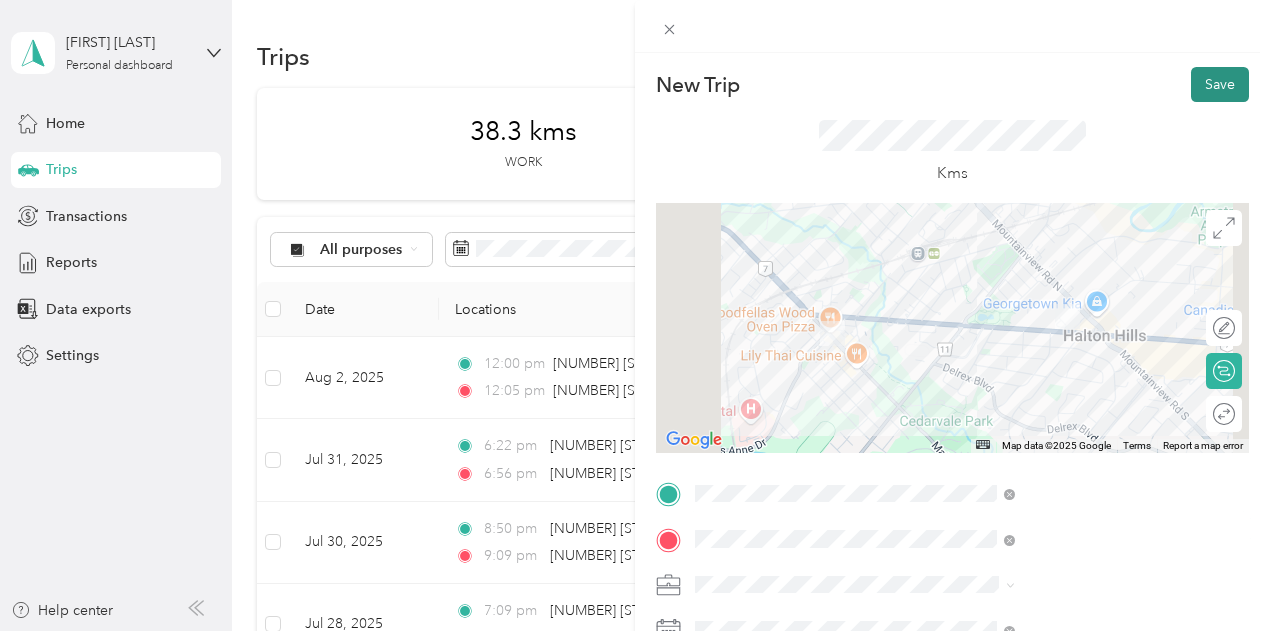 click on "Save" at bounding box center [1220, 84] 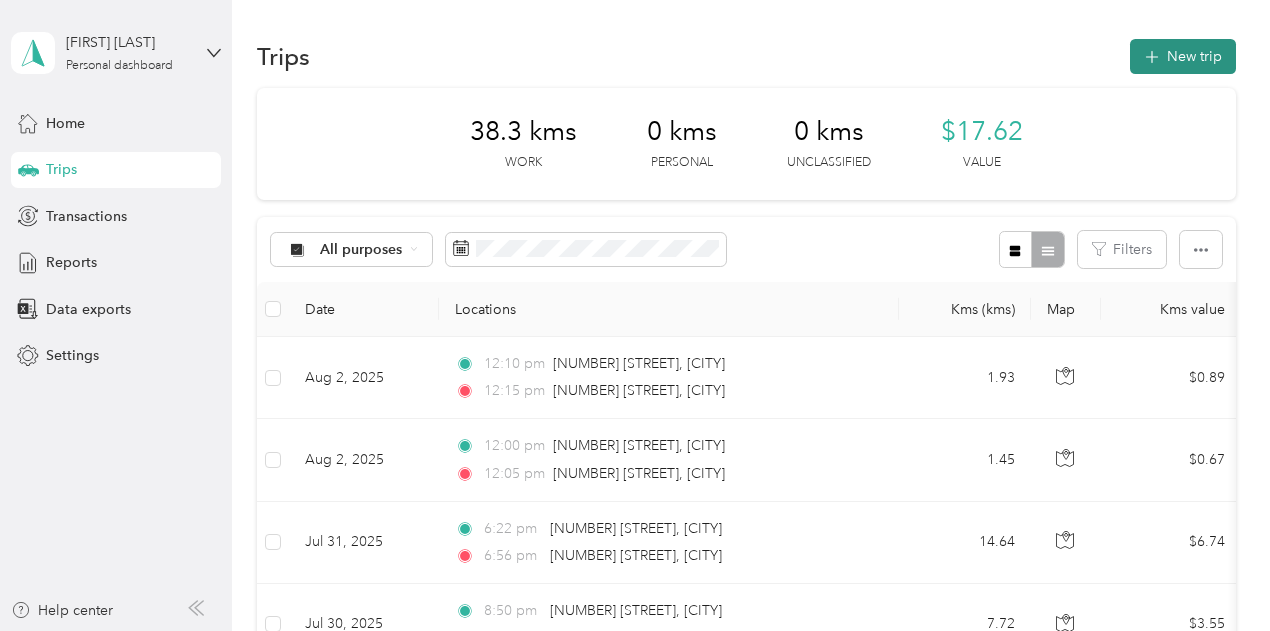 click on "New trip" at bounding box center [1183, 56] 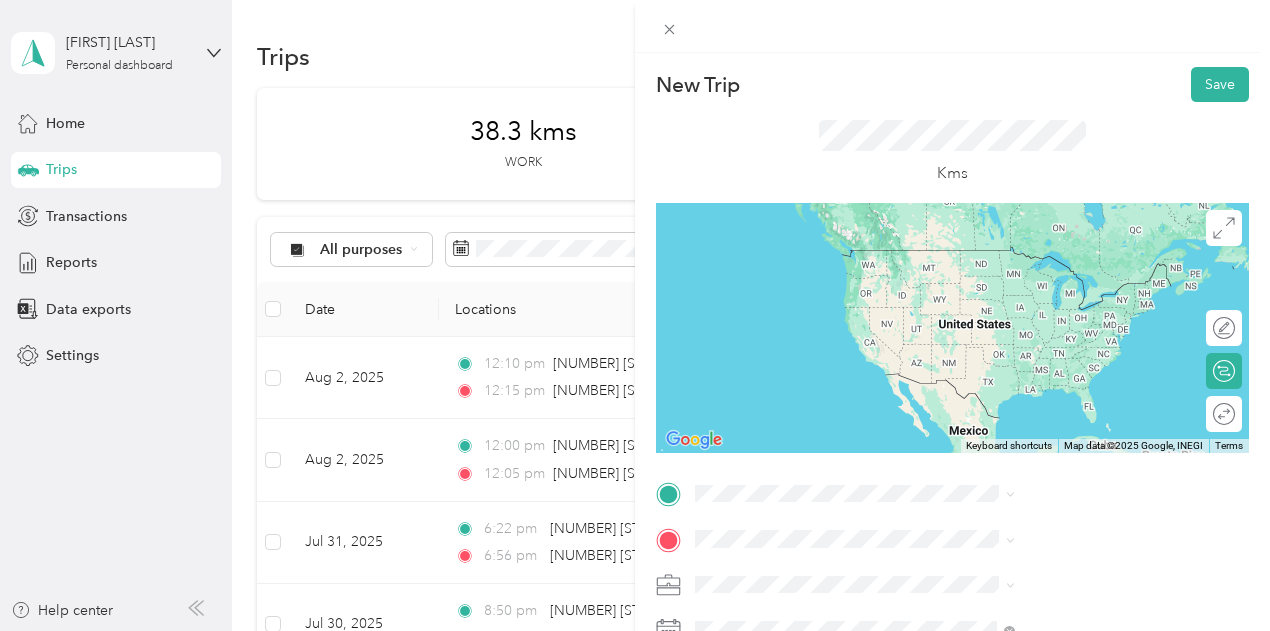 click on "[NUMBER] [STREET] [CITY], [STATE] [POSTAL_CODE], [COUNTRY]" at bounding box center (1081, 248) 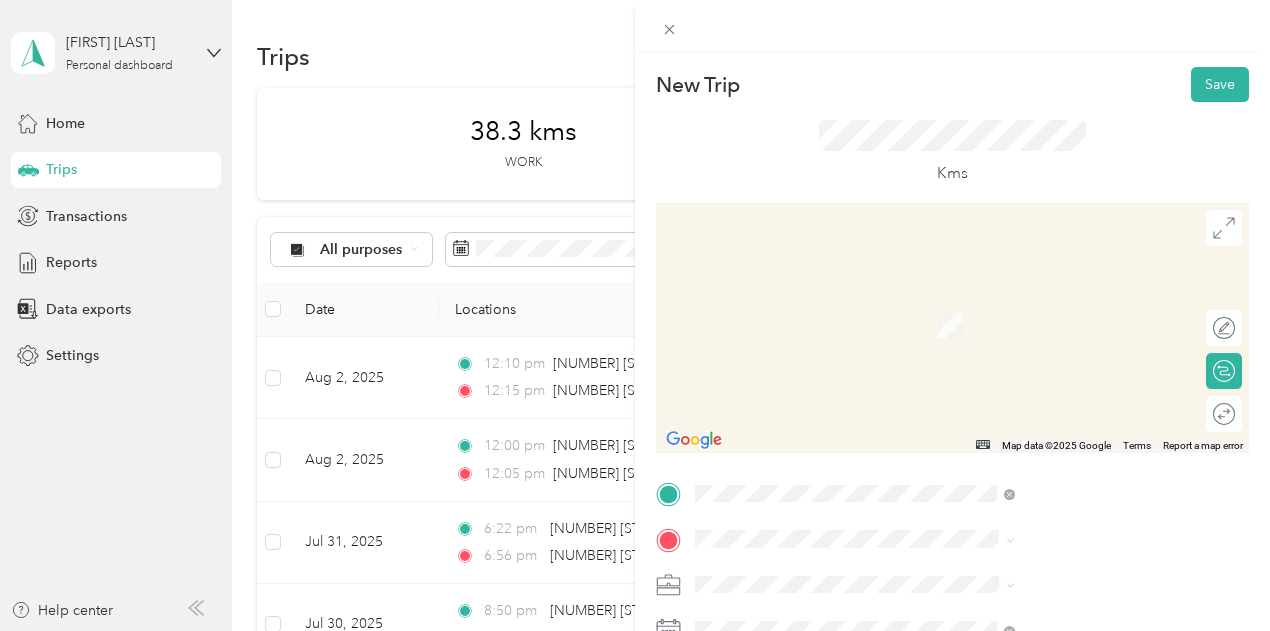 click on "[NUMBER] [STREET]
[CITY], [STATE] [POSTAL_CODE], [COUNTRY]" at bounding box center [1067, 306] 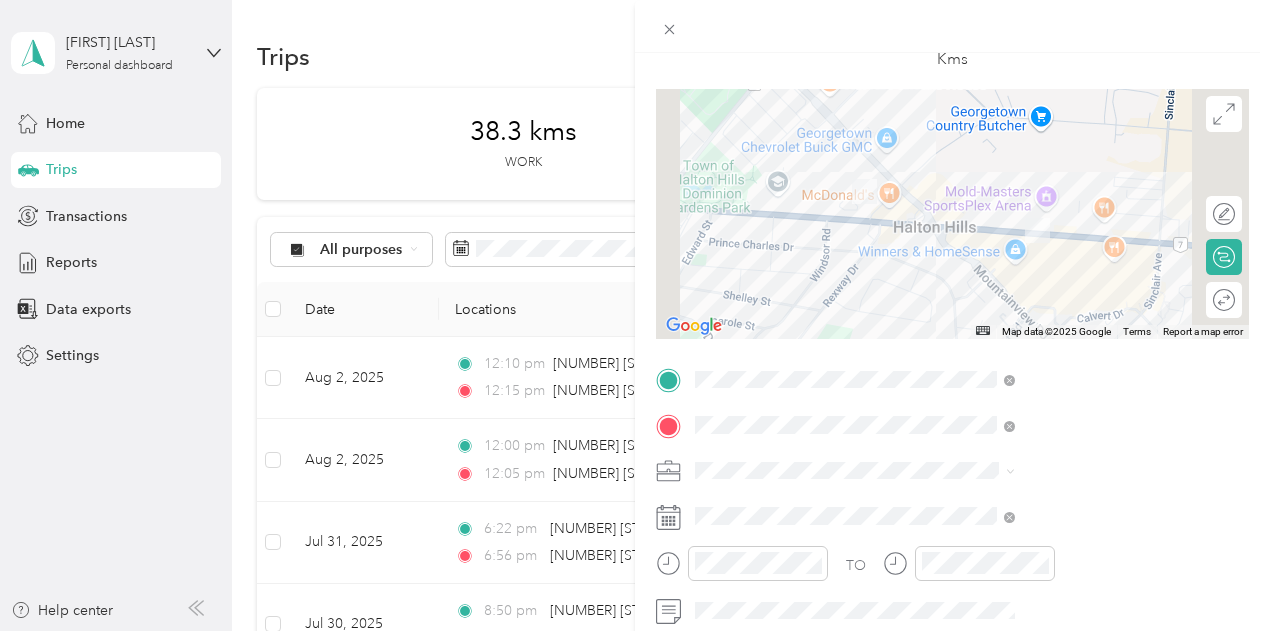 scroll, scrollTop: 116, scrollLeft: 0, axis: vertical 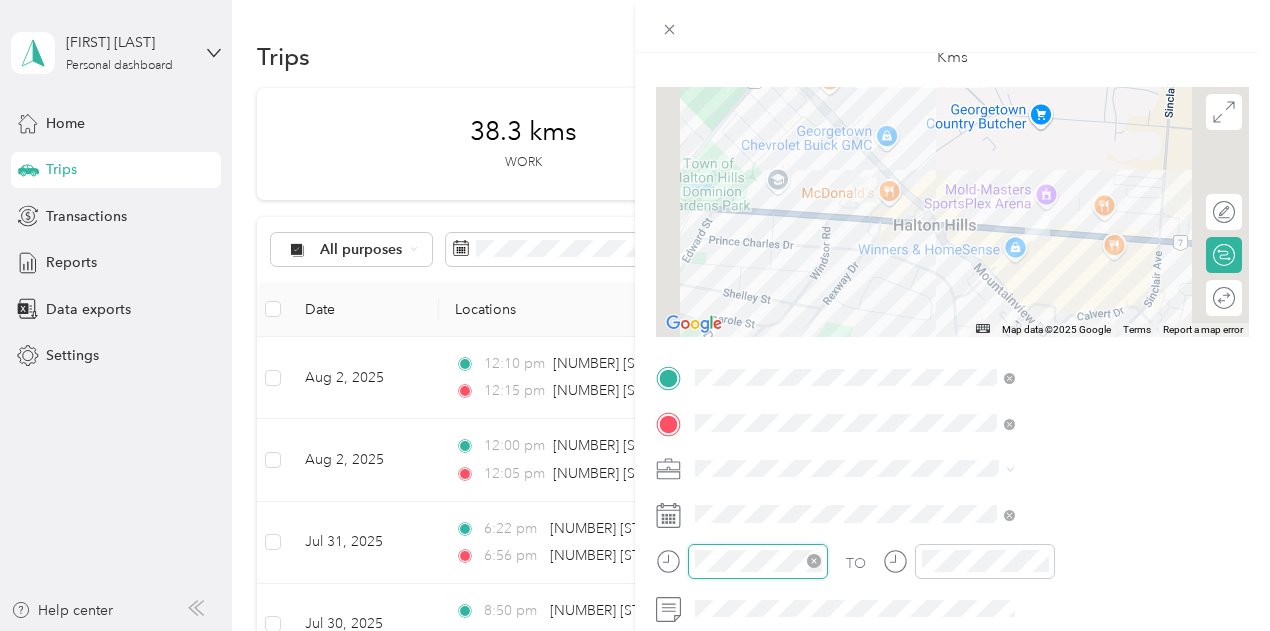 click at bounding box center [758, 561] 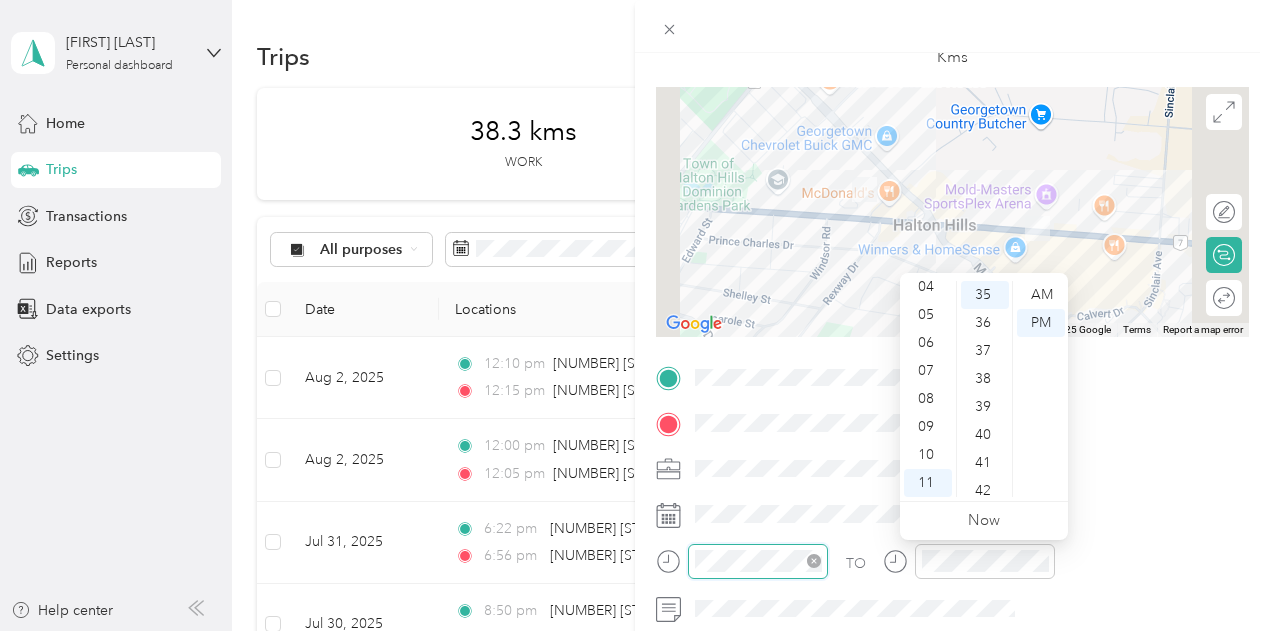 scroll, scrollTop: 980, scrollLeft: 0, axis: vertical 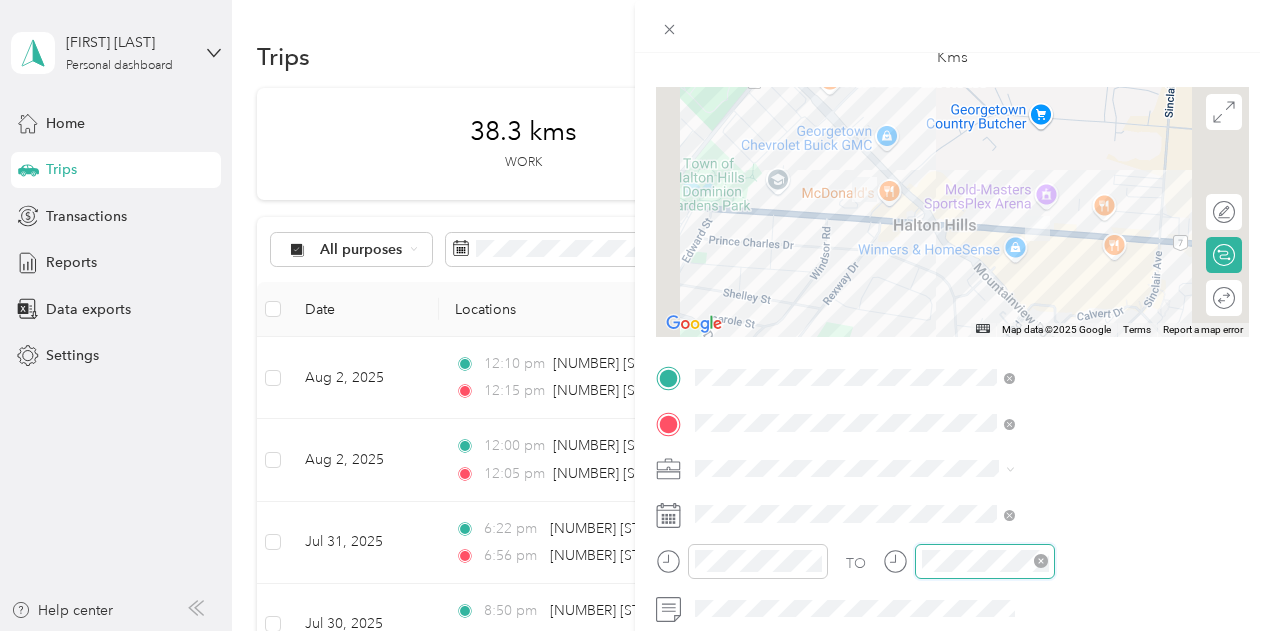 click at bounding box center [985, 561] 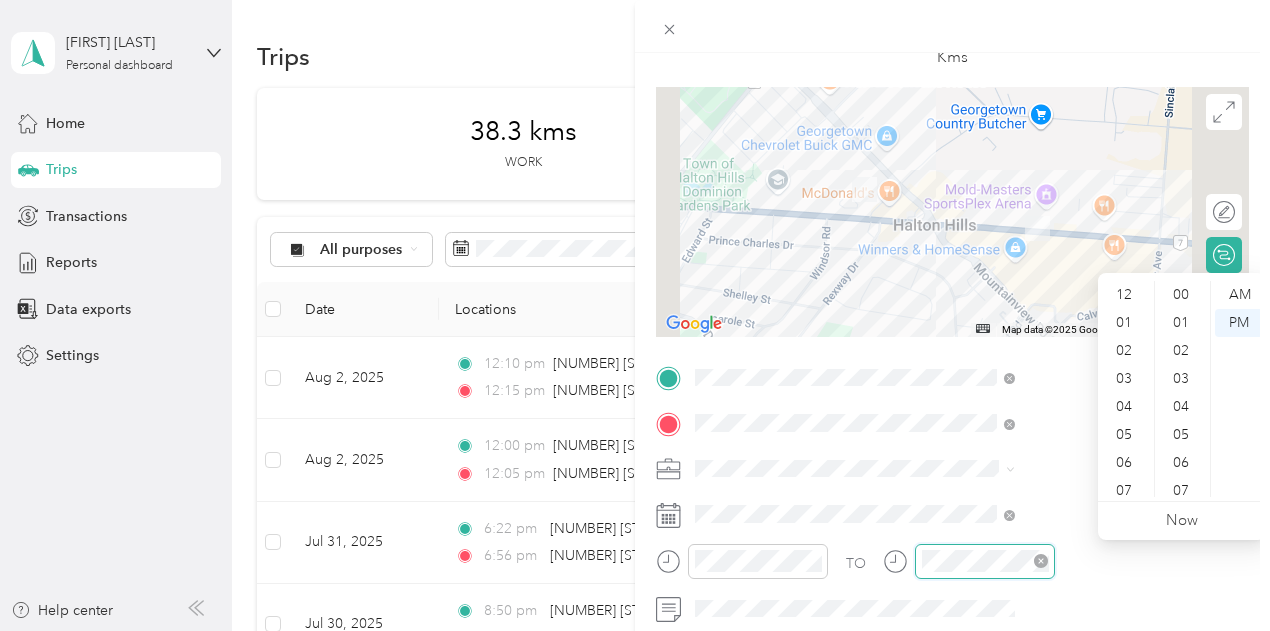 scroll, scrollTop: 980, scrollLeft: 0, axis: vertical 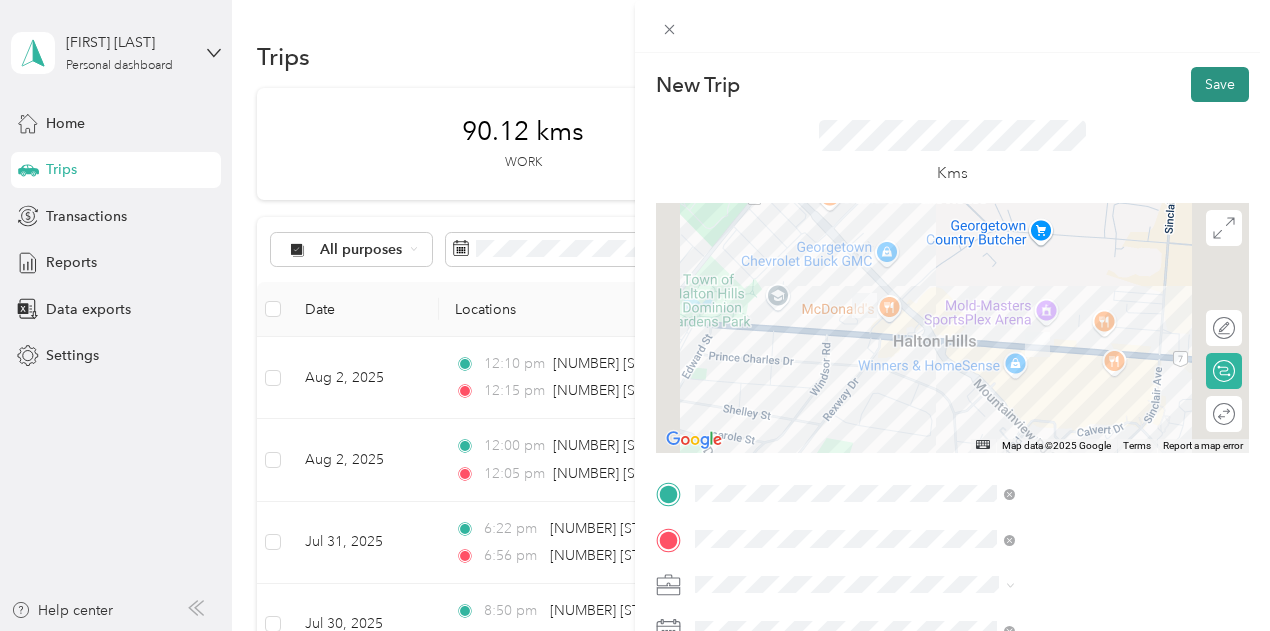click on "Save" at bounding box center (1220, 84) 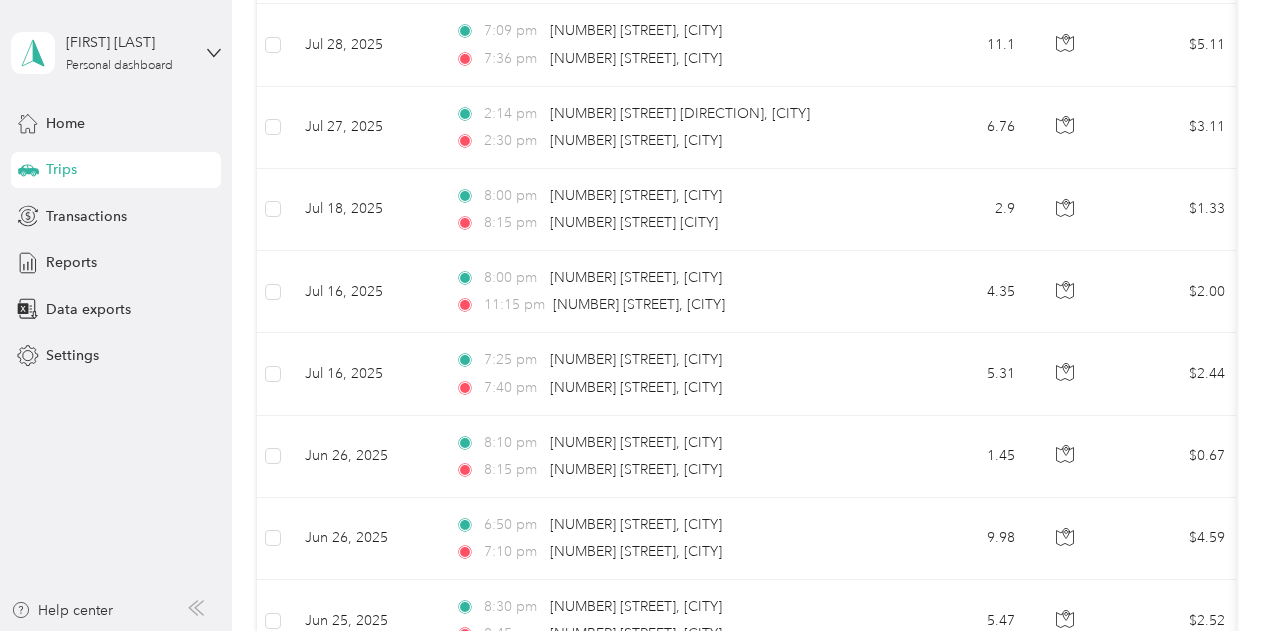 scroll, scrollTop: 746, scrollLeft: 0, axis: vertical 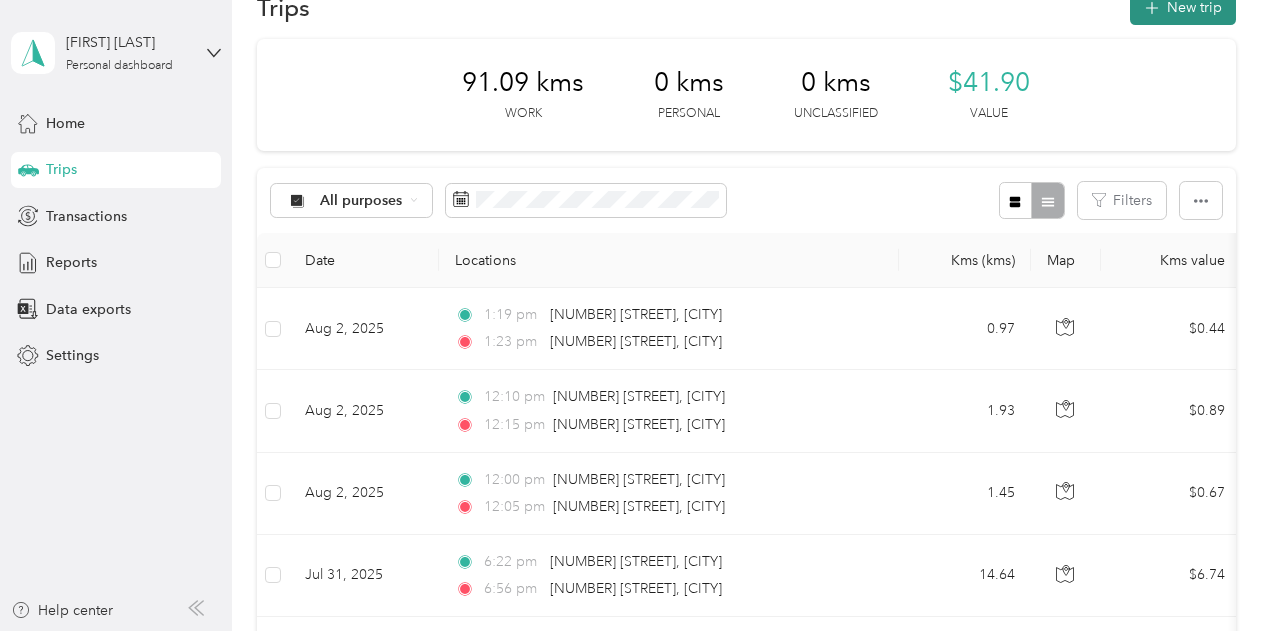 click on "New trip" at bounding box center [1183, 7] 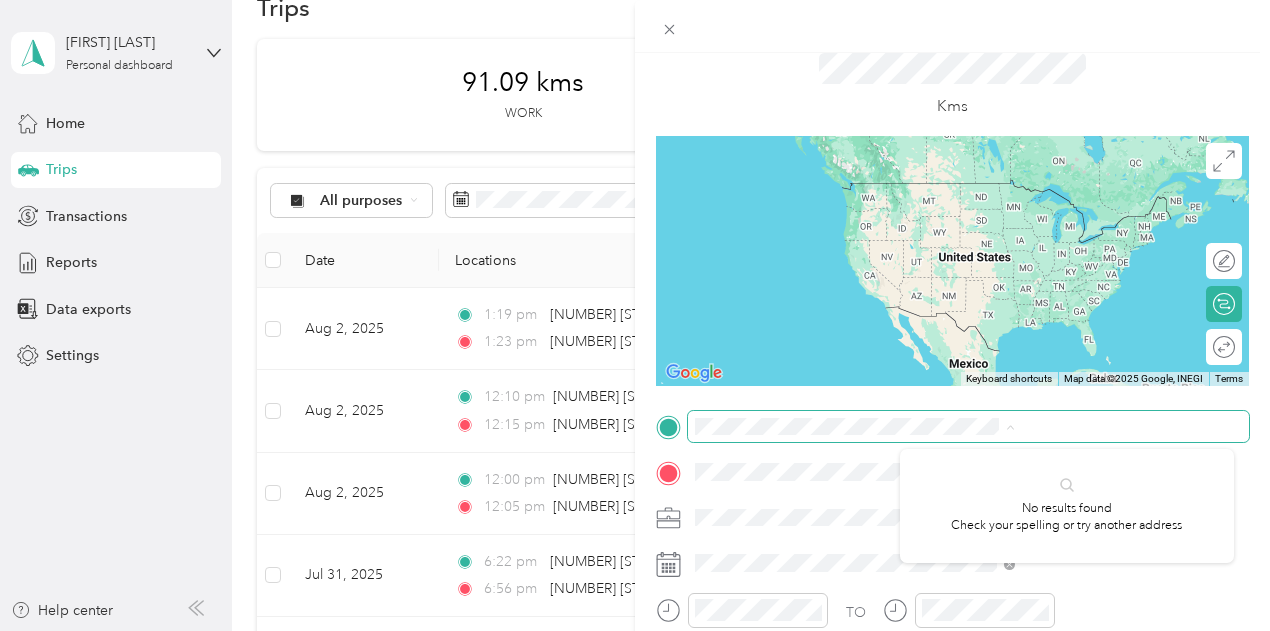 scroll, scrollTop: 88, scrollLeft: 0, axis: vertical 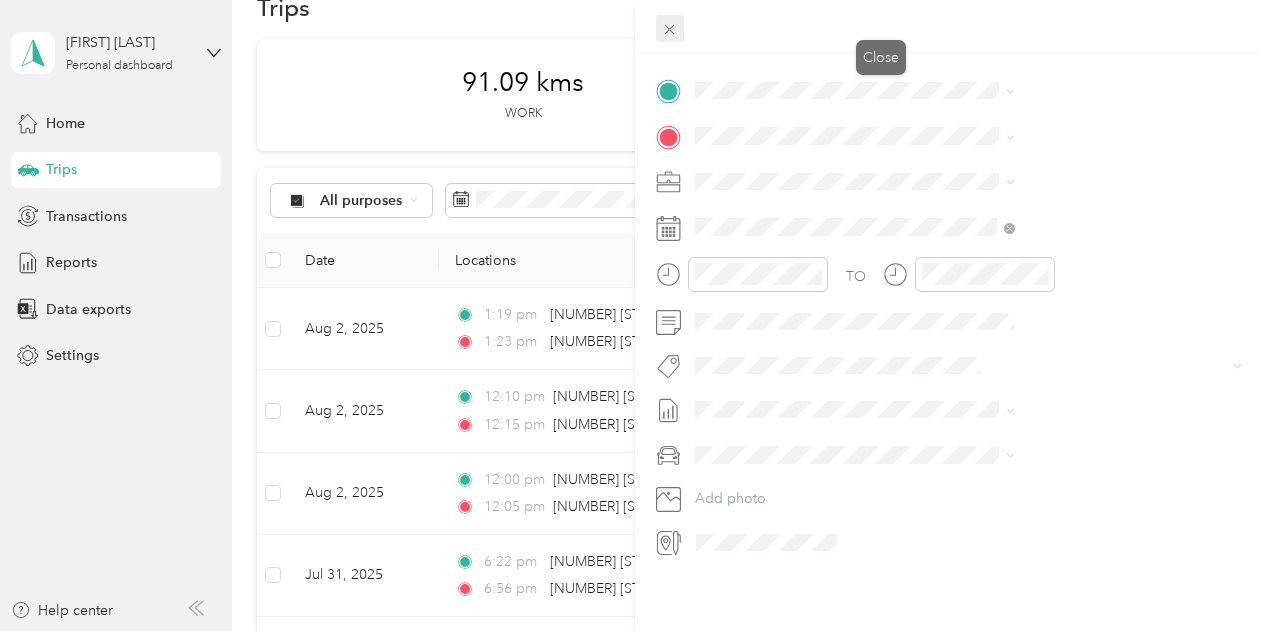 click 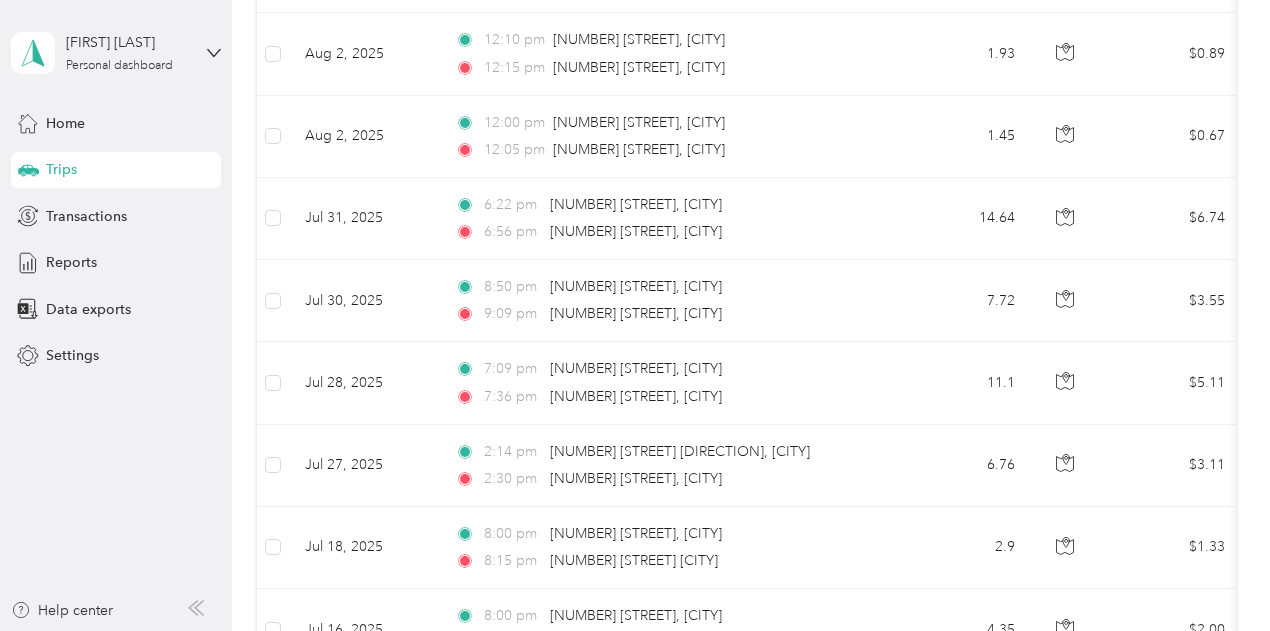 scroll, scrollTop: 408, scrollLeft: 0, axis: vertical 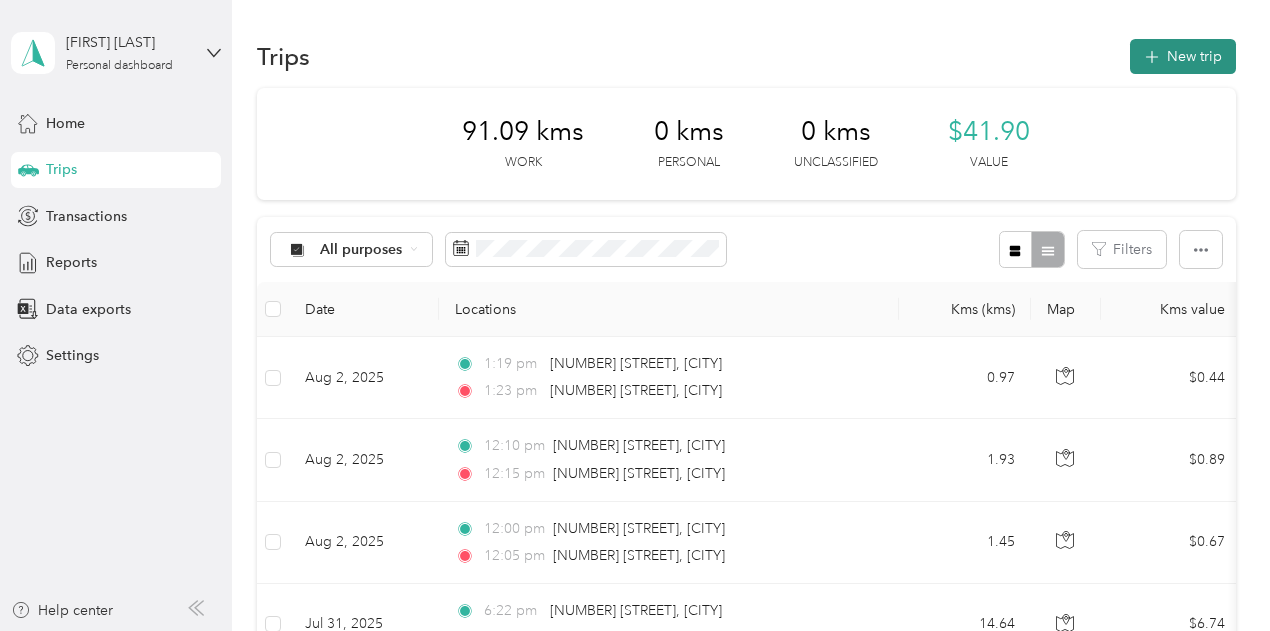 click on "New trip" at bounding box center (1183, 56) 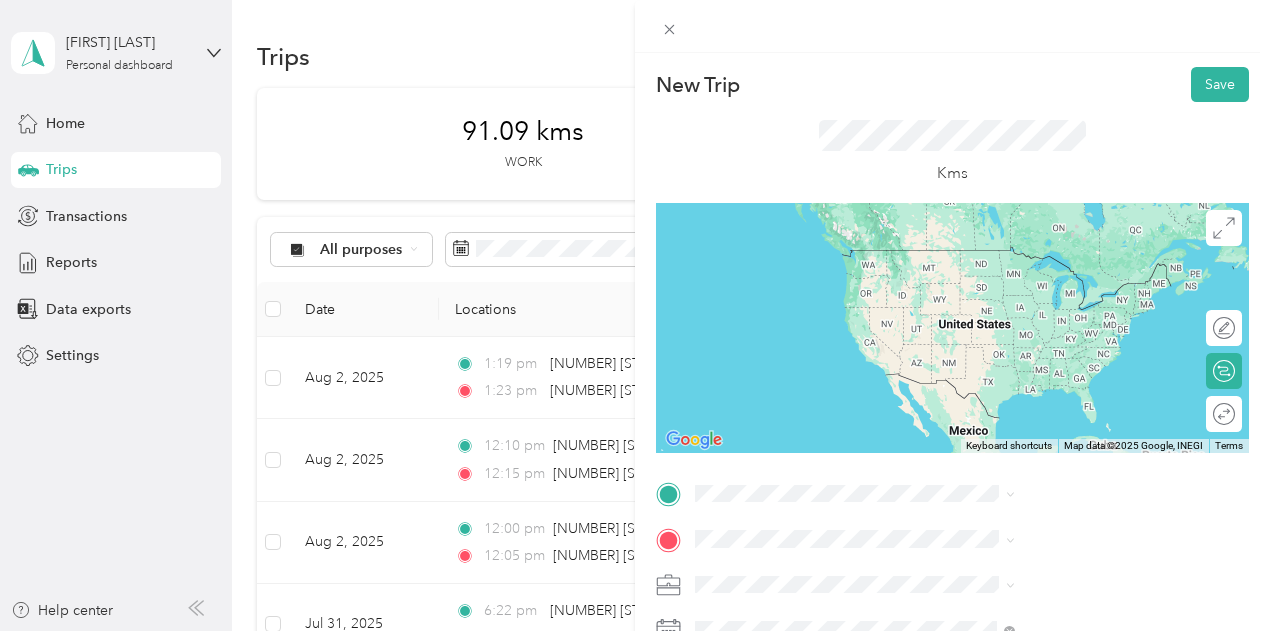 click on "[NUMBER] [STREET]
[CITY], [STATE] [POSTAL_CODE], [COUNTRY]" at bounding box center [1081, 258] 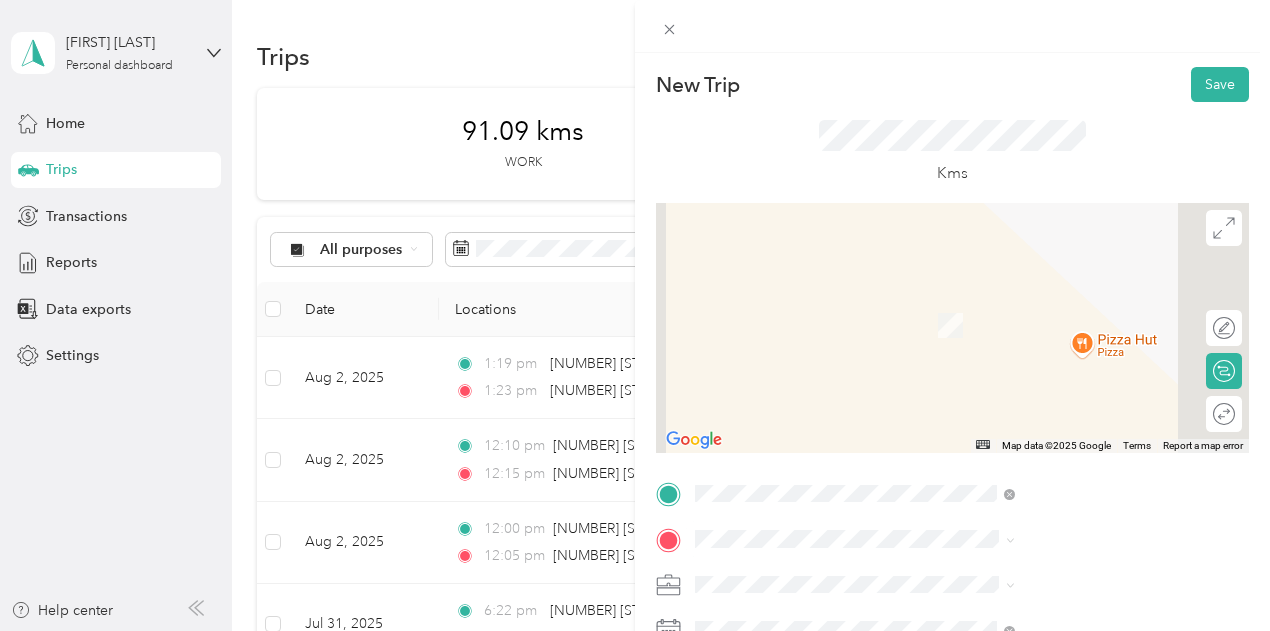 click on "[NUMBER] [STREET] [DIRECTION]
[CITY], [PROVINCE] [POSTAL_CODE], [COUNTRY]" at bounding box center (1081, 431) 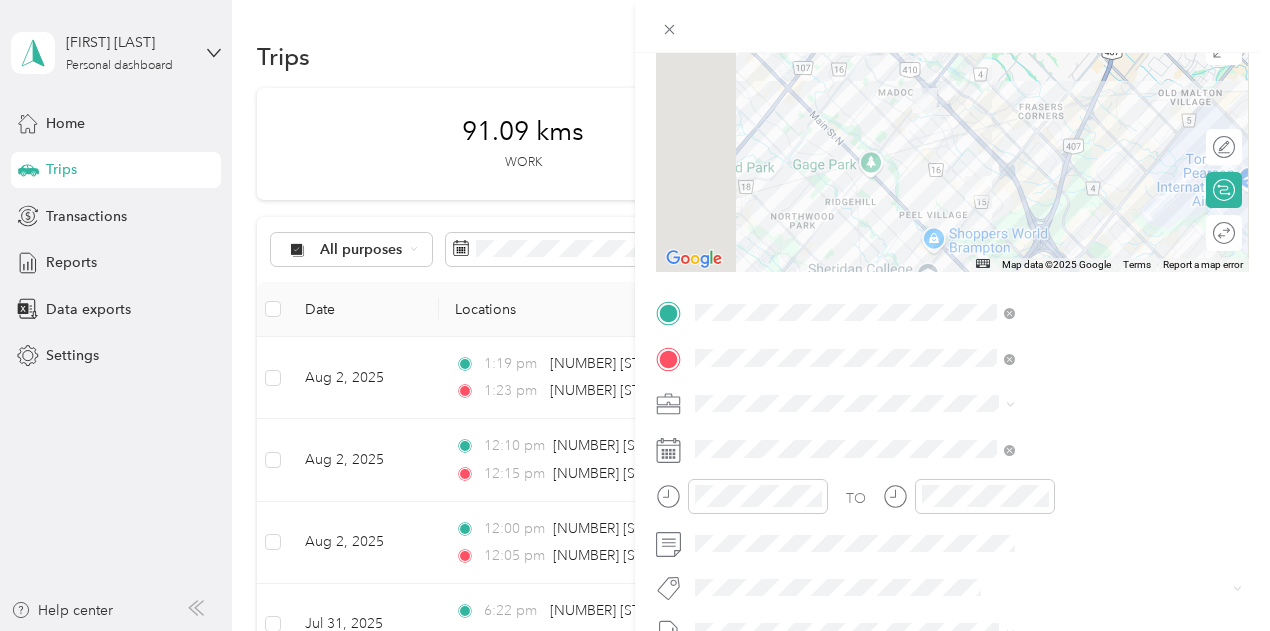 scroll, scrollTop: 187, scrollLeft: 0, axis: vertical 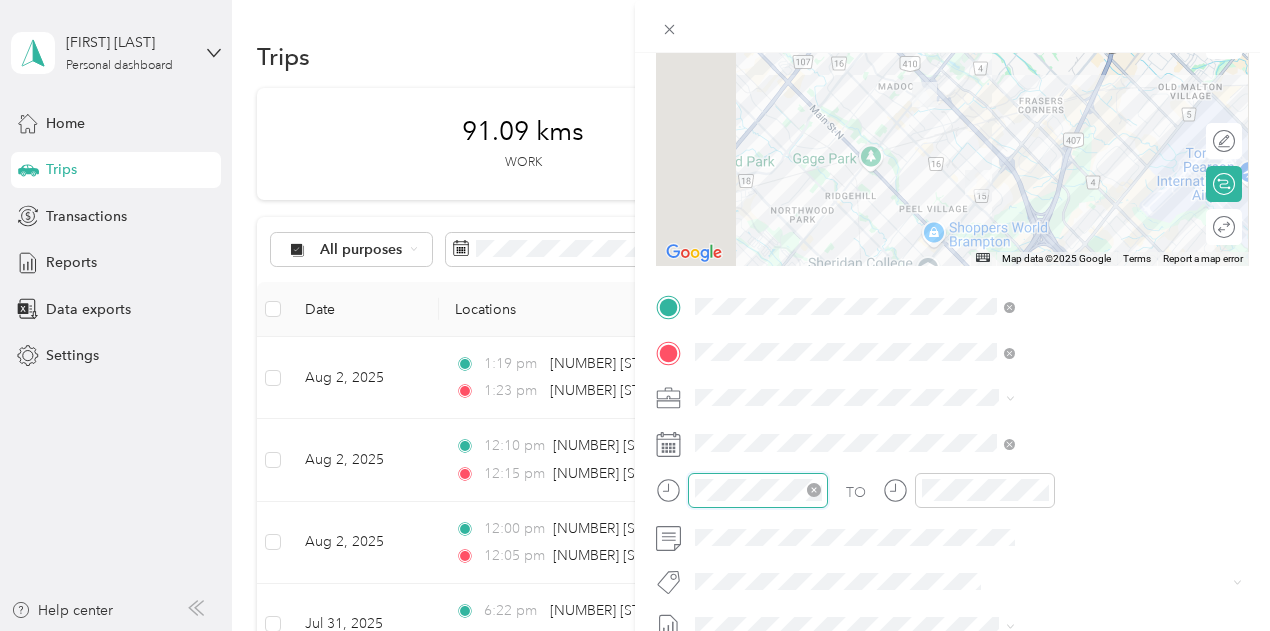 click at bounding box center [758, 490] 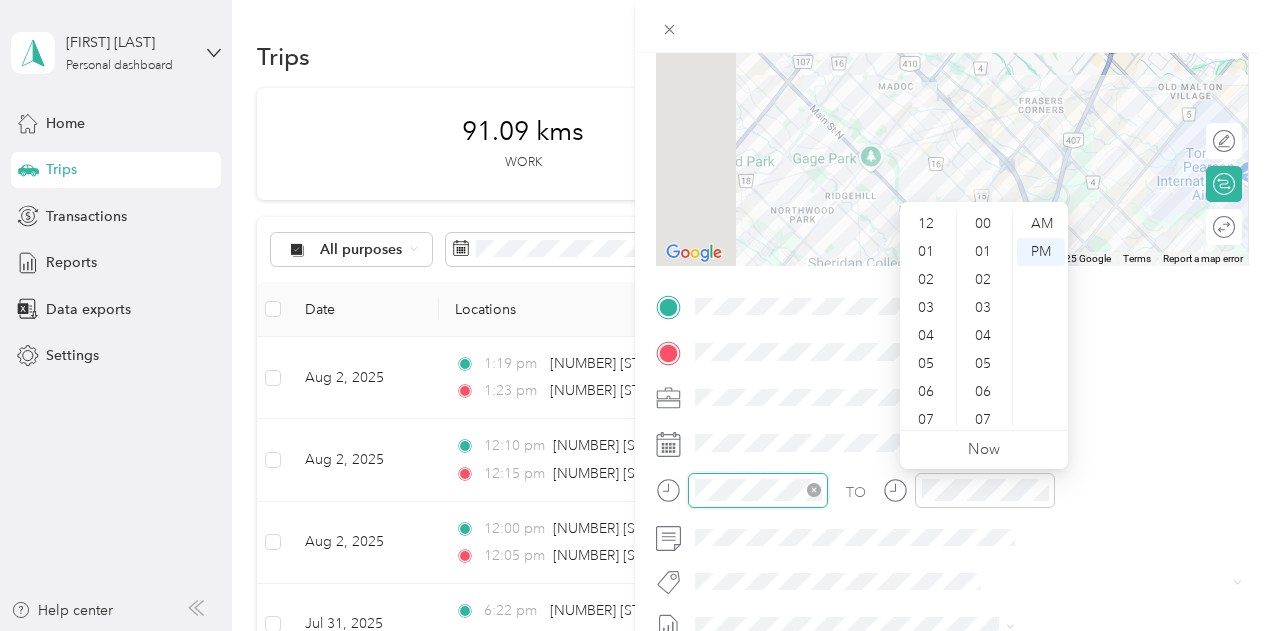 scroll, scrollTop: 1120, scrollLeft: 0, axis: vertical 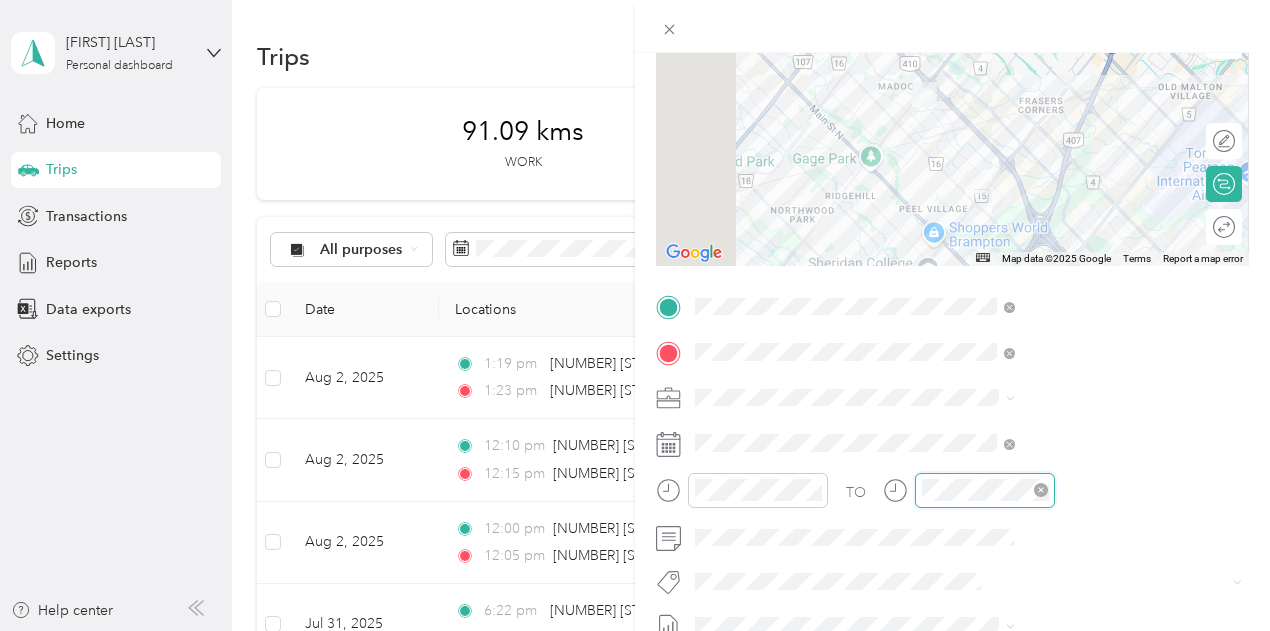 click at bounding box center (985, 490) 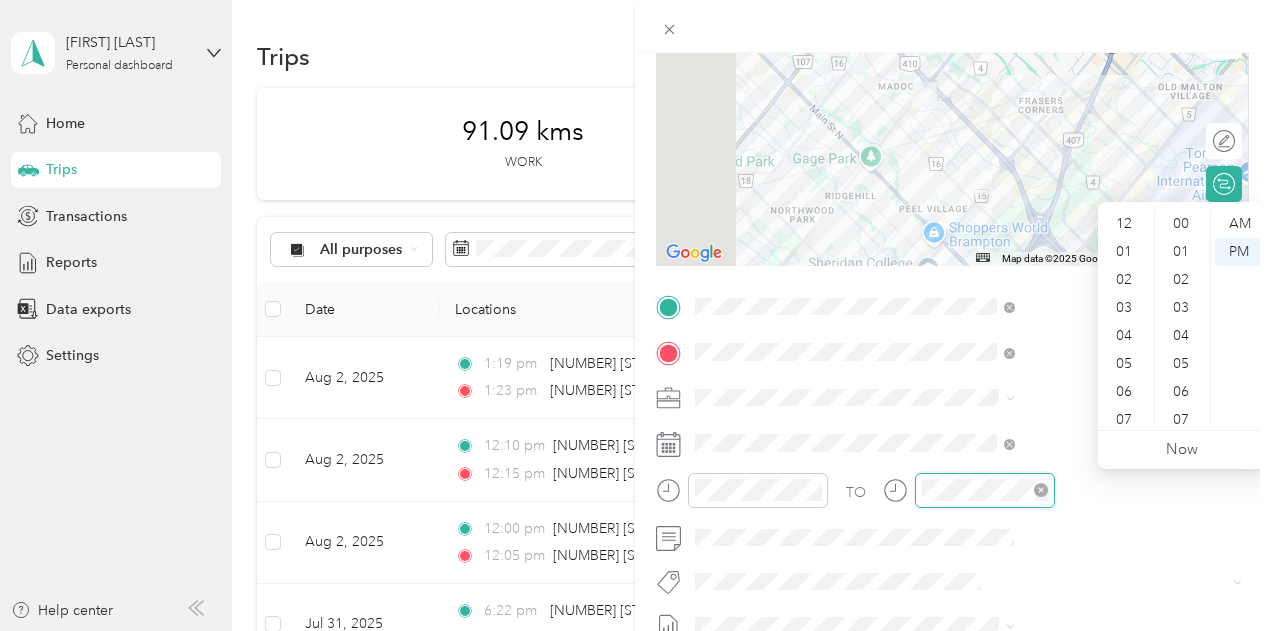 scroll, scrollTop: 1120, scrollLeft: 0, axis: vertical 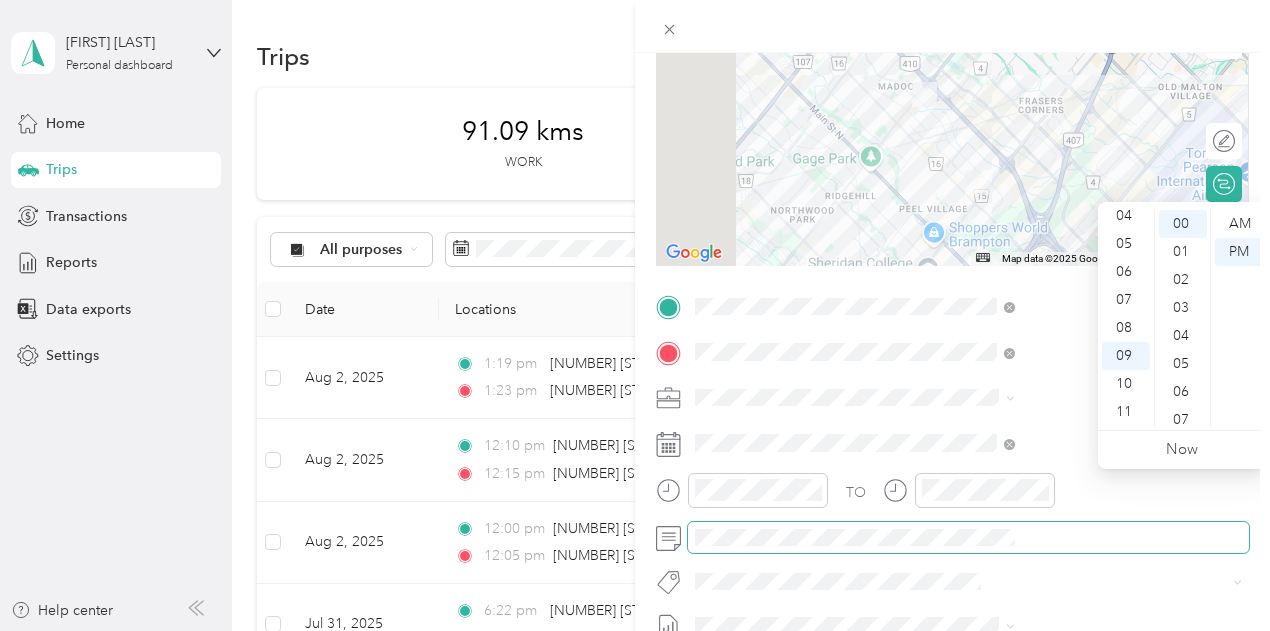 click at bounding box center [968, 538] 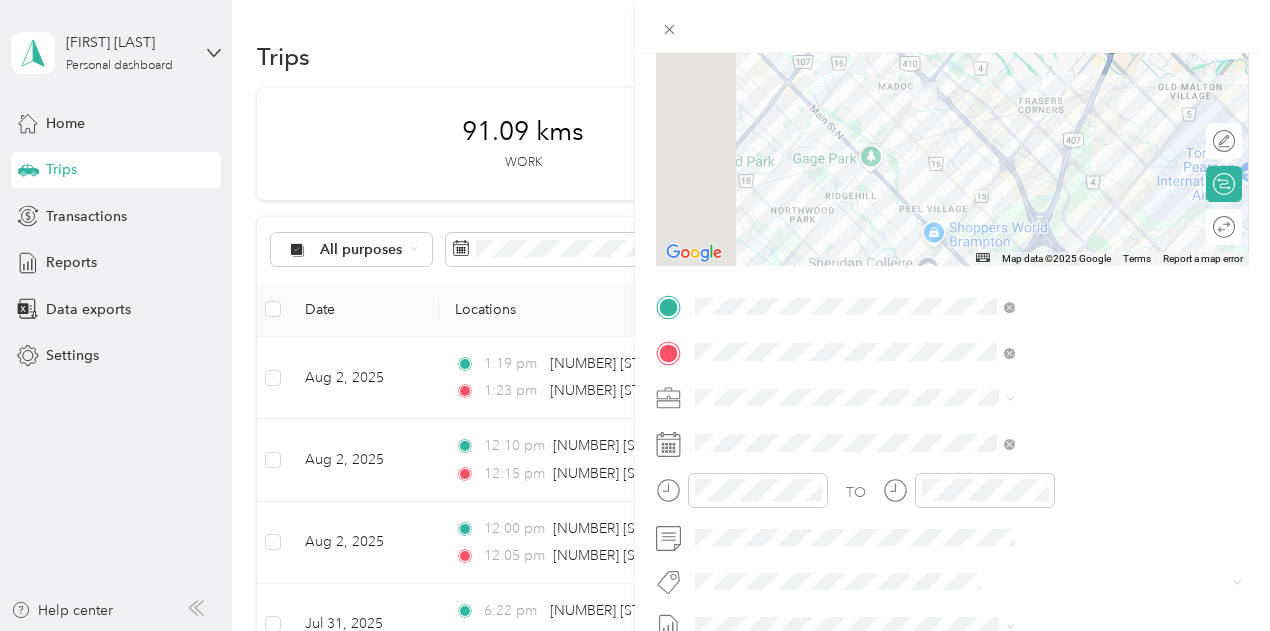 scroll, scrollTop: 0, scrollLeft: 0, axis: both 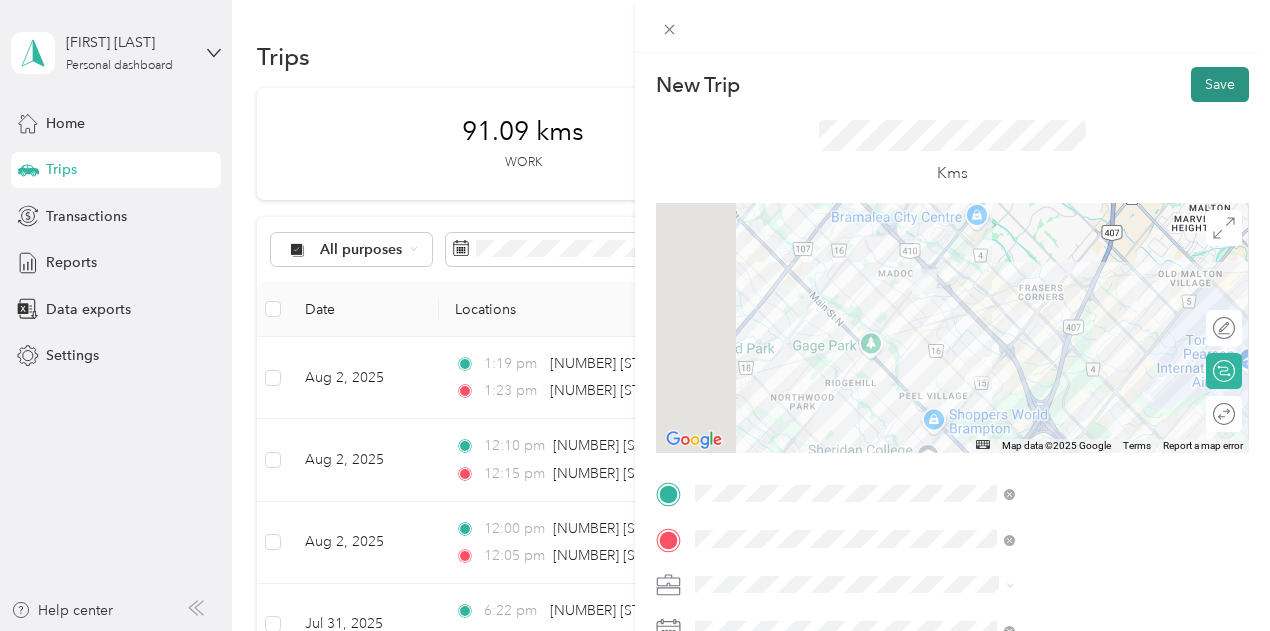 click on "Save" at bounding box center [1220, 84] 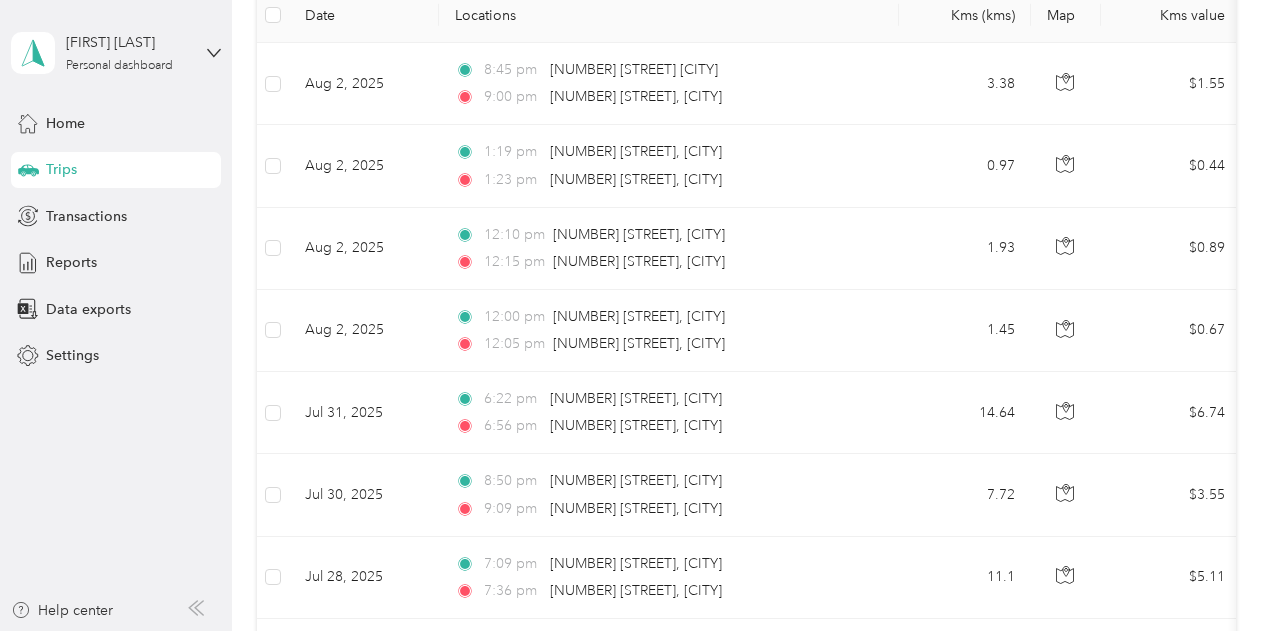 scroll, scrollTop: 338, scrollLeft: 0, axis: vertical 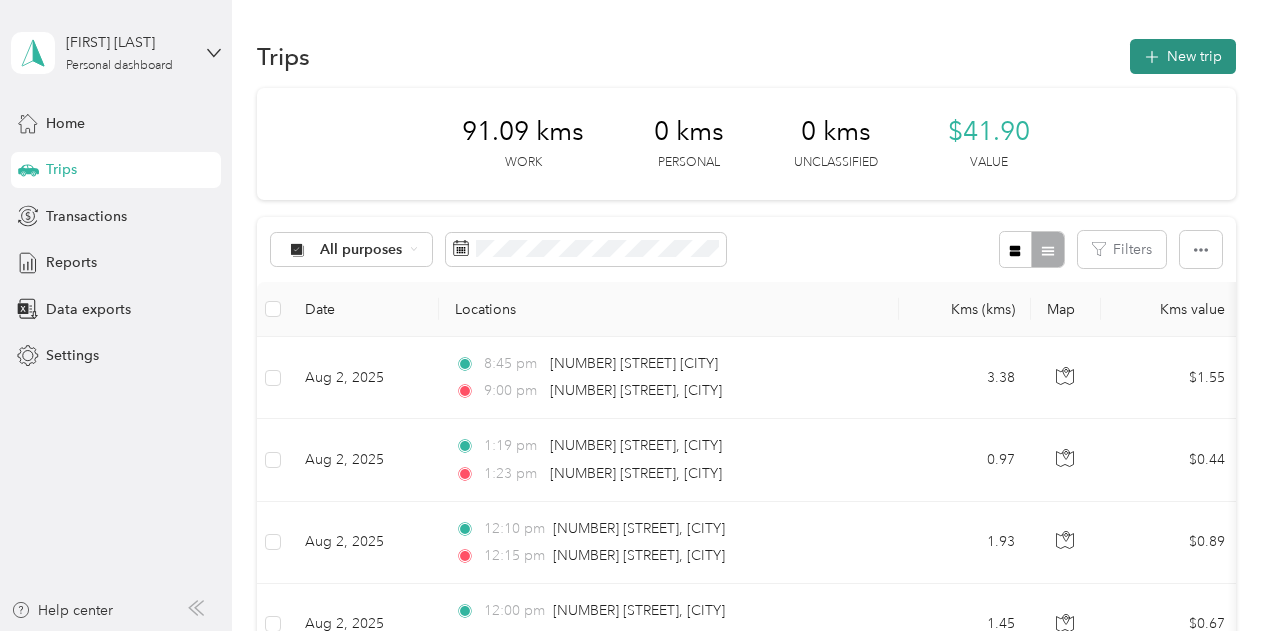 click on "New trip" at bounding box center [1183, 56] 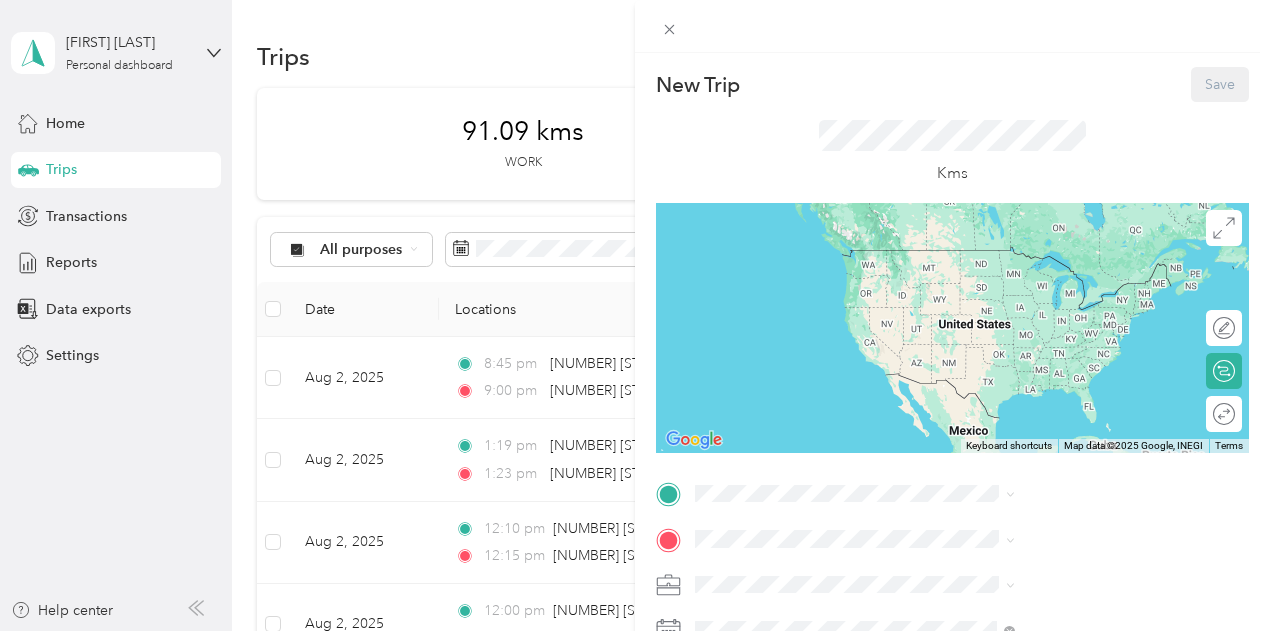 click on "New Trip Save This trip cannot be edited because it is either under review, approved, or paid. Contact your Team Manager to edit it. Kms ← Move left → Move right ↑ Move up ↓ Move down + Zoom in - Zoom out Home Jump left by 75% End Jump right by 75% Page Up Jump up by 75% Page Down Jump down by 75% Keyboard shortcuts Map Data Map data ©2025 Google, INEGI Map data ©2025 Google, INEGI 1000 km  Click to toggle between metric and imperial units Terms Report a map error Edit route Calculate route Round trip TO Add photo" at bounding box center [635, 315] 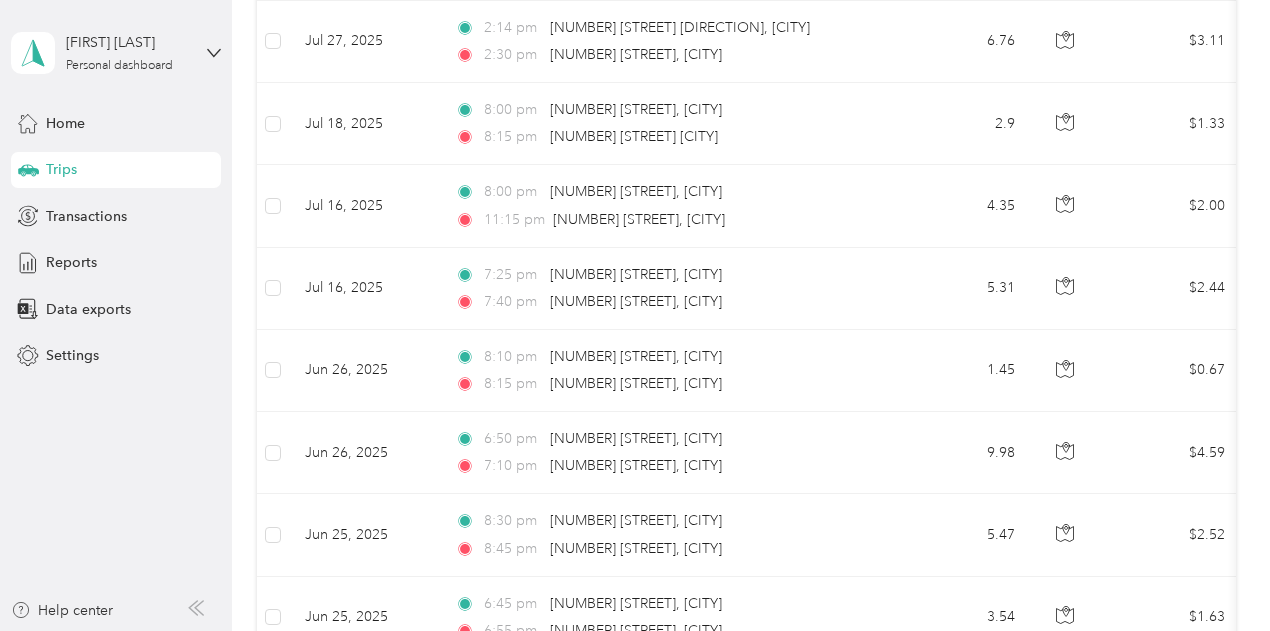 scroll, scrollTop: 914, scrollLeft: 0, axis: vertical 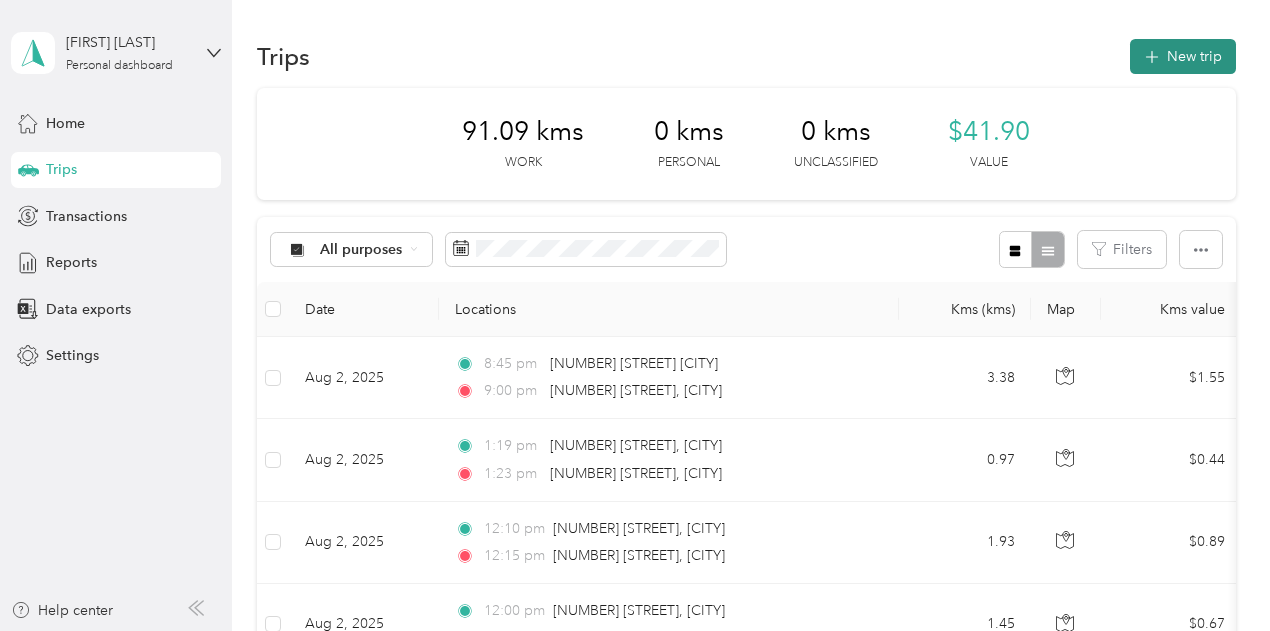 click on "New trip" at bounding box center (1183, 56) 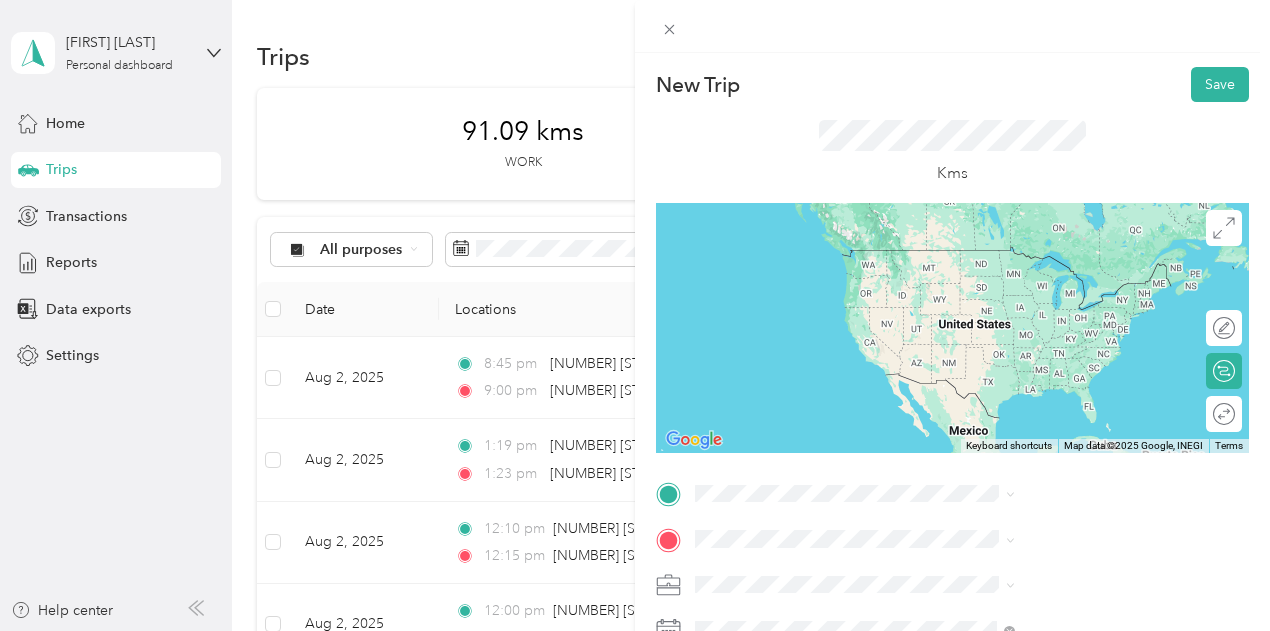 click on "[NUMBER] [STREET] [CITY], [STATE] [POSTAL_CODE], [COUNTRY]" at bounding box center (1081, 256) 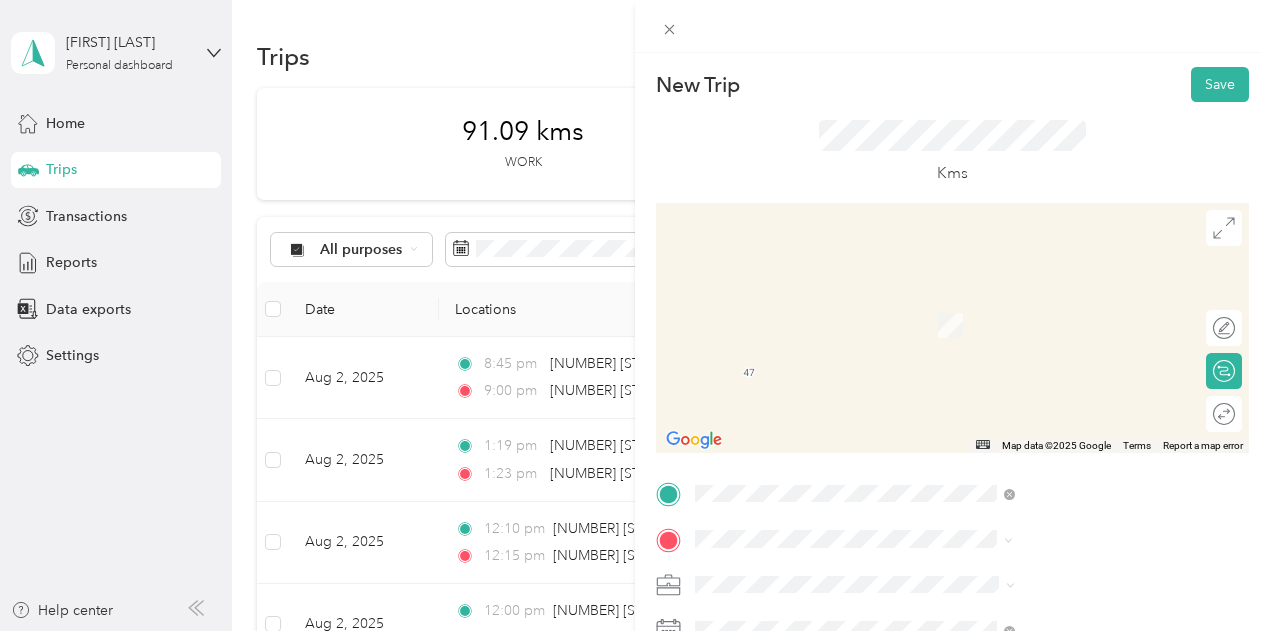 click on "[NUMBER] [STREET]
[CITY], [STATE] [POSTAL_CODE], [COUNTRY]" at bounding box center (1081, 312) 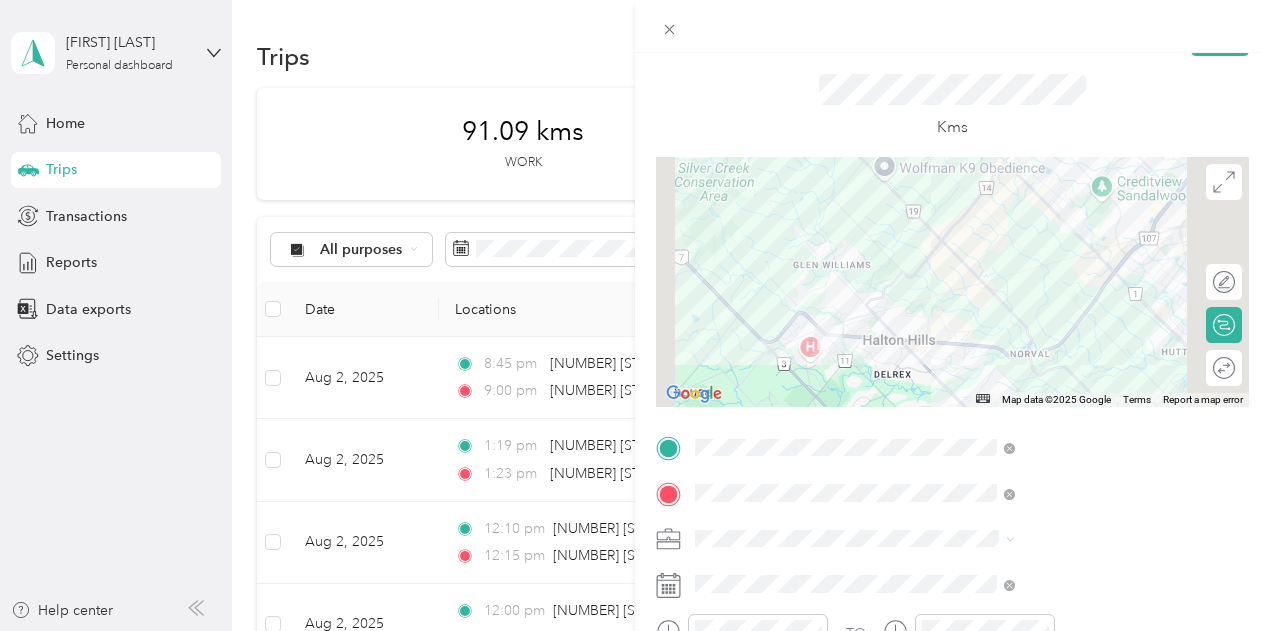 scroll, scrollTop: 67, scrollLeft: 0, axis: vertical 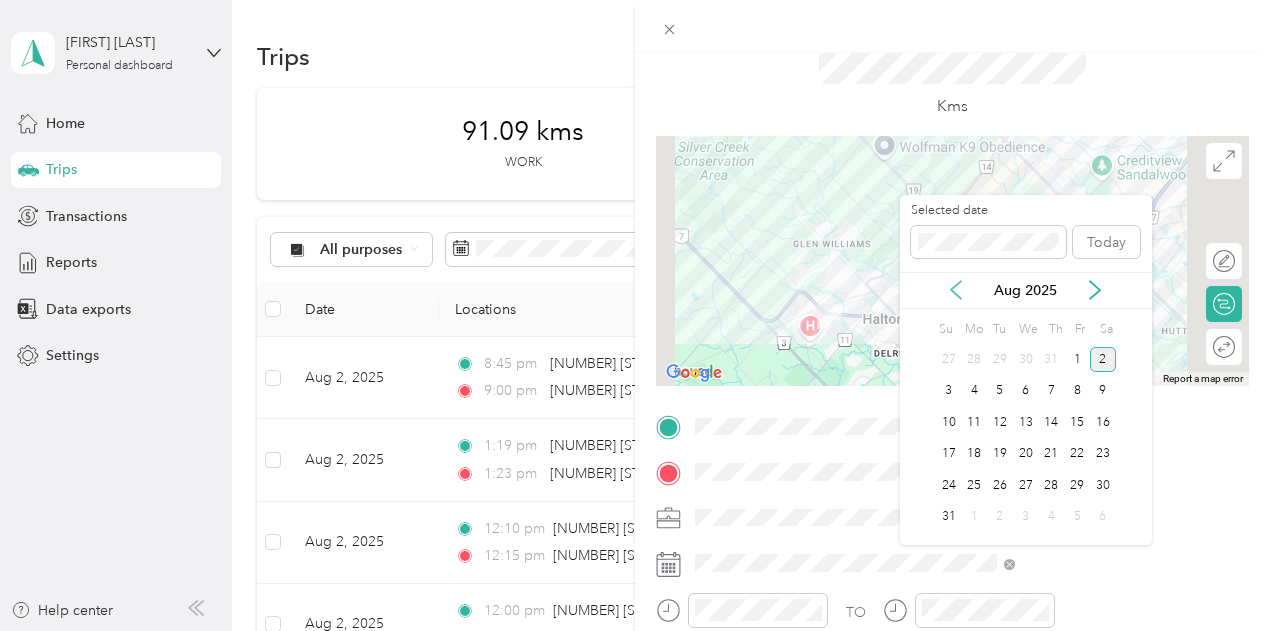 click 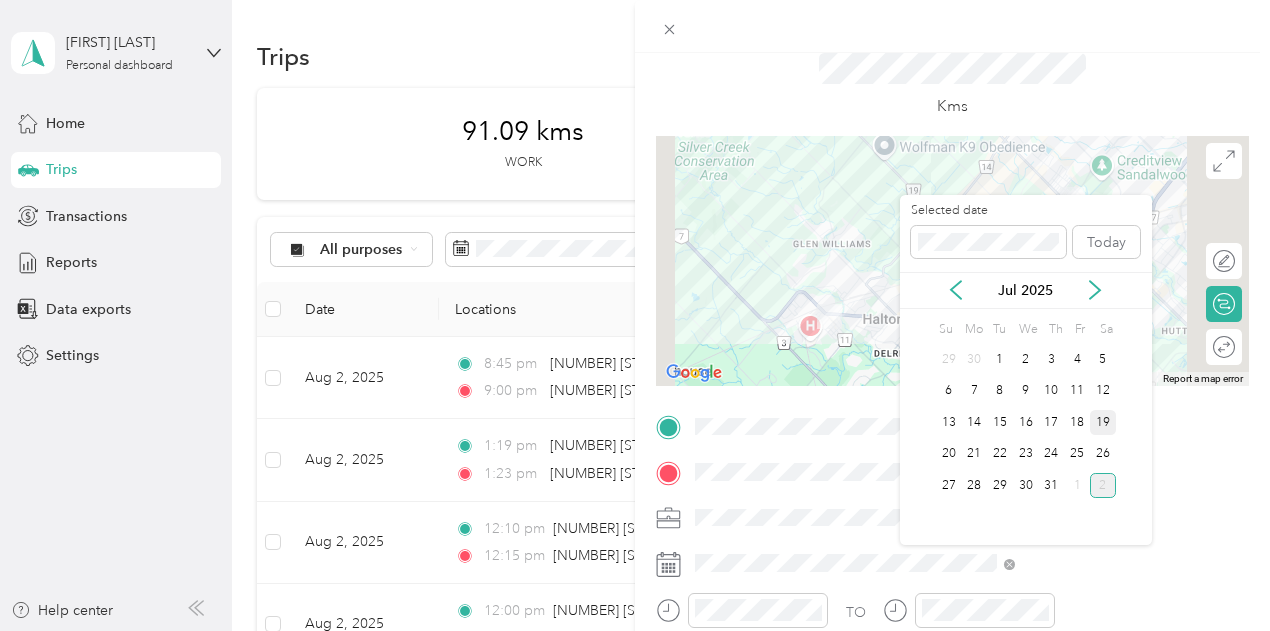 click on "19" at bounding box center [1103, 422] 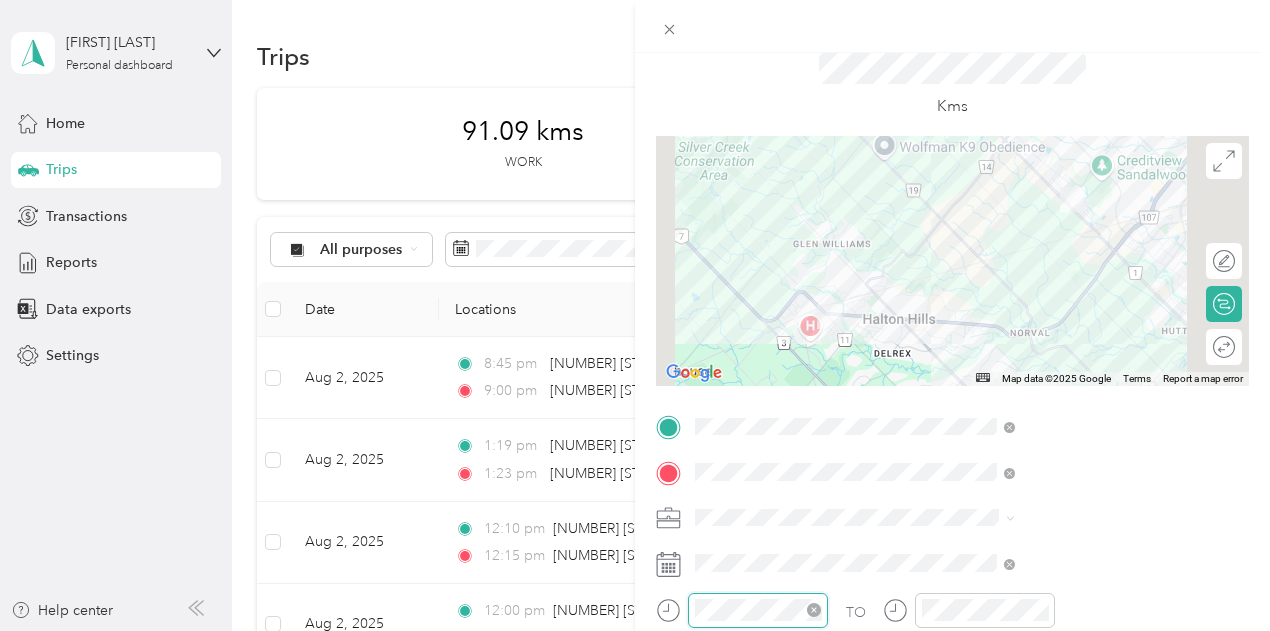 scroll, scrollTop: 1202, scrollLeft: 0, axis: vertical 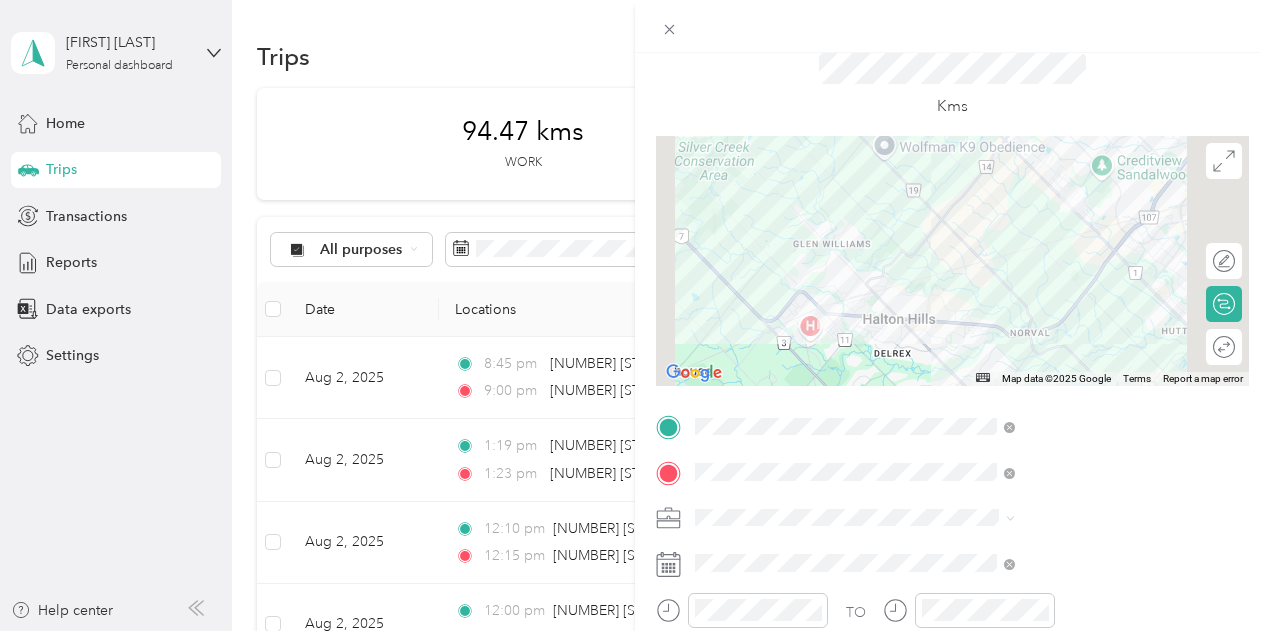 click at bounding box center [968, 518] 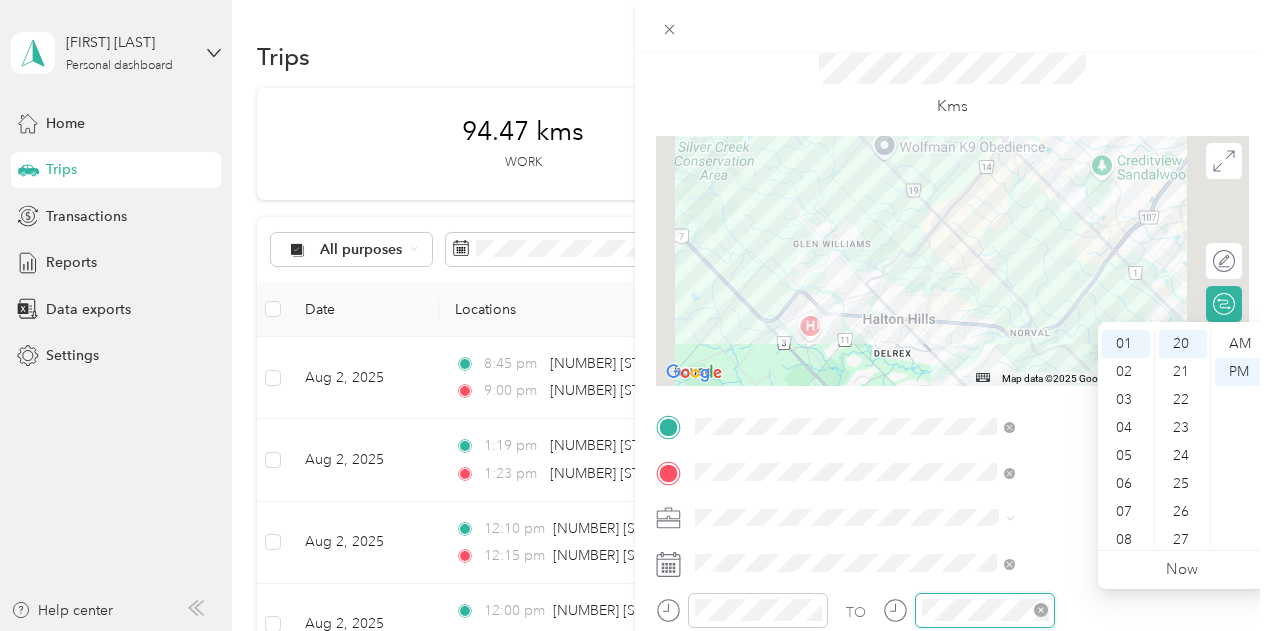 scroll, scrollTop: 560, scrollLeft: 0, axis: vertical 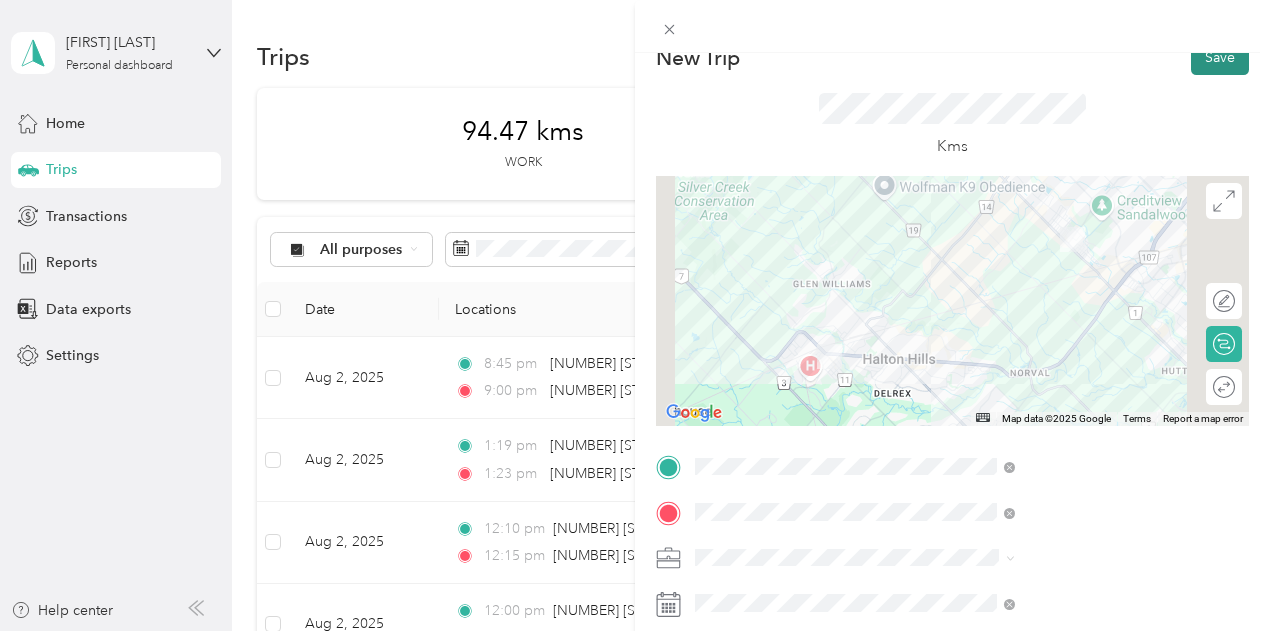 click on "Save" at bounding box center [1220, 57] 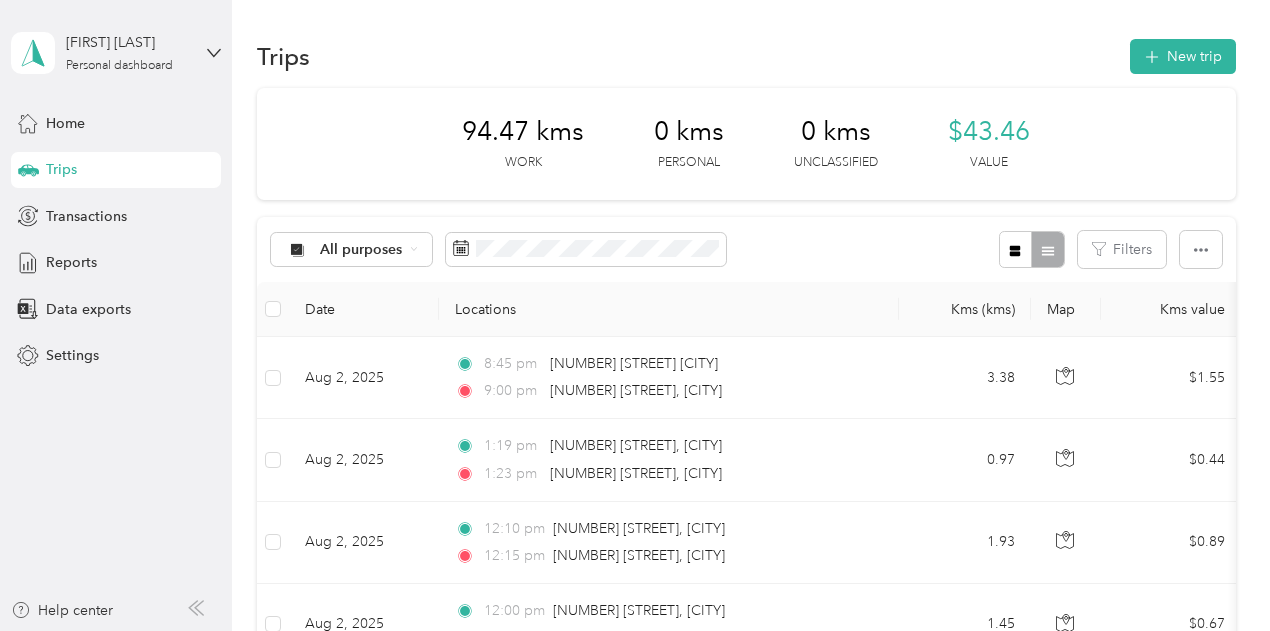 click on "New trip" at bounding box center [1183, 56] 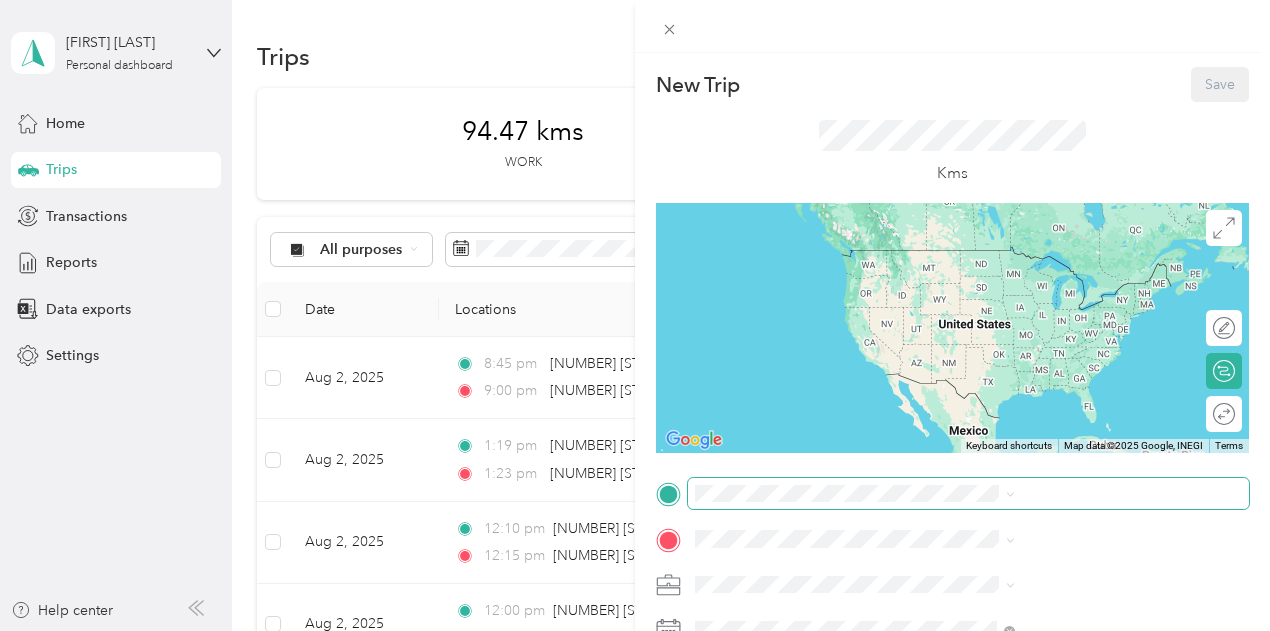 click at bounding box center (968, 494) 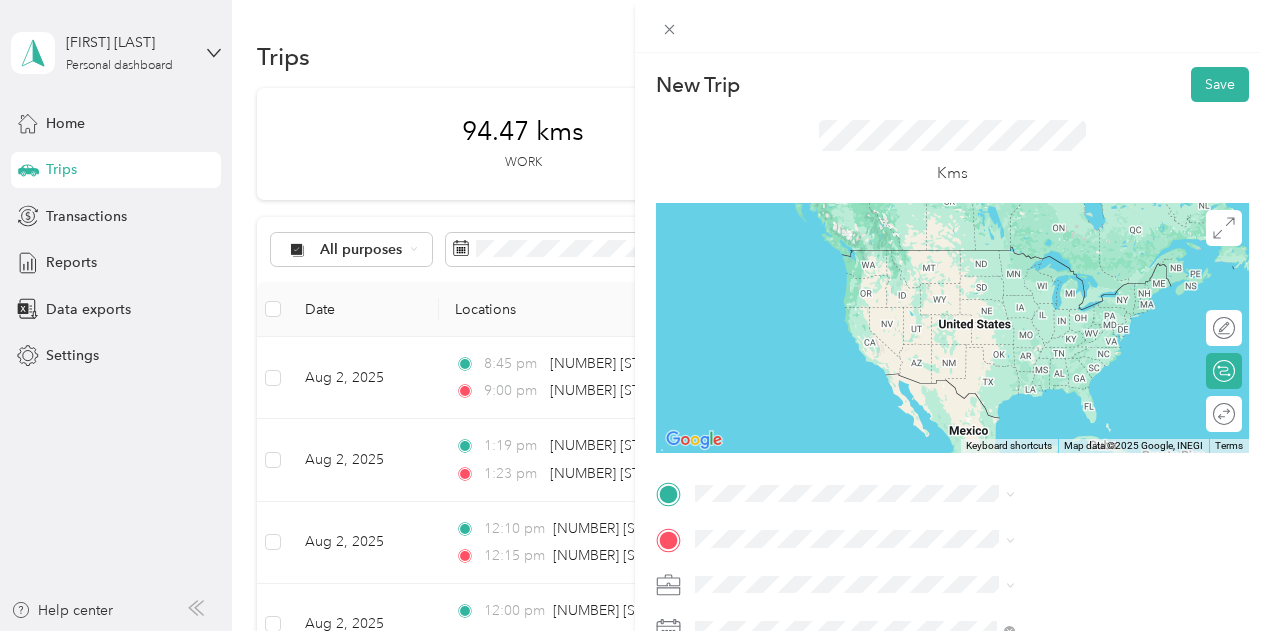 click on "[NUMBER] [STREET]
[CITY], [STATE] [POSTAL_CODE], [COUNTRY]" at bounding box center [1081, 265] 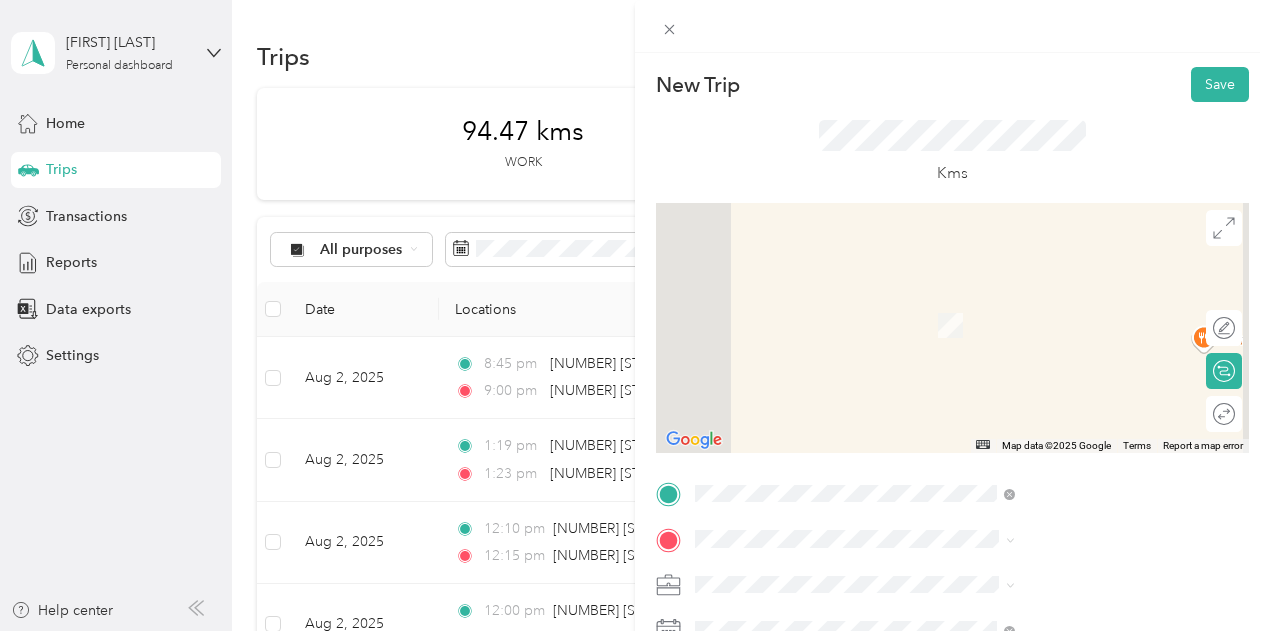 click on "[NUMBER] [STREET]
[CITY], [STATE] [POSTAL_CODE], [COUNTRY]" at bounding box center [1081, 307] 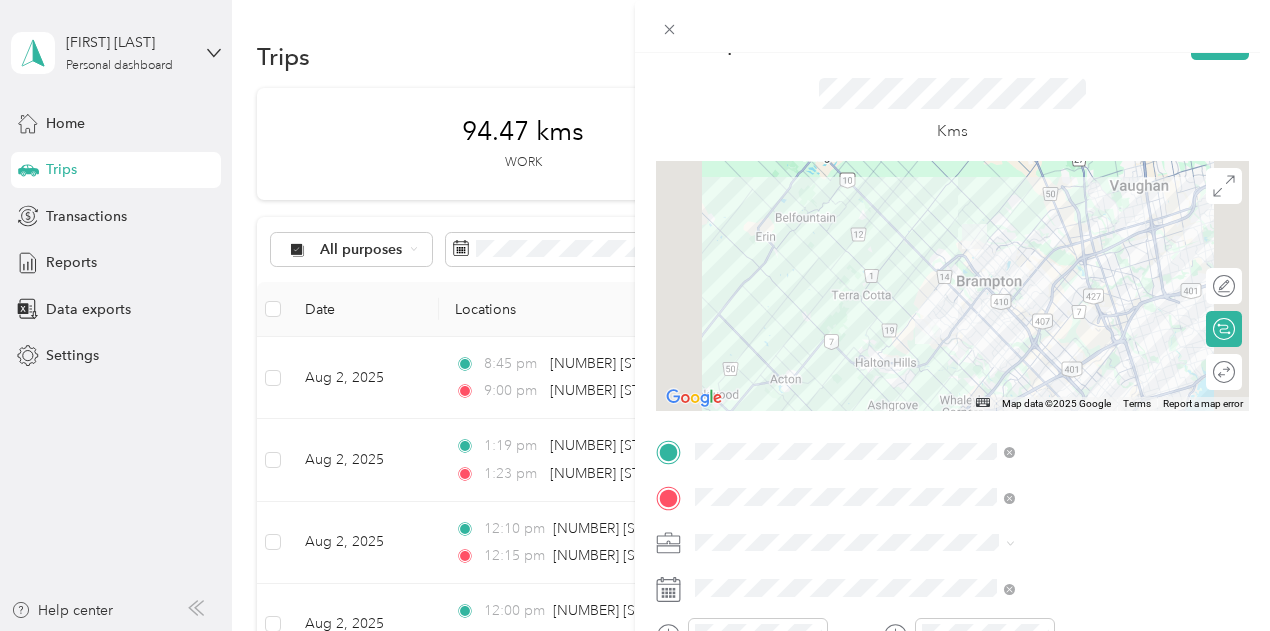scroll, scrollTop: 36, scrollLeft: 0, axis: vertical 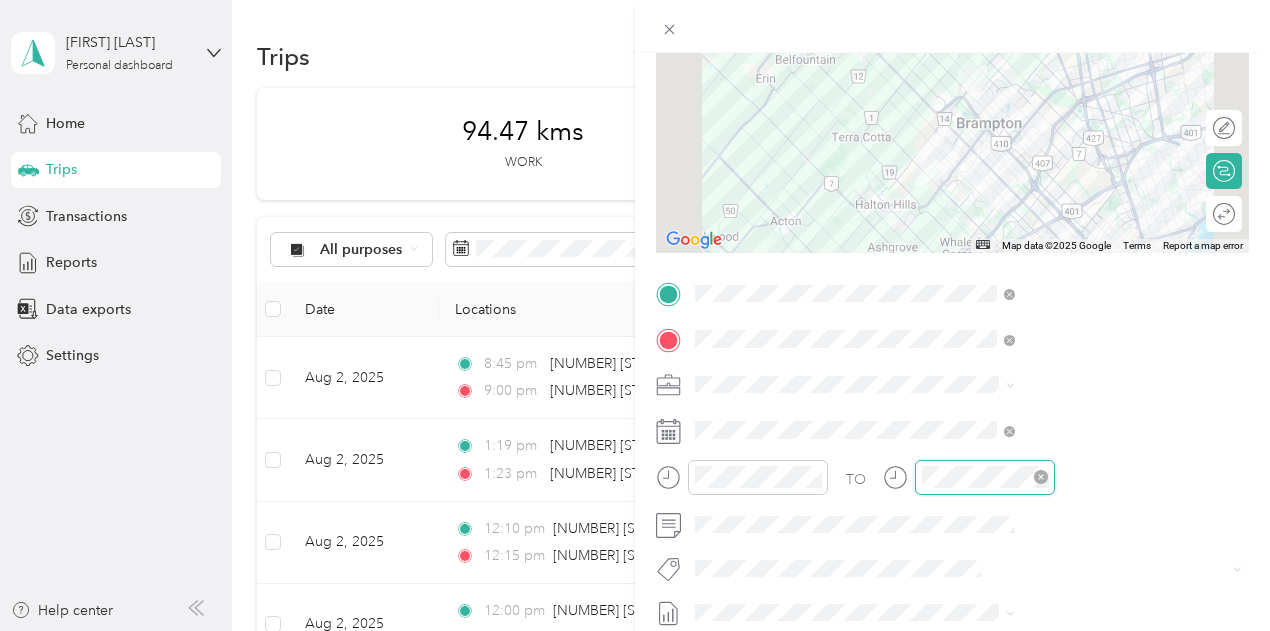 click at bounding box center (985, 477) 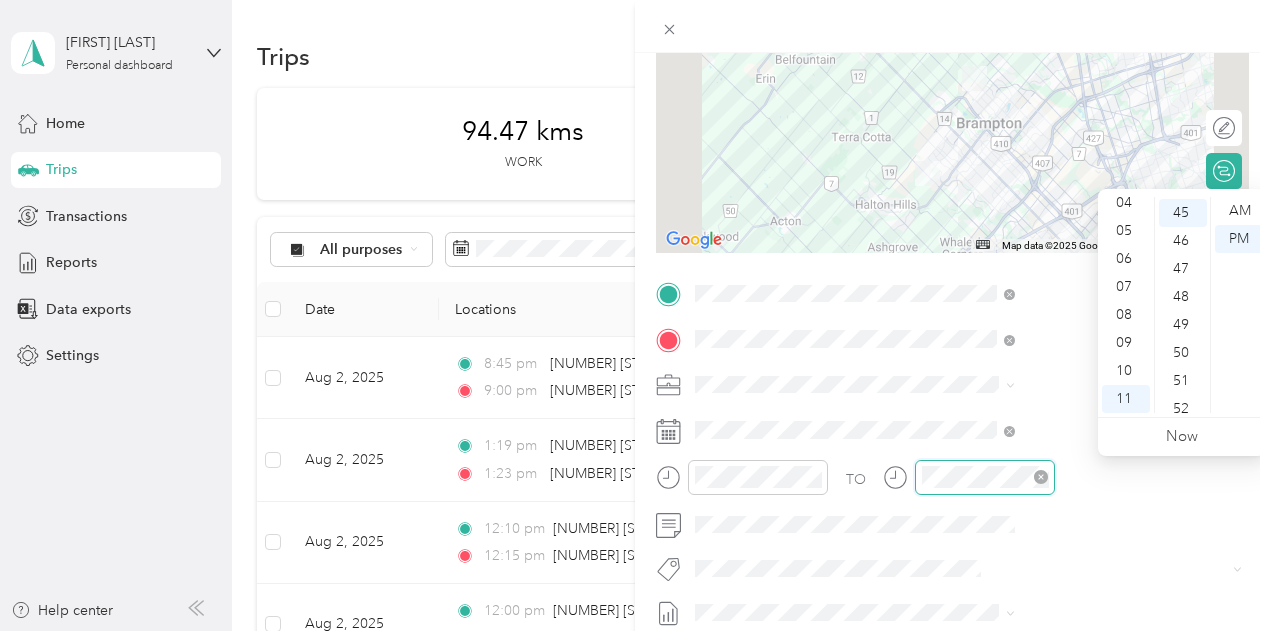 scroll, scrollTop: 1260, scrollLeft: 0, axis: vertical 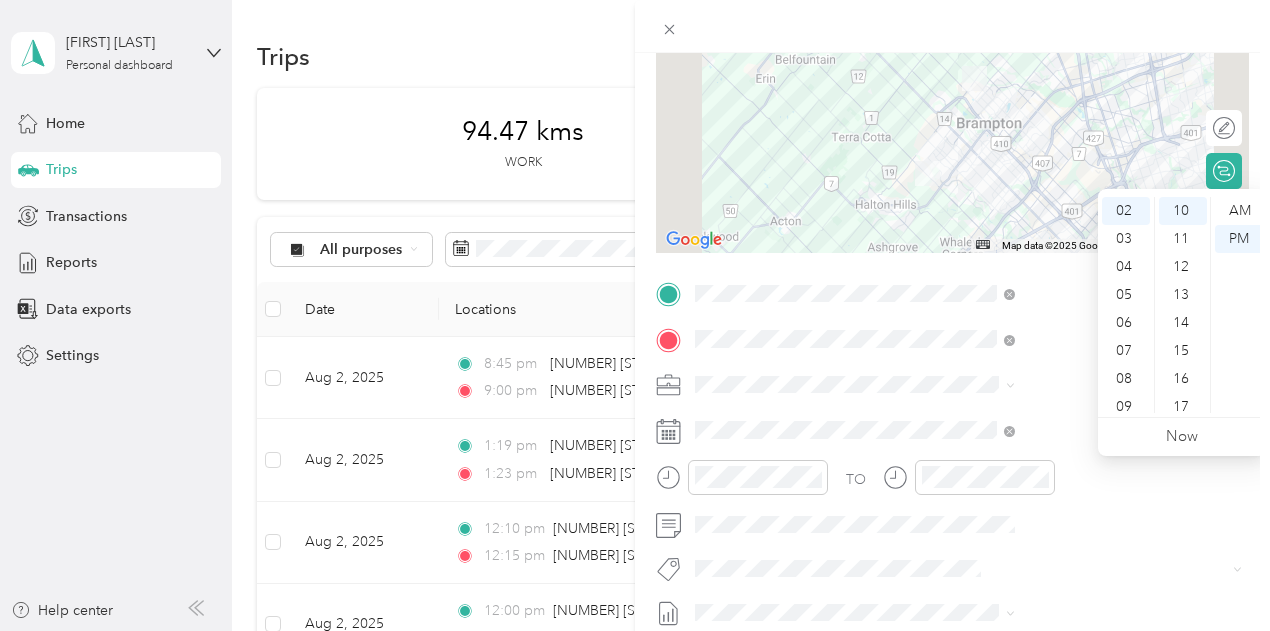 click on "TO Add photo" at bounding box center [952, 519] 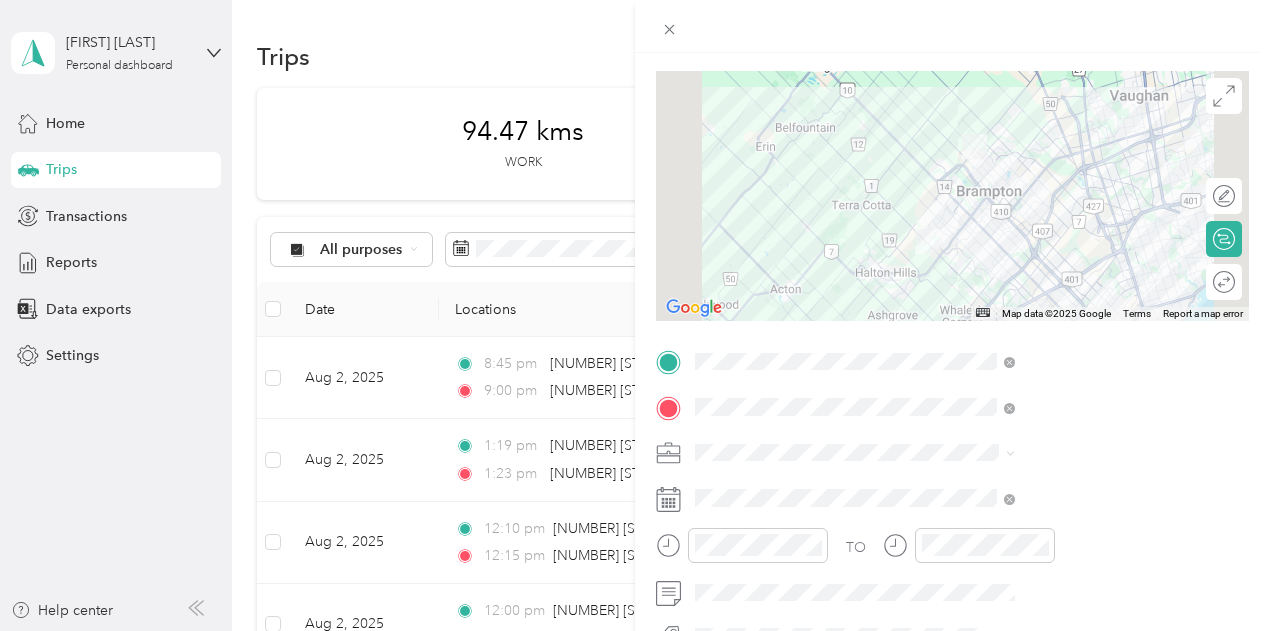 scroll, scrollTop: 0, scrollLeft: 0, axis: both 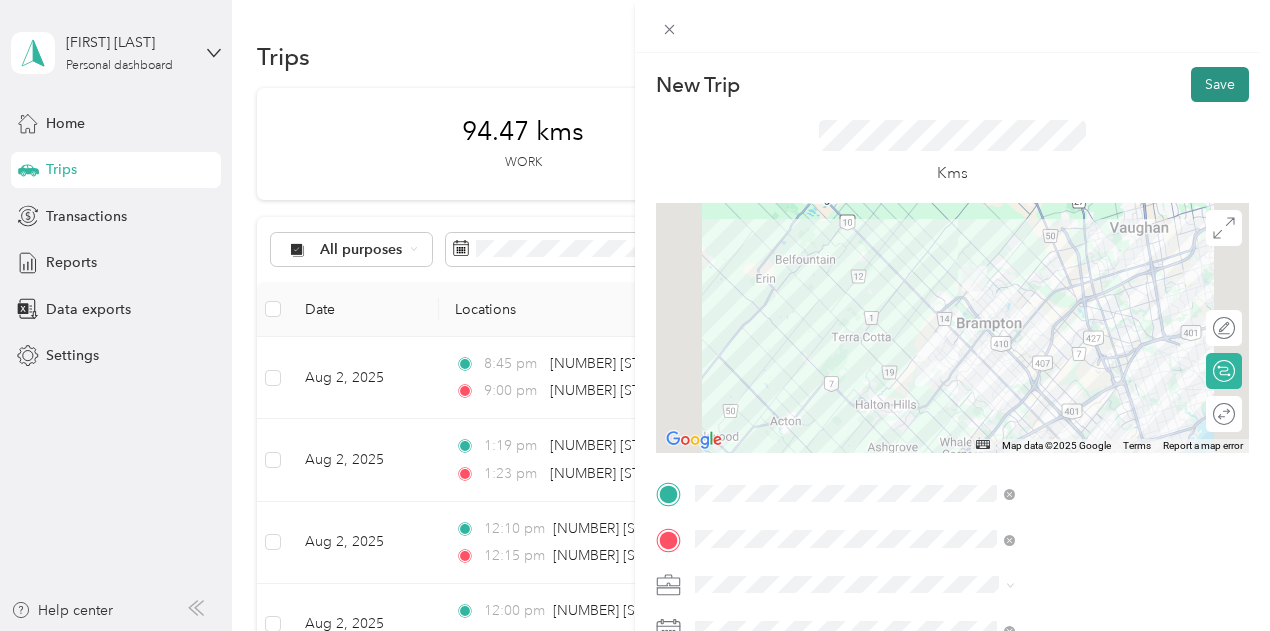 click on "Save" at bounding box center [1220, 84] 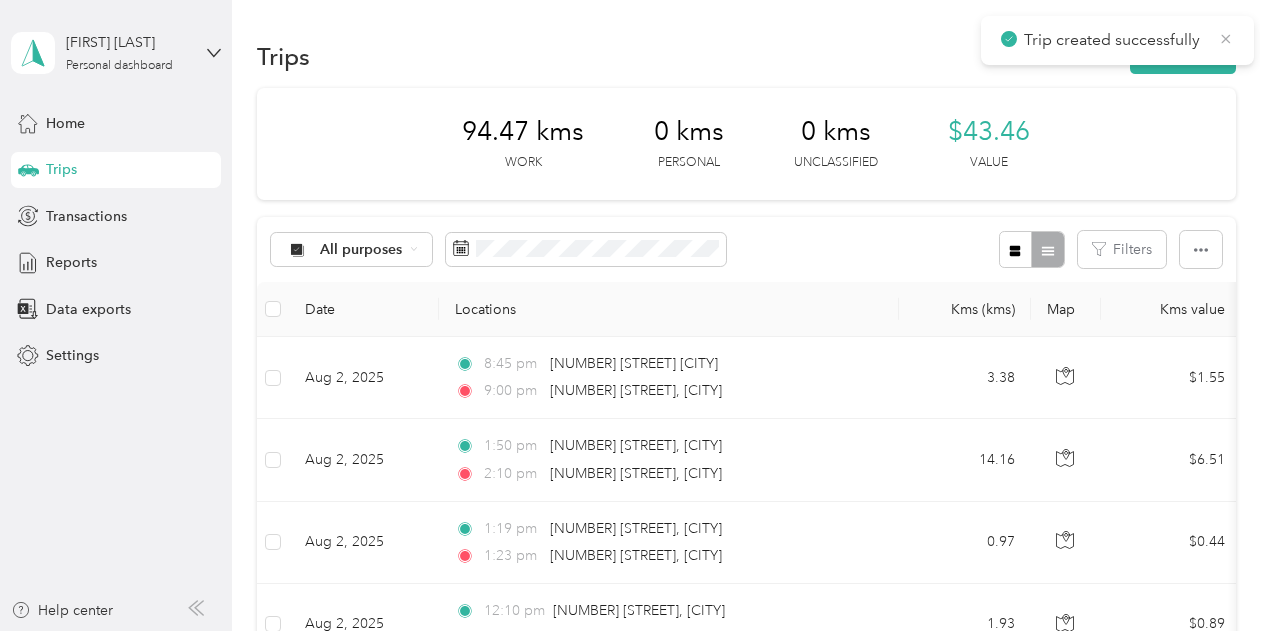 click 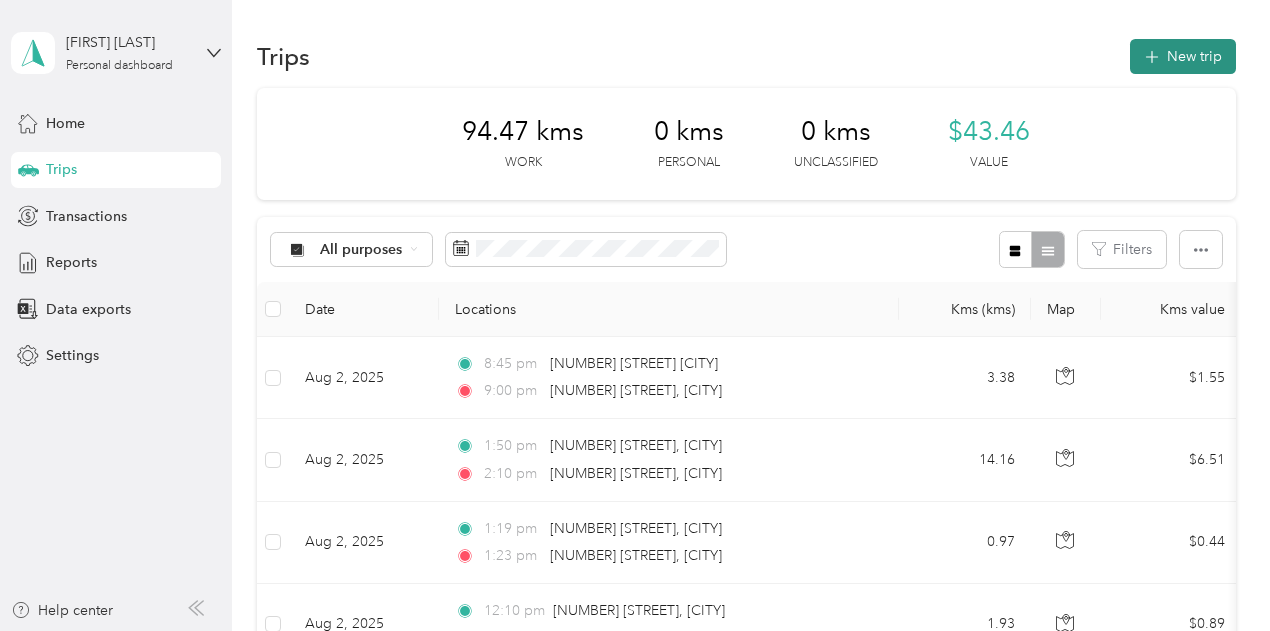 click on "New trip" at bounding box center (1183, 56) 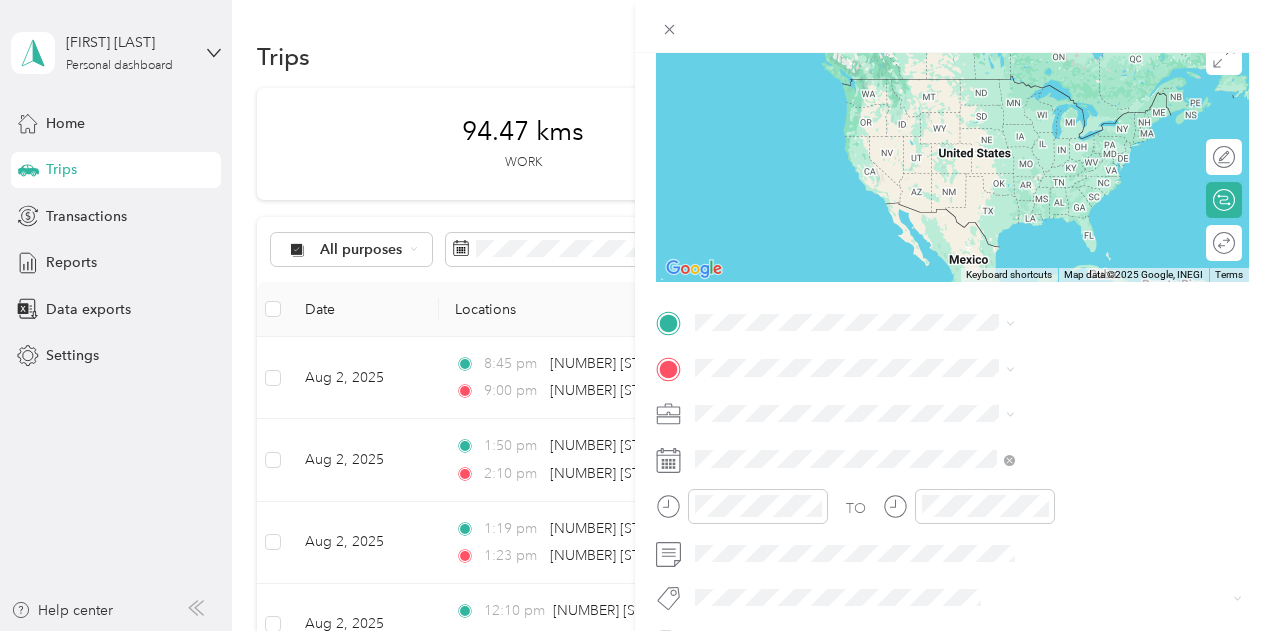 scroll, scrollTop: 198, scrollLeft: 0, axis: vertical 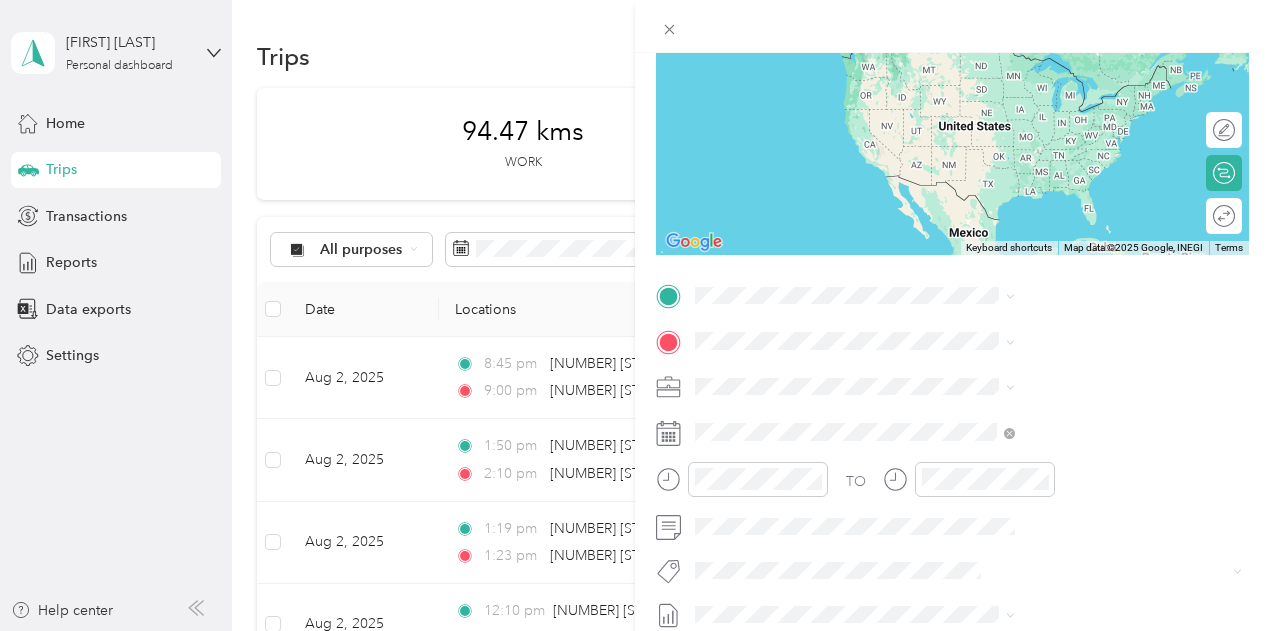 click on "[NUMBER]
[CITY], [STATE], [COUNTRY]" at bounding box center (1032, 365) 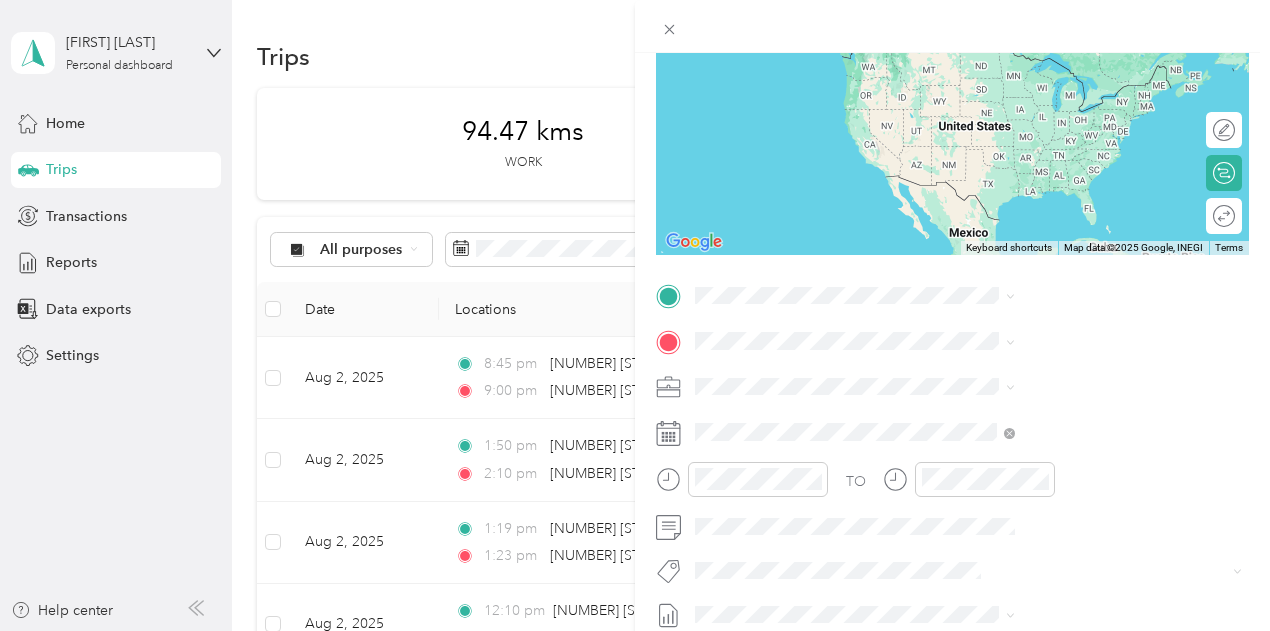 click on "[NUMBER] [STREET]
[CITY], [STATE] [POSTAL_CODE], [COUNTRY]" at bounding box center [1081, 383] 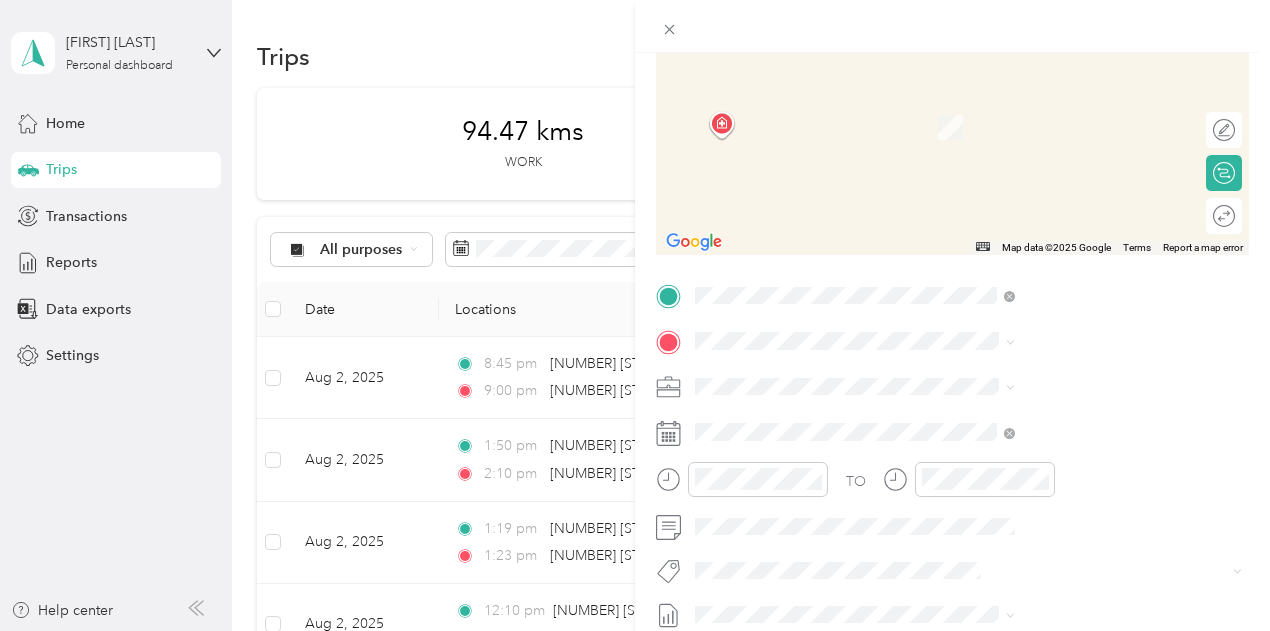 click on "[NUMBER] [STREET] [CITY], [STATE] [POSTAL_CODE], [COUNTRY]" at bounding box center [1081, 263] 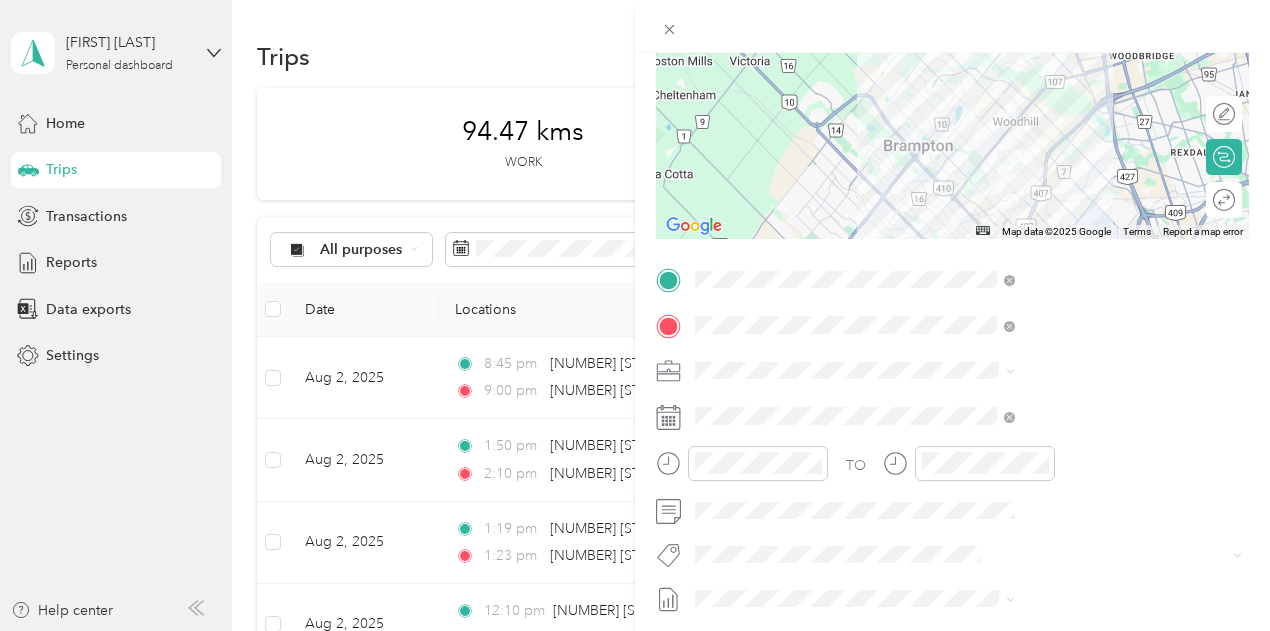 scroll, scrollTop: 218, scrollLeft: 0, axis: vertical 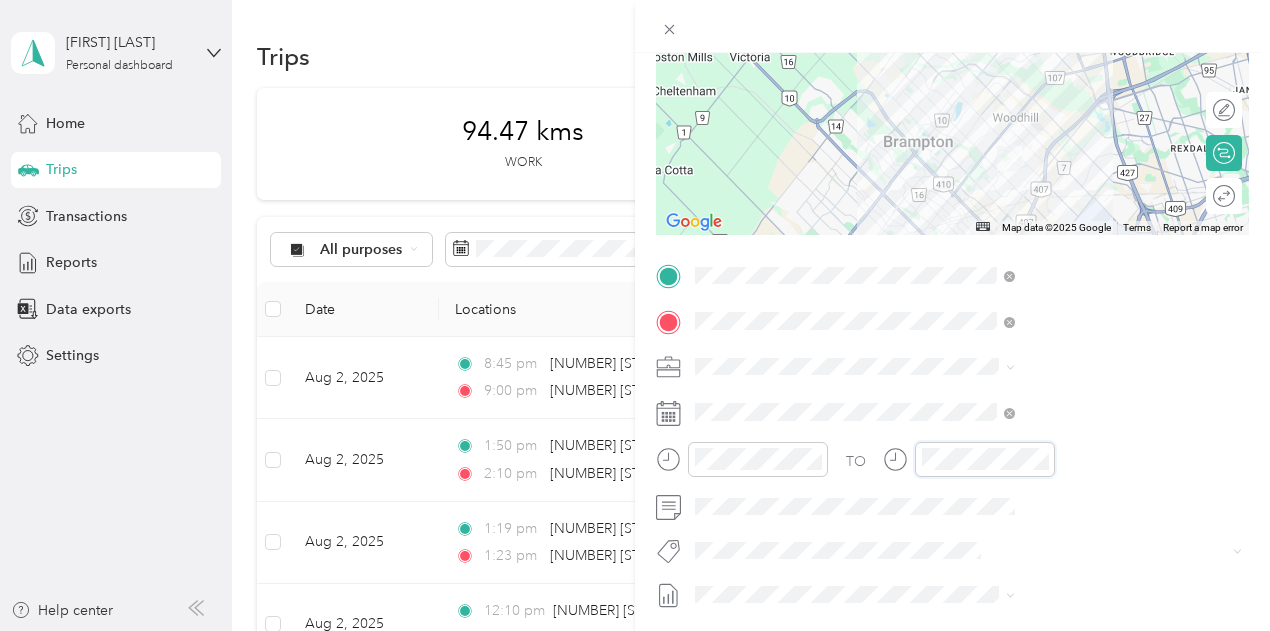 click at bounding box center (969, 459) 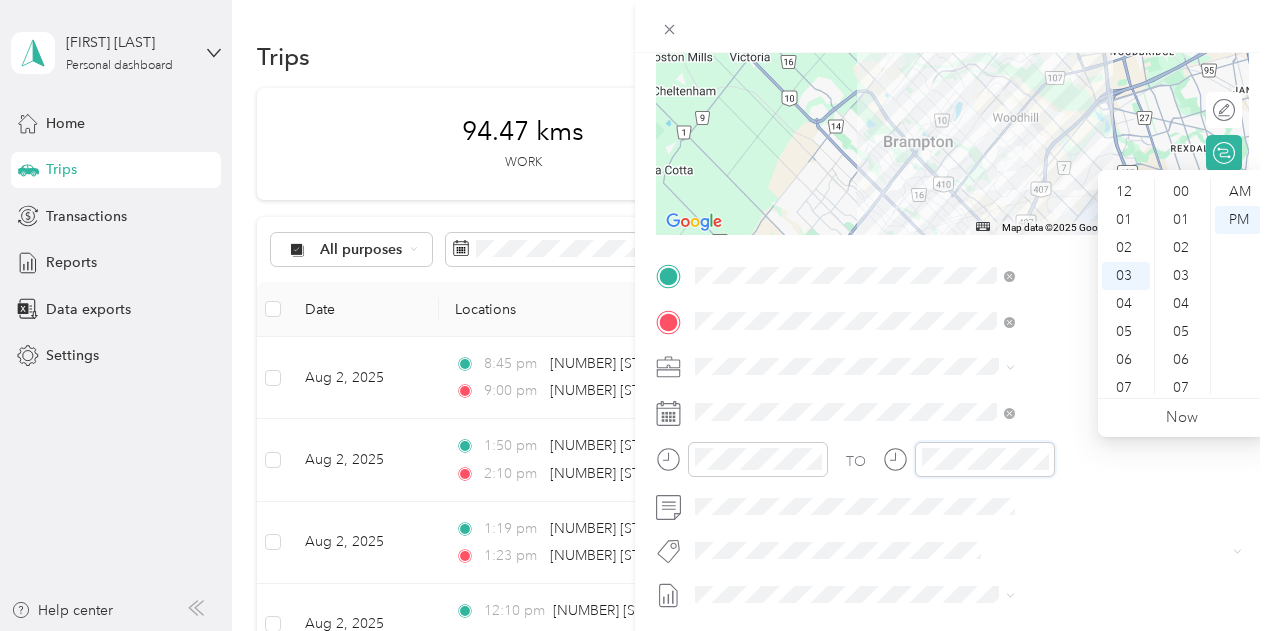 scroll, scrollTop: 1288, scrollLeft: 0, axis: vertical 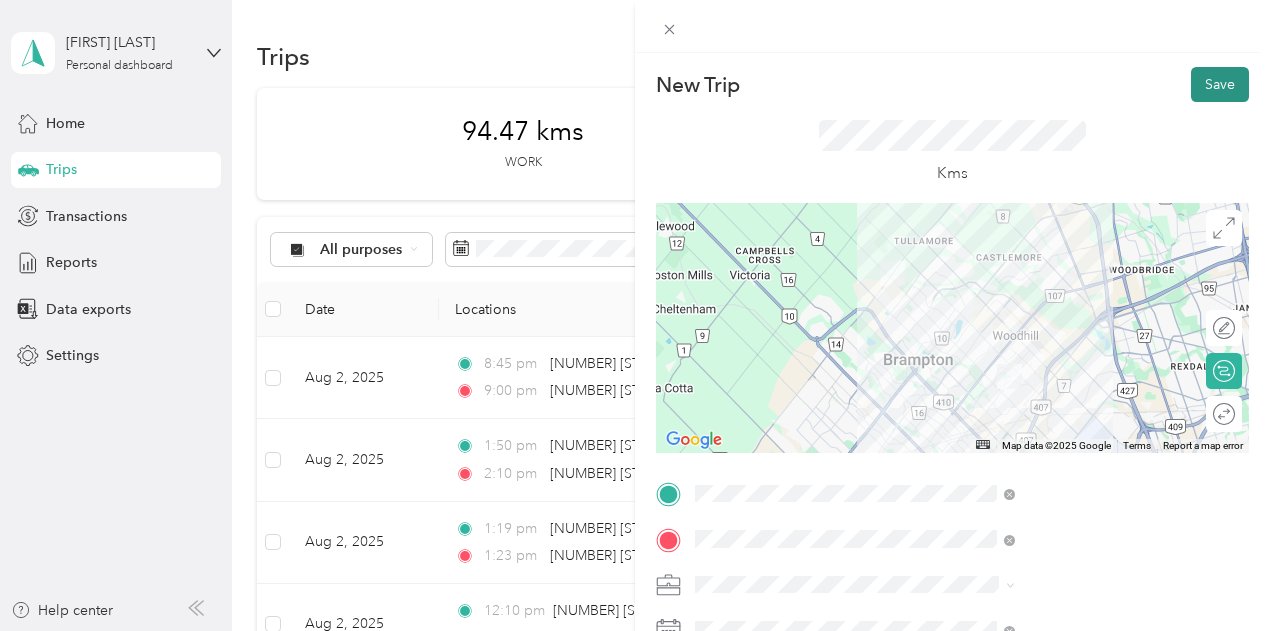 click on "Save" at bounding box center (1220, 84) 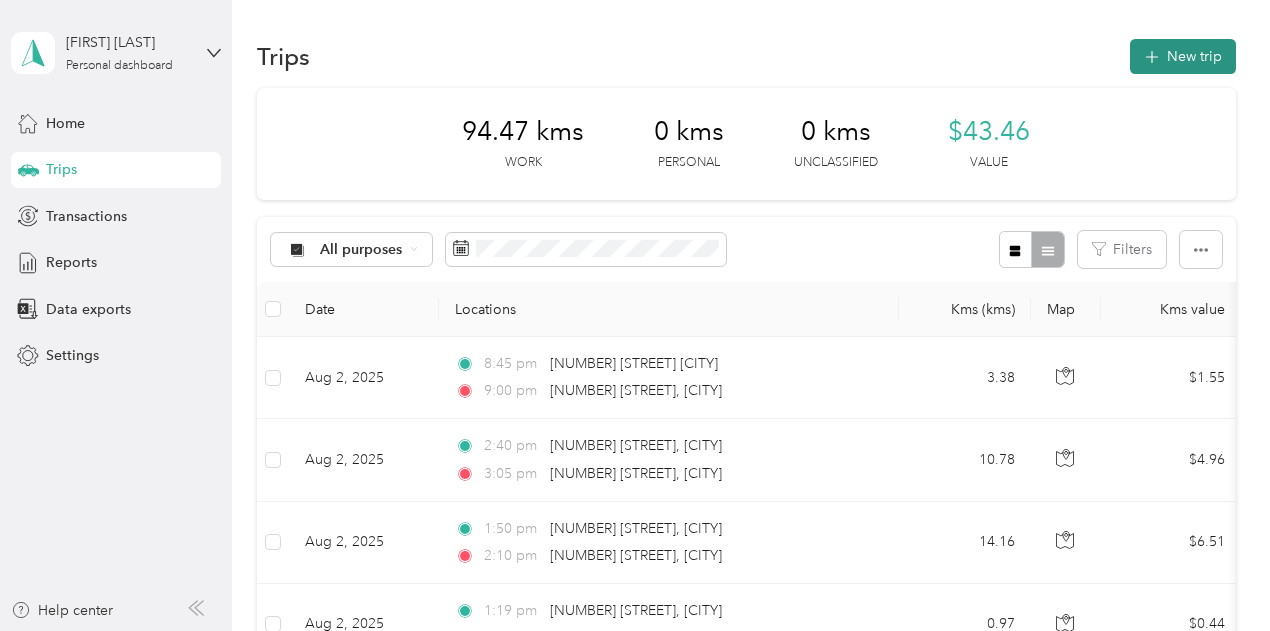 click on "New trip" at bounding box center (1183, 56) 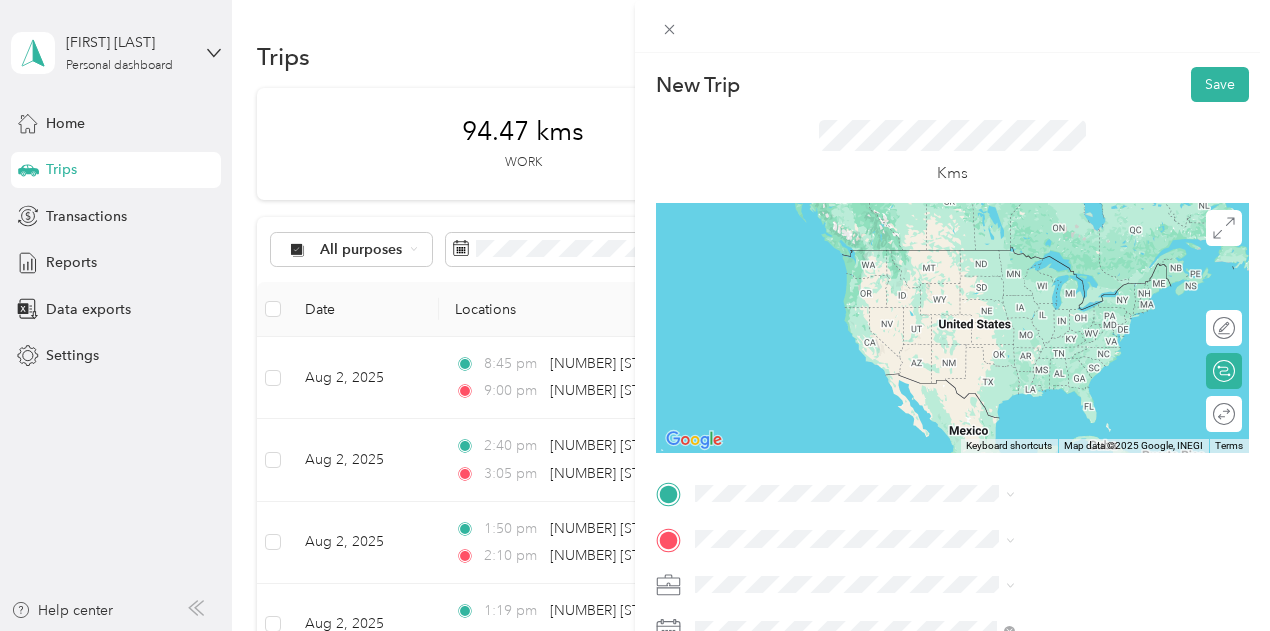 click on "[NUMBER] [STREET]
[CITY], [STATE] [POSTAL_CODE], [COUNTRY]" at bounding box center [1081, 257] 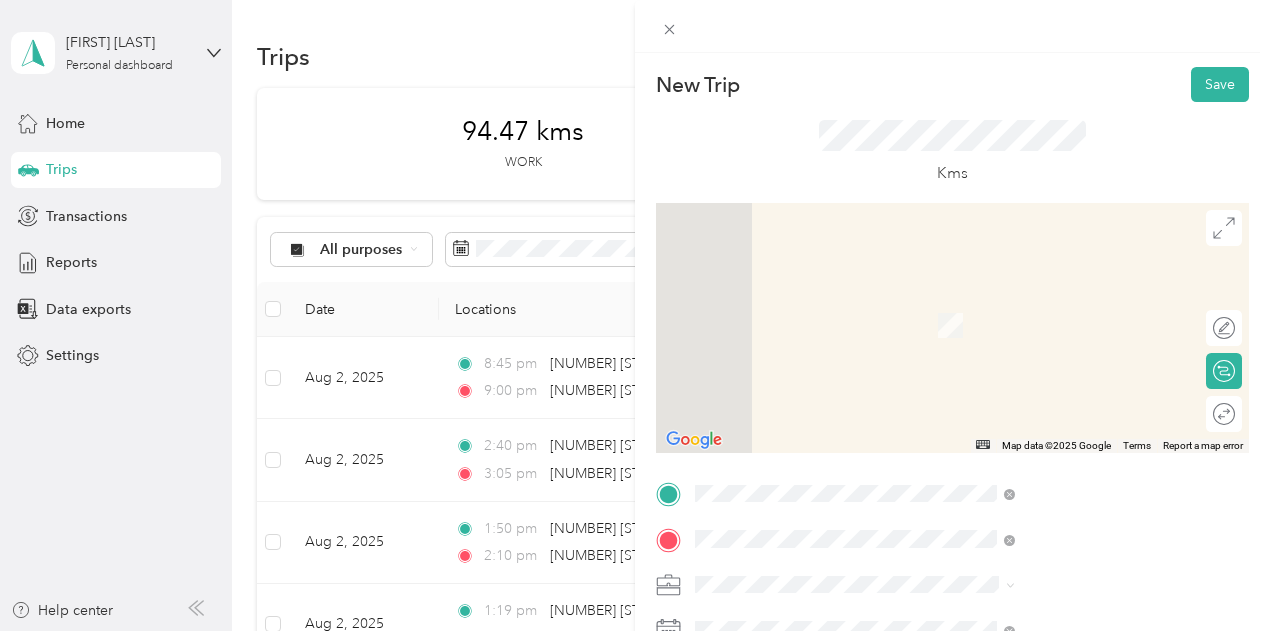 click on "[NUMBER] [STREET]
[CITY], [STATE] [POSTAL_CODE], [COUNTRY]" at bounding box center [1081, 313] 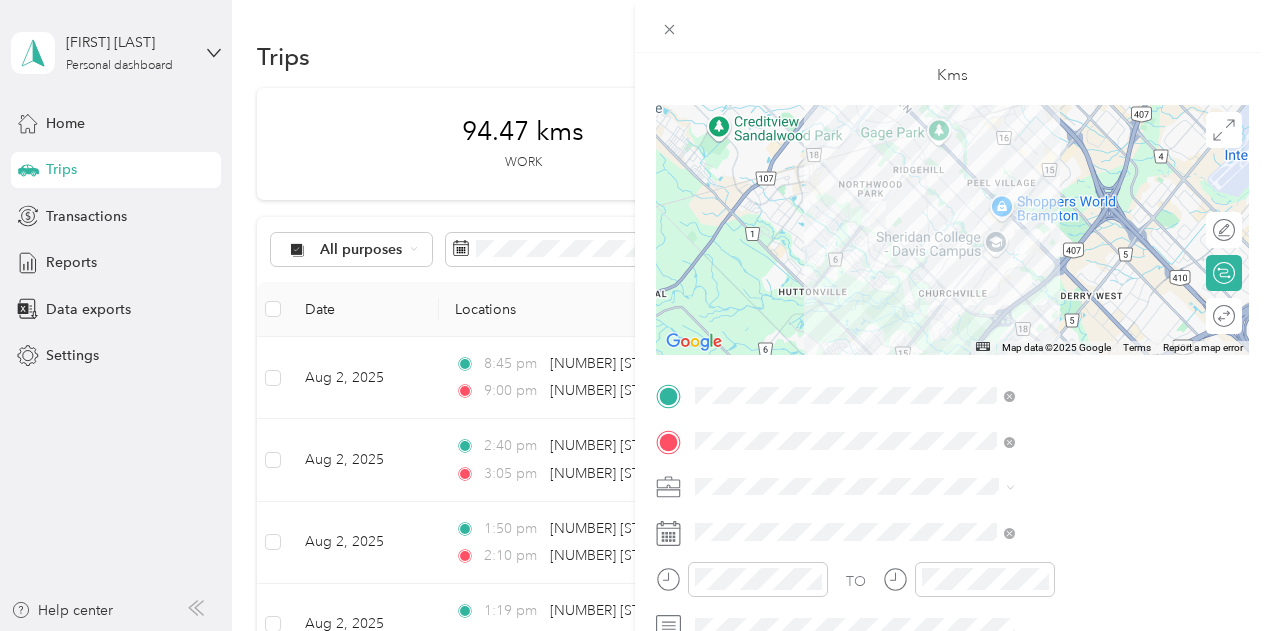 scroll, scrollTop: 122, scrollLeft: 0, axis: vertical 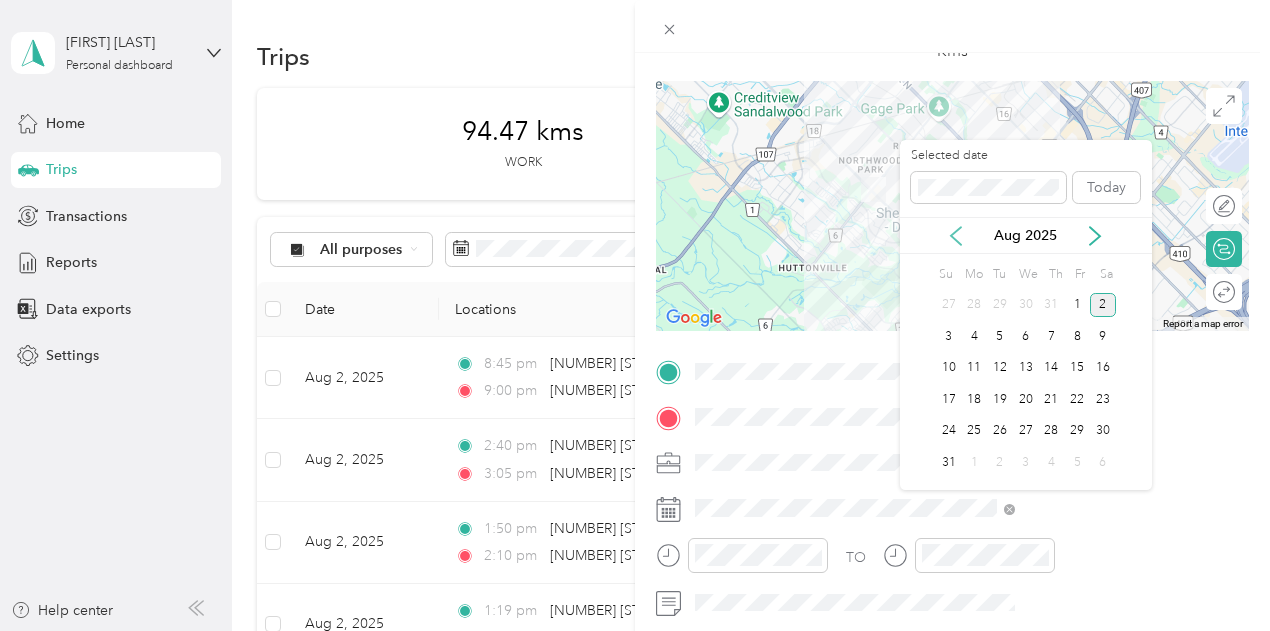 click 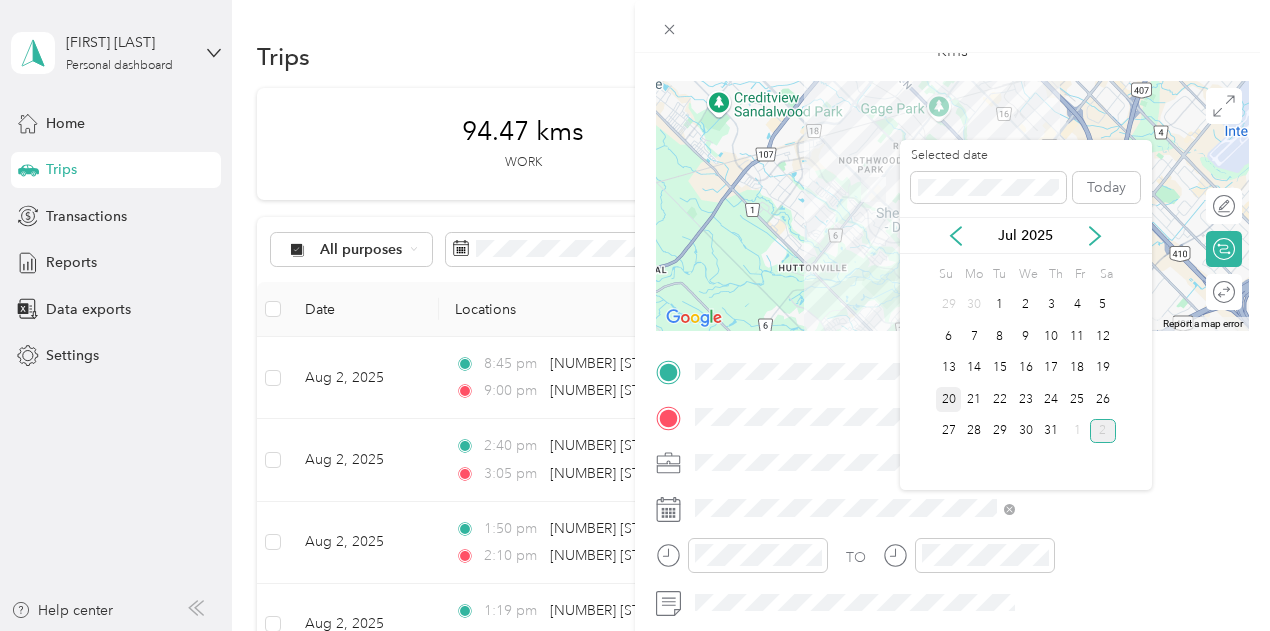 click on "20" at bounding box center (949, 399) 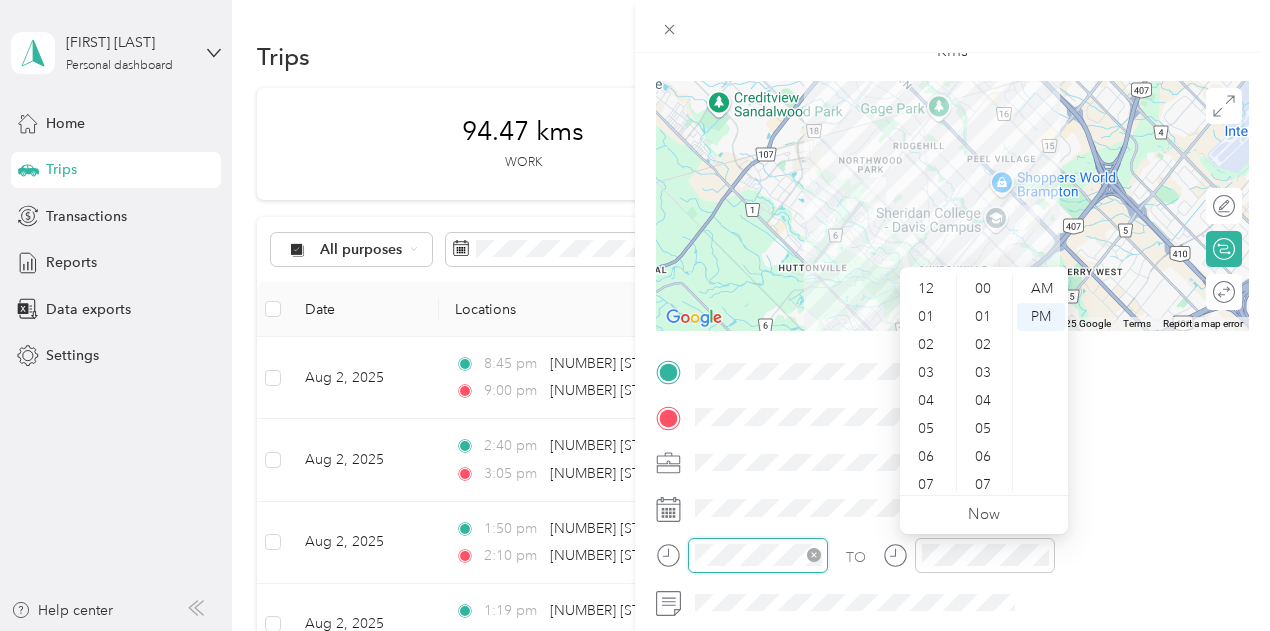scroll, scrollTop: 1344, scrollLeft: 0, axis: vertical 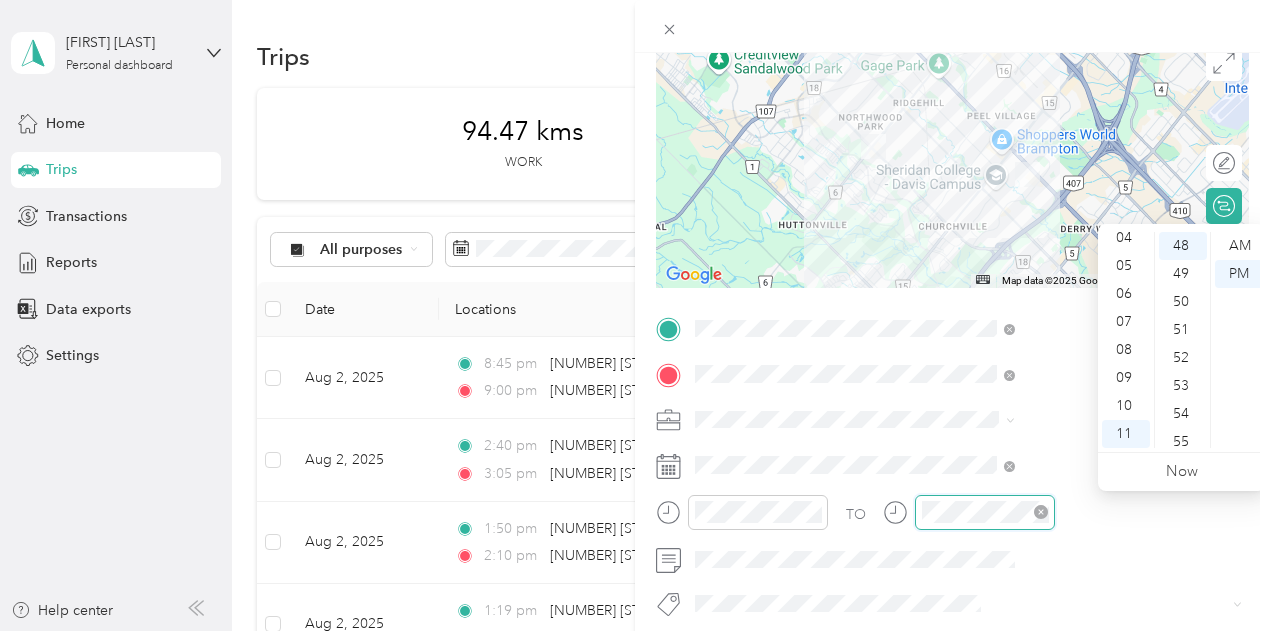click at bounding box center [985, 512] 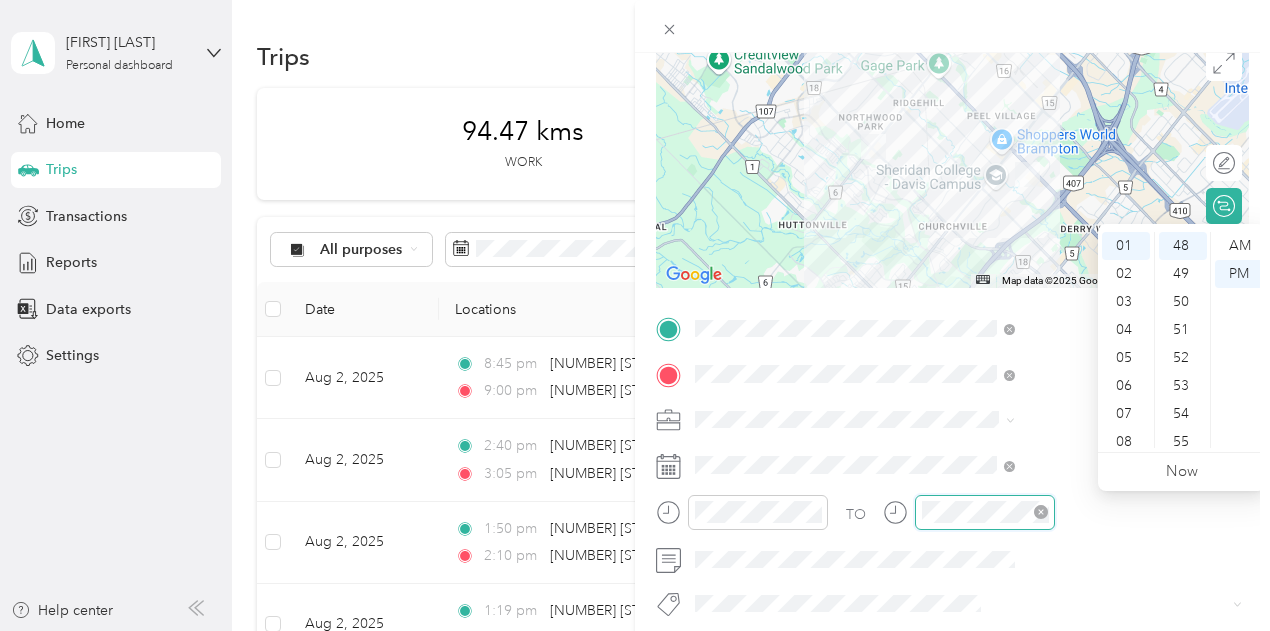 scroll, scrollTop: 0, scrollLeft: 0, axis: both 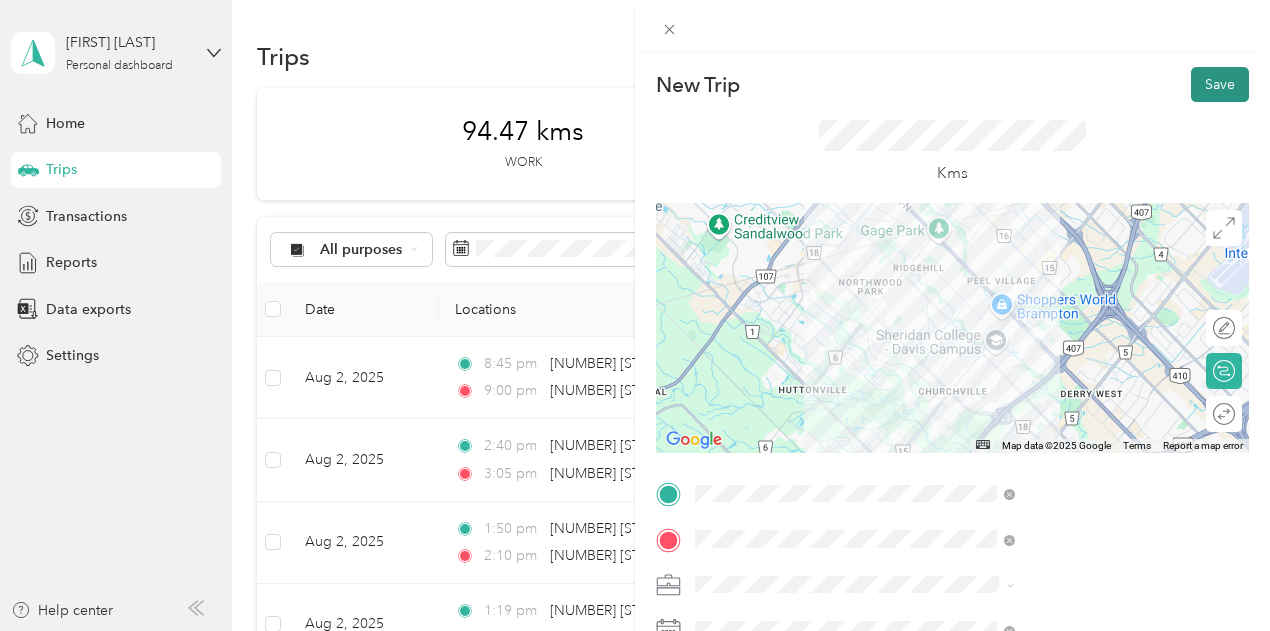 click on "Save" at bounding box center (1220, 84) 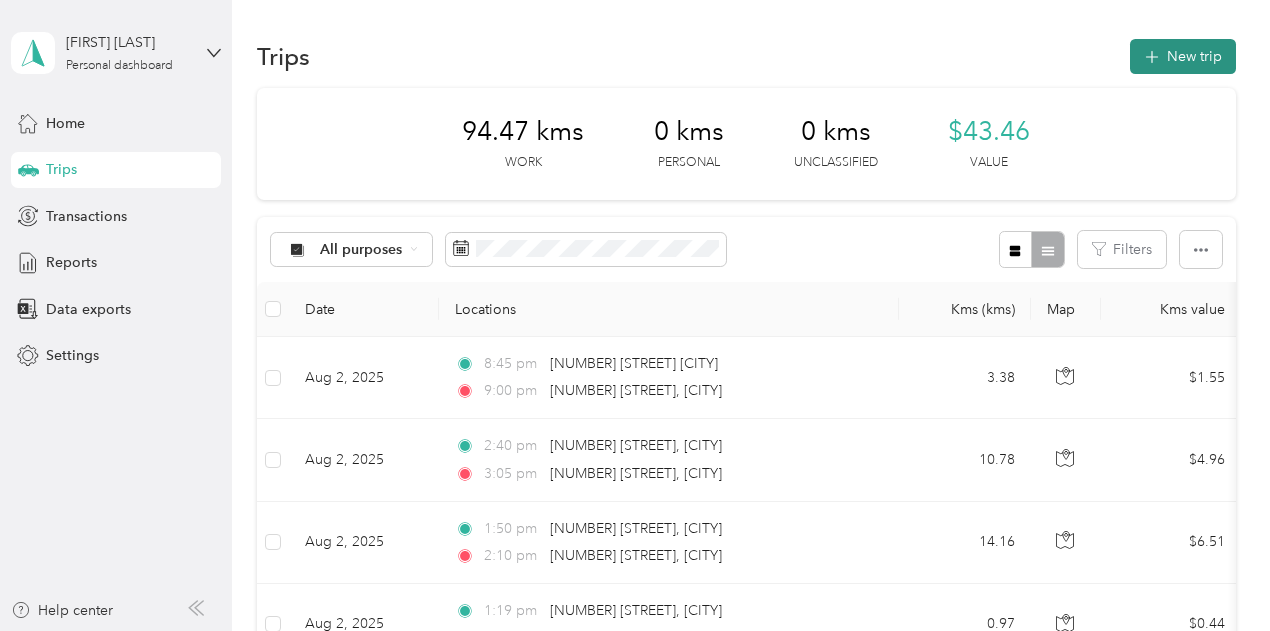 click on "New trip" at bounding box center (1183, 56) 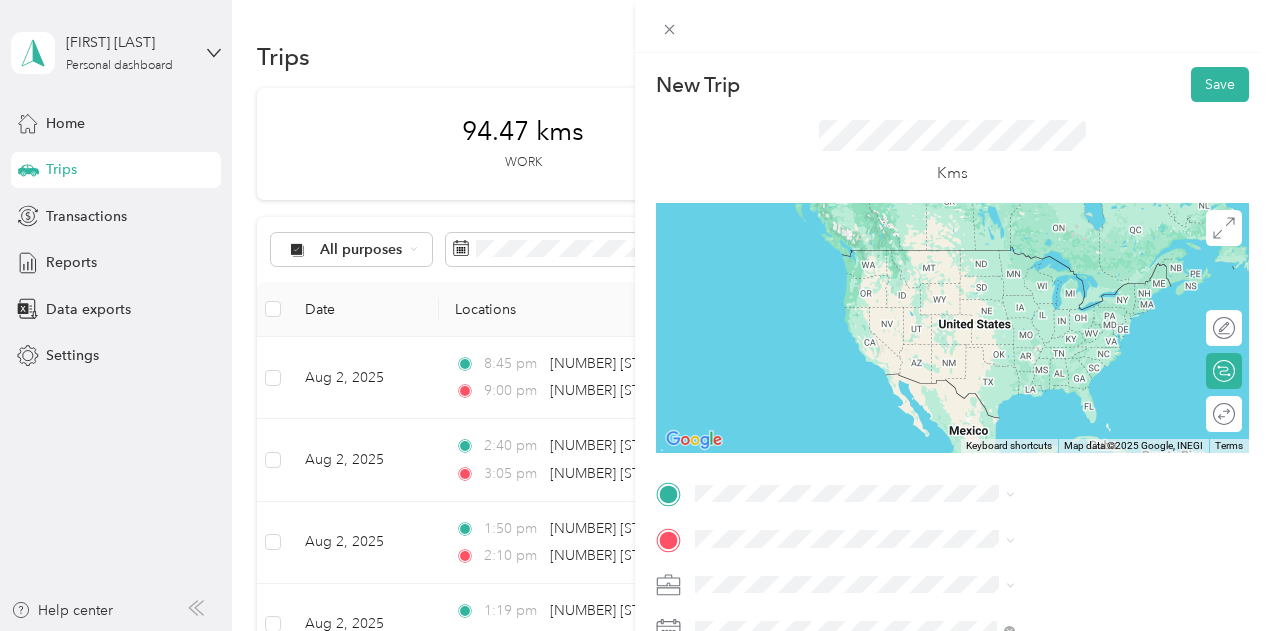 click on "[NUMBER] [STREET] [DIRECTION]
[CITY], [PROVINCE] [POSTAL_CODE], [COUNTRY]" at bounding box center [1081, 256] 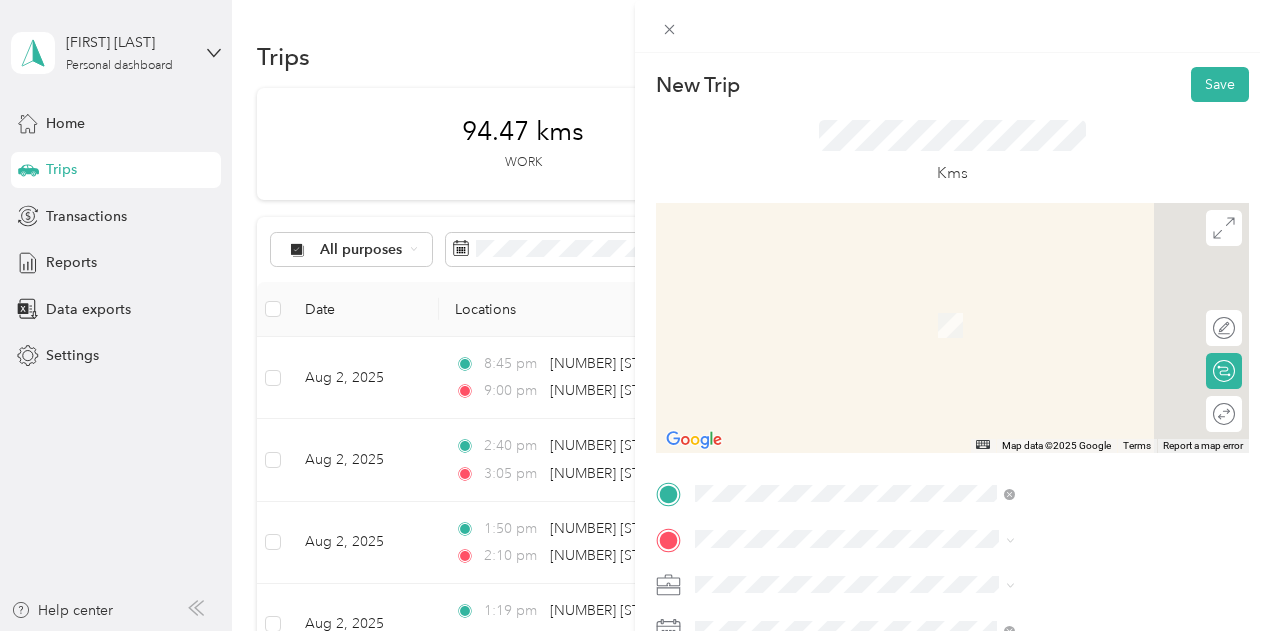 click on "[NUMBER] [STREET] [CITY], [STATE] [POSTAL_CODE], [COUNTRY]" at bounding box center [1081, 293] 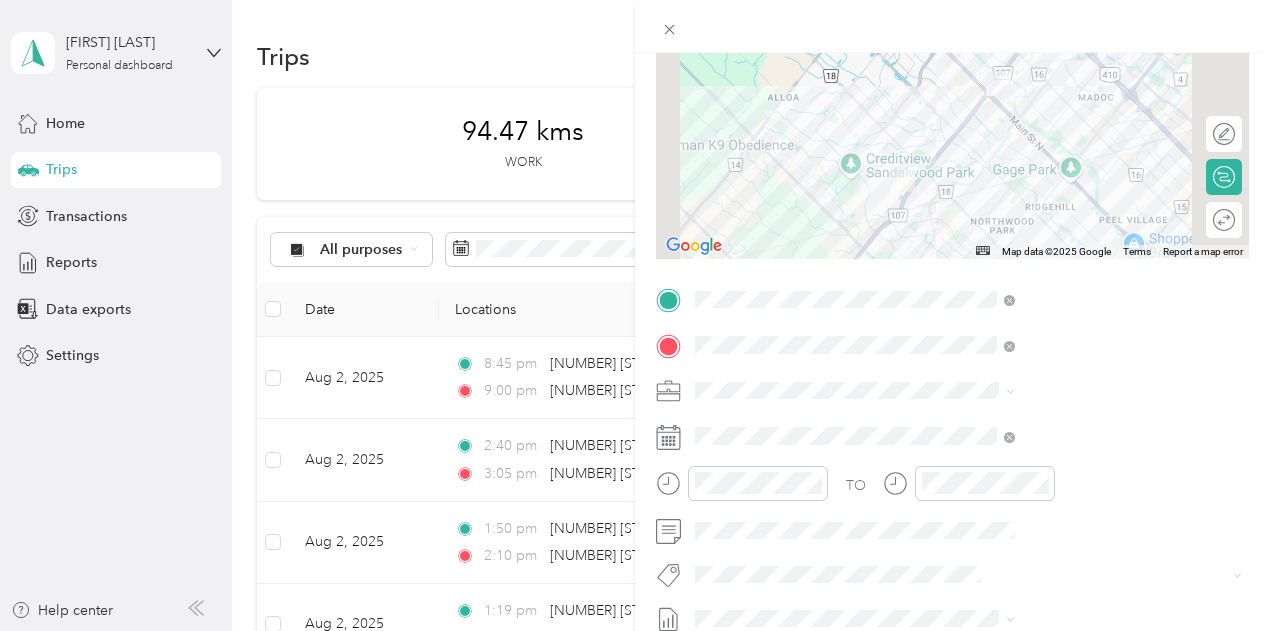 scroll, scrollTop: 201, scrollLeft: 0, axis: vertical 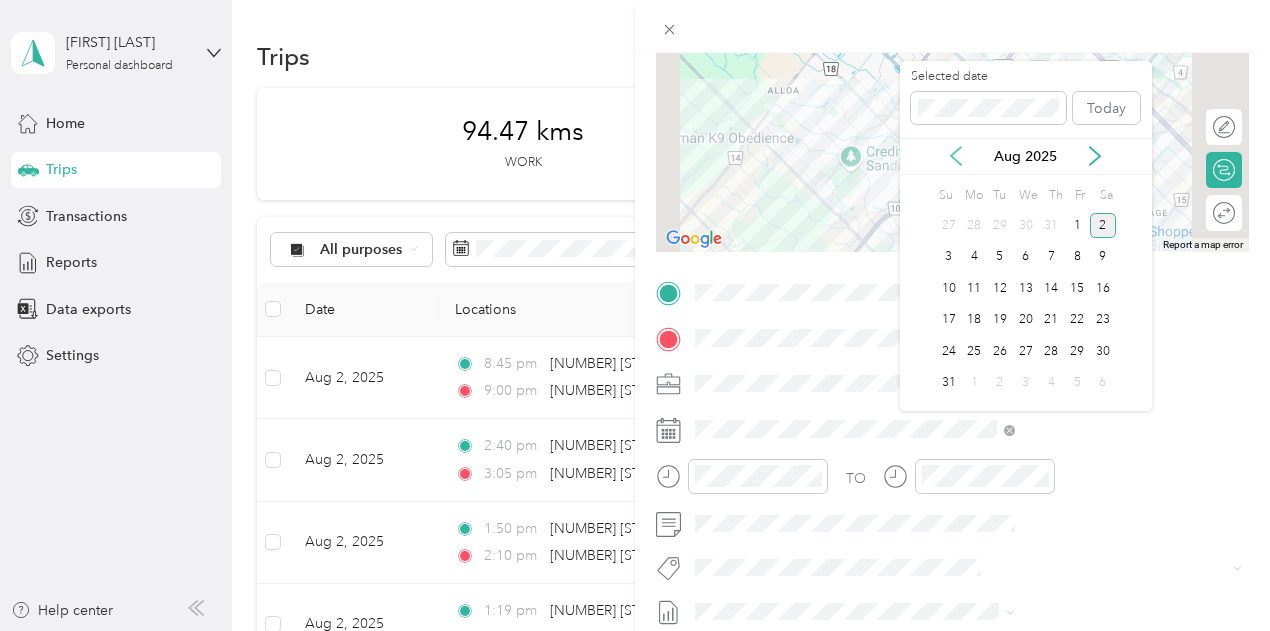 click 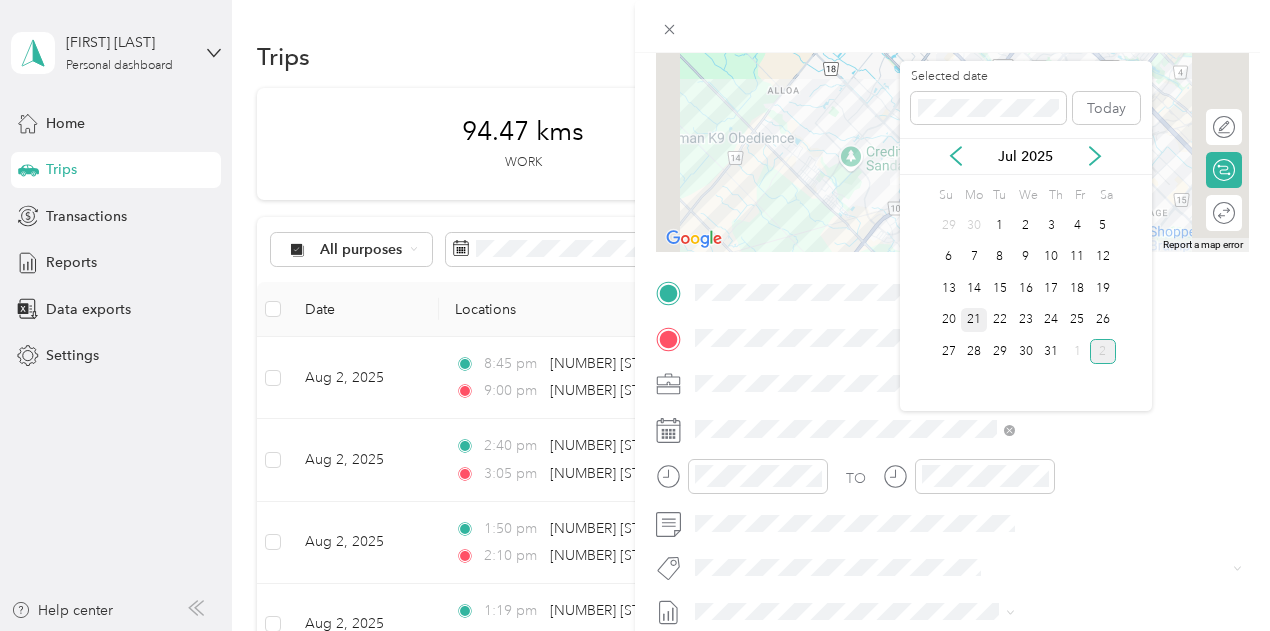click on "21" at bounding box center (974, 320) 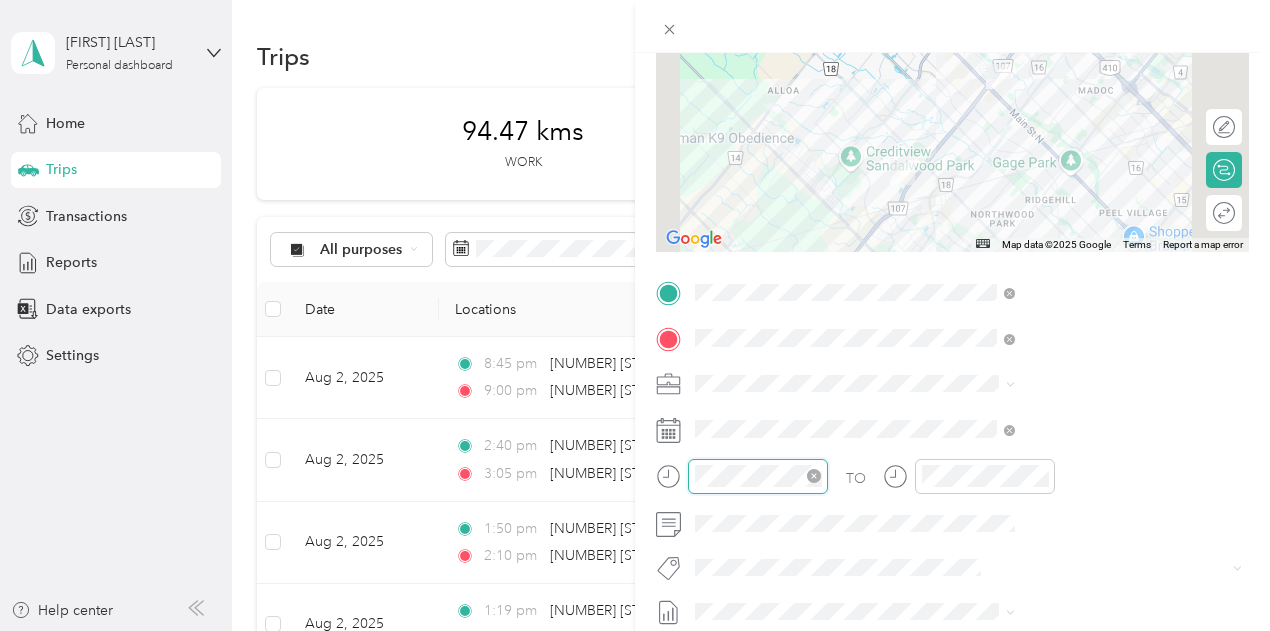 scroll, scrollTop: 1398, scrollLeft: 0, axis: vertical 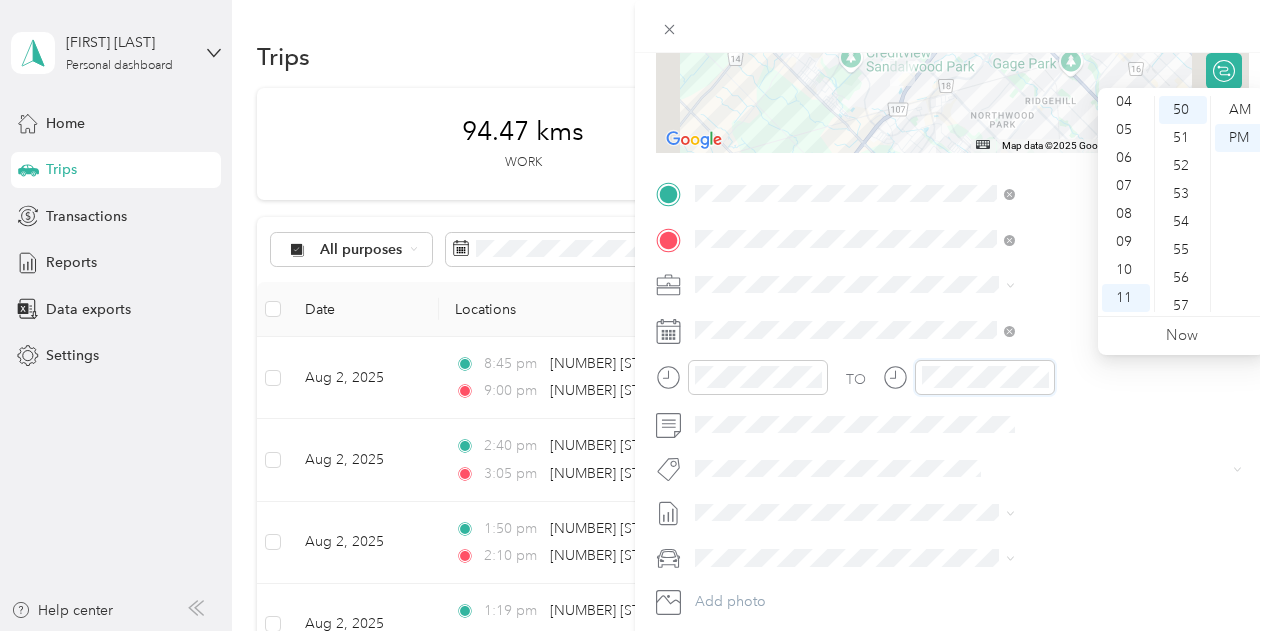 click at bounding box center (969, 377) 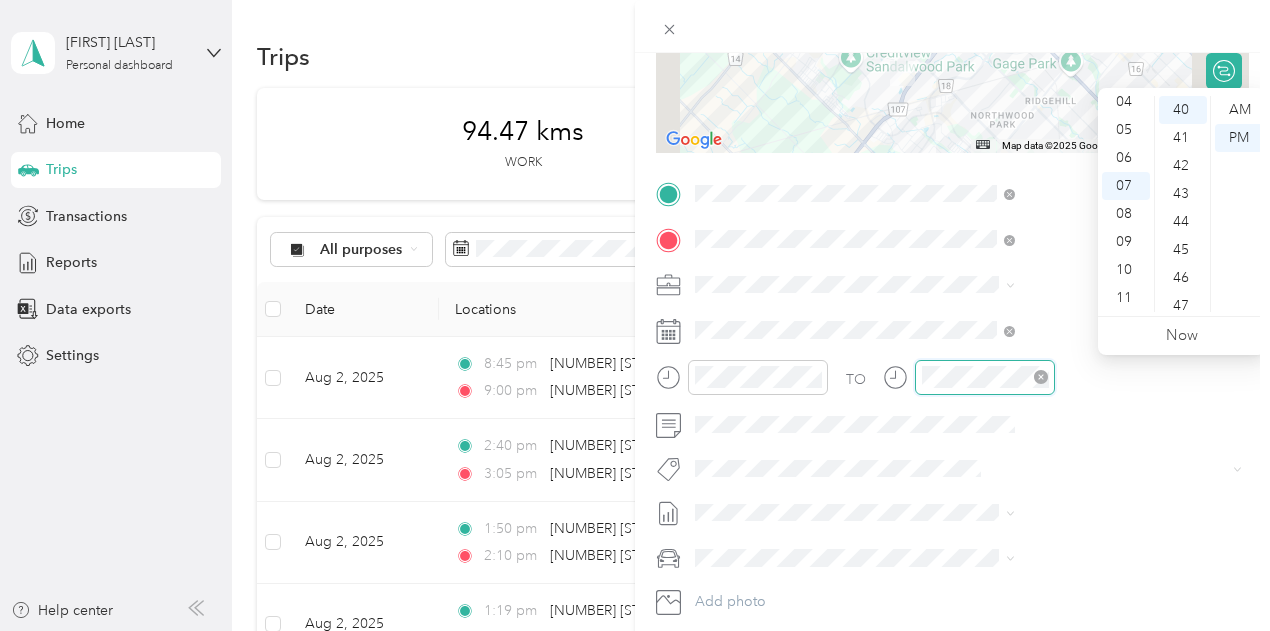 scroll, scrollTop: 1120, scrollLeft: 0, axis: vertical 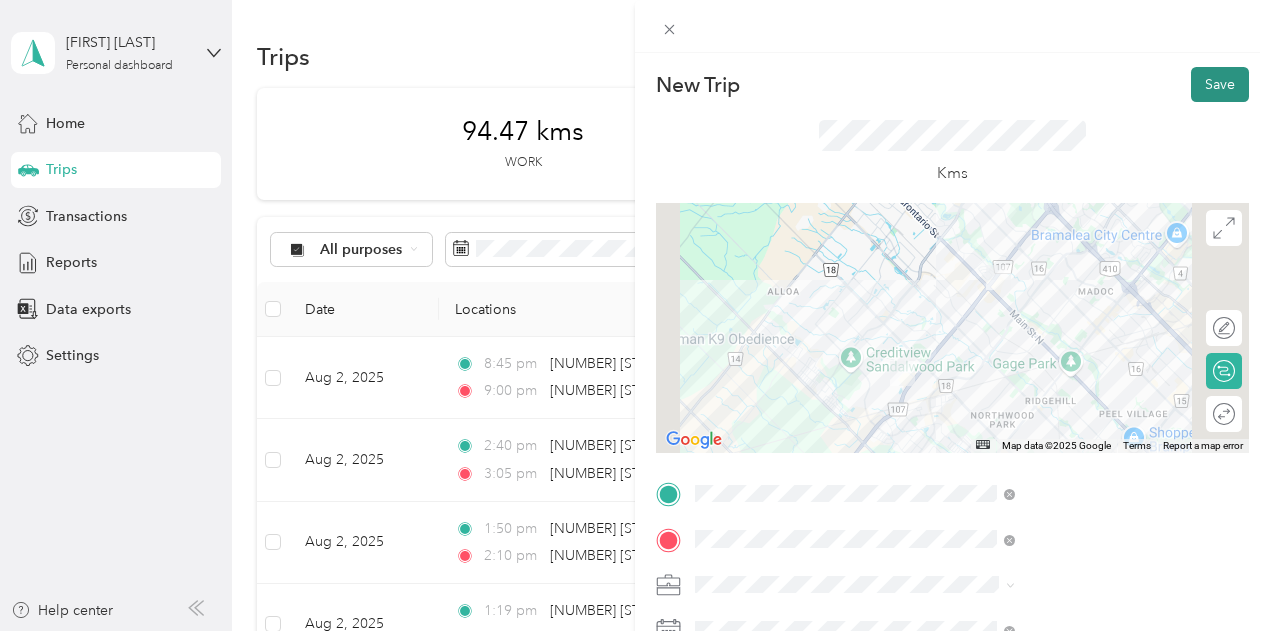click on "Save" at bounding box center [1220, 84] 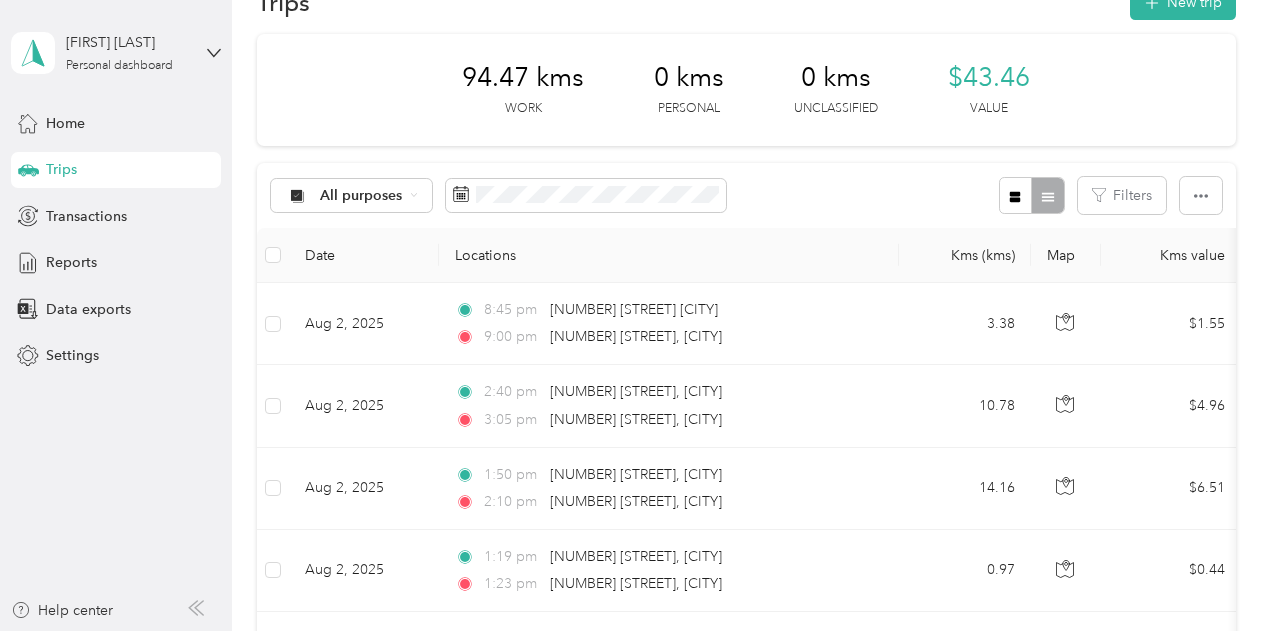 scroll, scrollTop: 0, scrollLeft: 0, axis: both 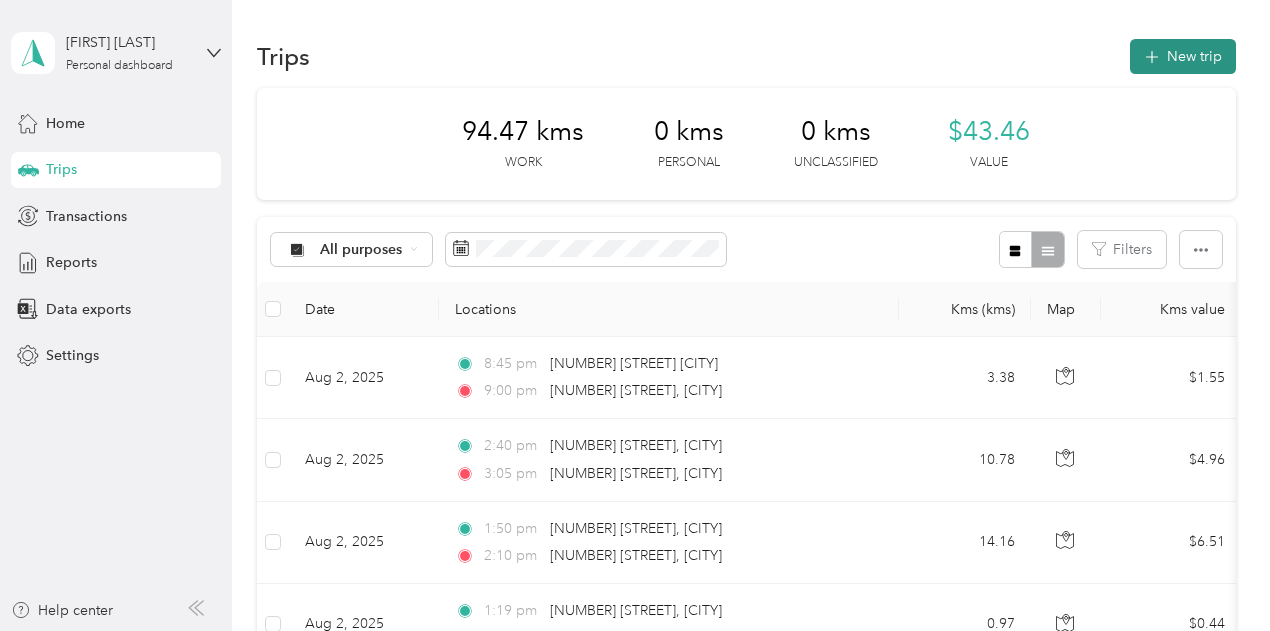 click on "New trip" at bounding box center (1183, 56) 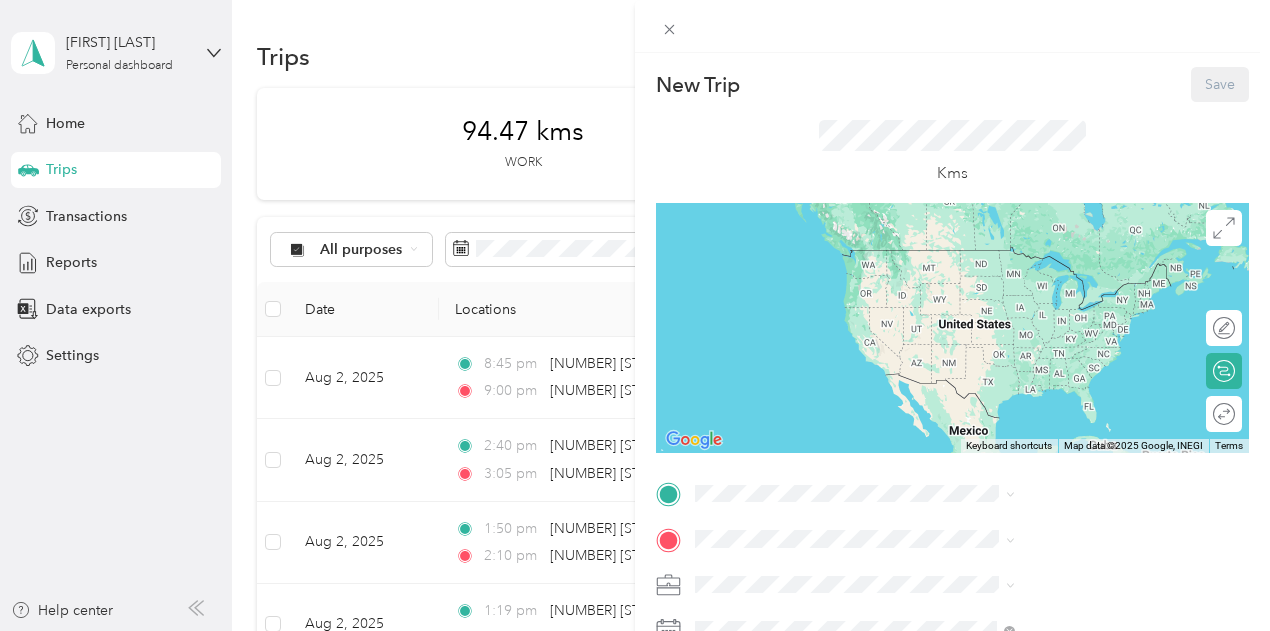 click on "New Trip Save This trip cannot be edited because it is either under review, approved, or paid. Contact your Team Manager to edit it. Kms ← Move left → Move right ↑ Move up ↓ Move down + Zoom in - Zoom out Home Jump left by 75% End Jump right by 75% Page Up Jump up by 75% Page Down Jump down by 75% Keyboard shortcuts Map Data Map data ©2025 Google, INEGI Map data ©2025 Google, INEGI 1000 km  Click to toggle between metric and imperial units Terms Report a map error Edit route Calculate route Round trip TO Add photo" at bounding box center [635, 315] 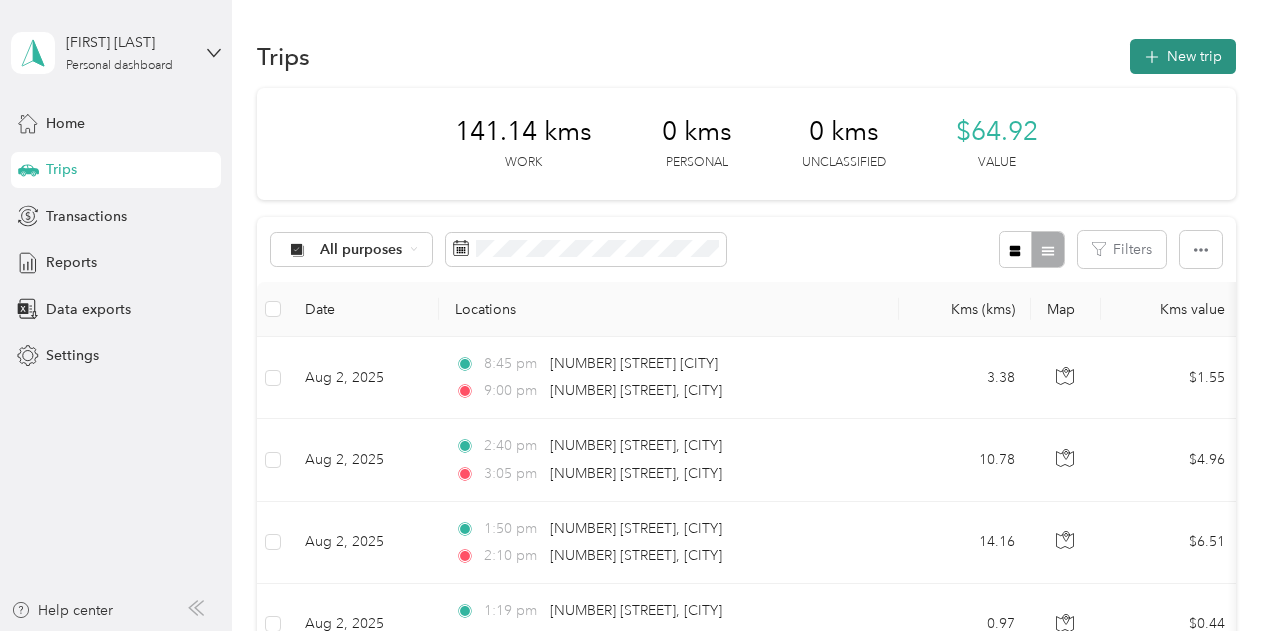 click on "New trip" at bounding box center [1183, 56] 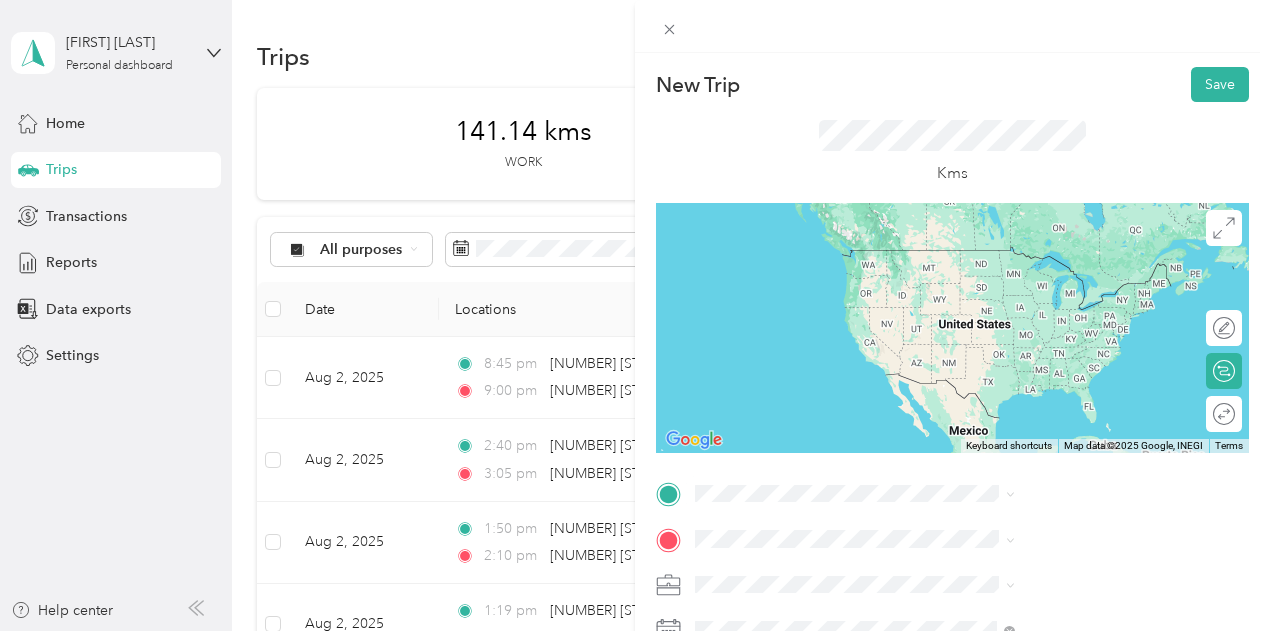 click on "[NUMBER] [STREET]
[CITY], [STATE] [POSTAL_CODE], [COUNTRY]" at bounding box center (1081, 256) 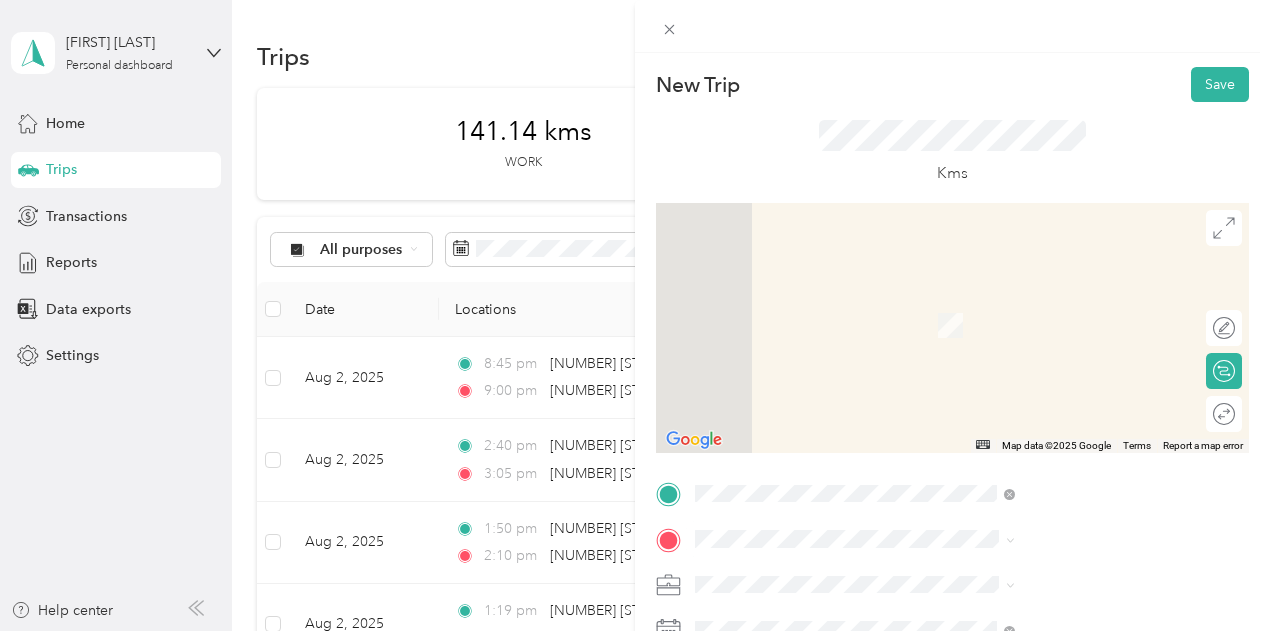 click on "[NUMBER] [STREET]
[CITY], [STATE] [POSTAL_CODE], [COUNTRY]" at bounding box center [1067, 302] 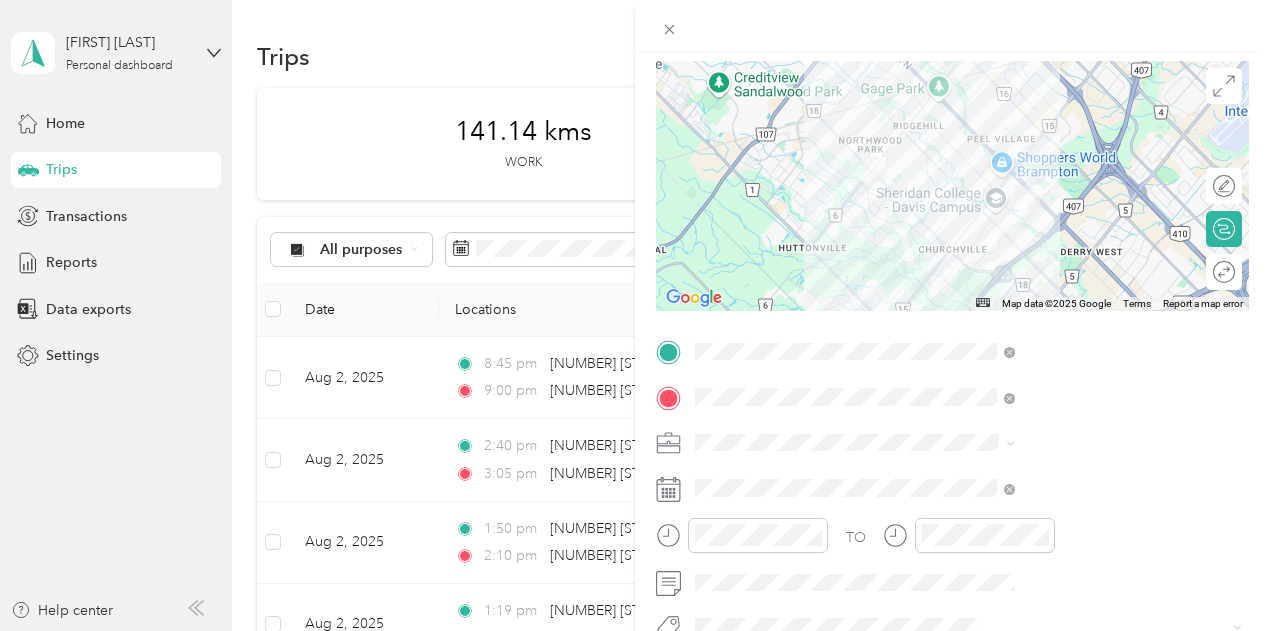 scroll, scrollTop: 178, scrollLeft: 0, axis: vertical 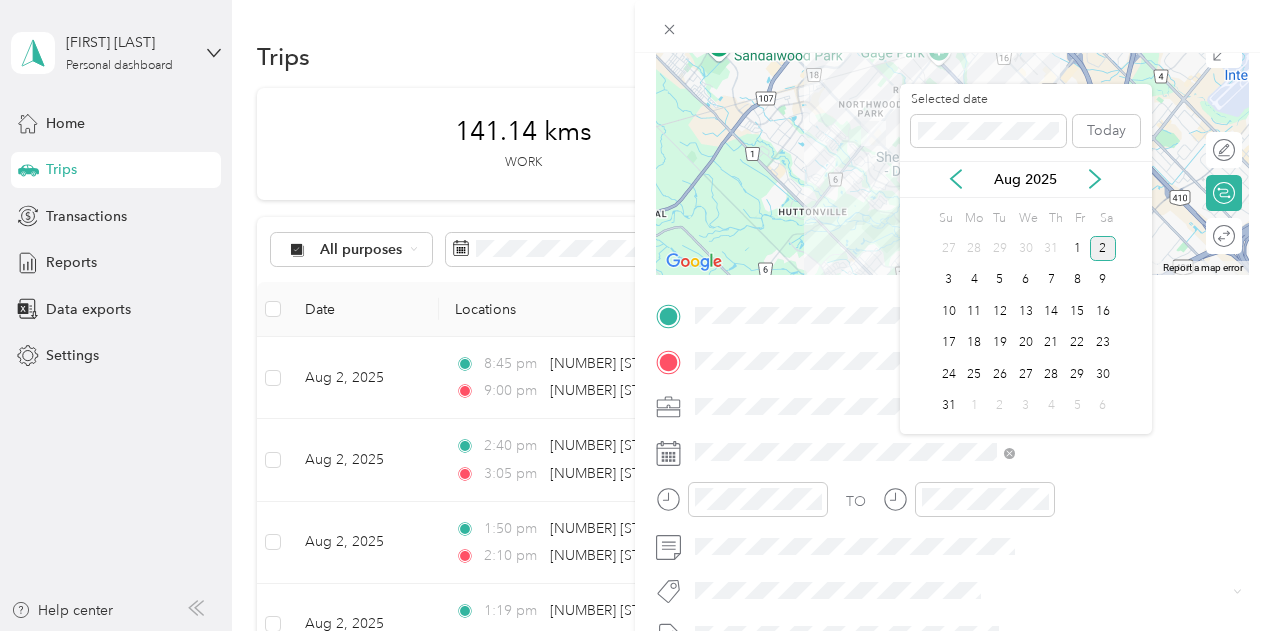 click on "Aug 2025" at bounding box center [1026, 179] 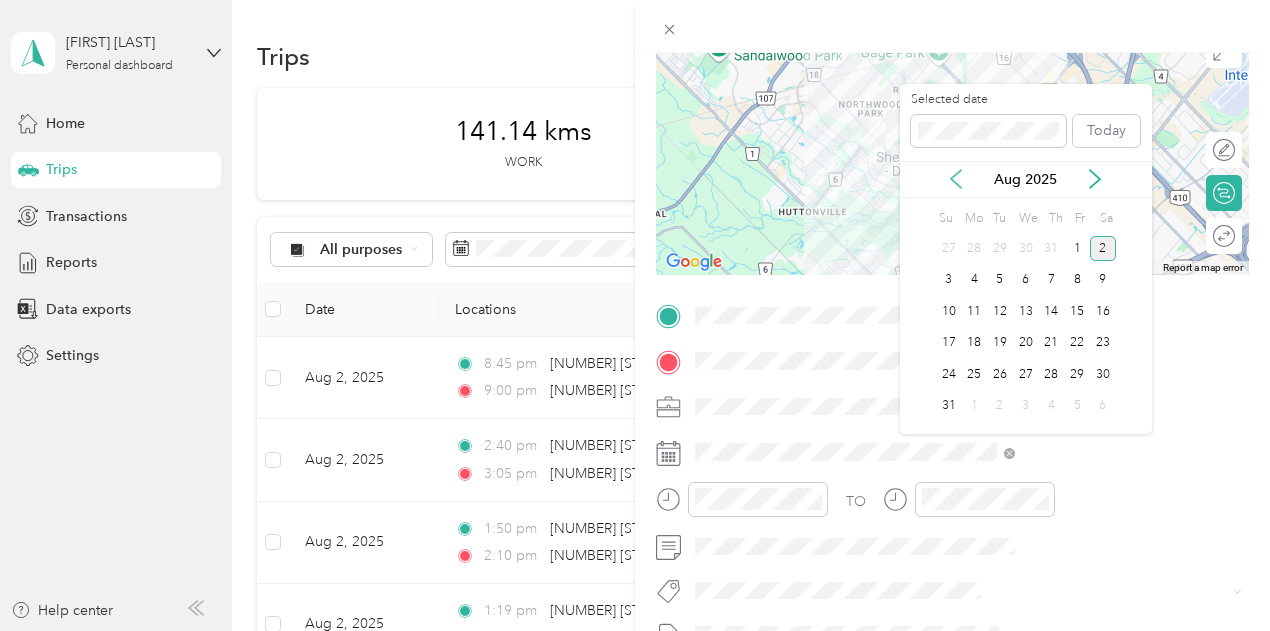 click 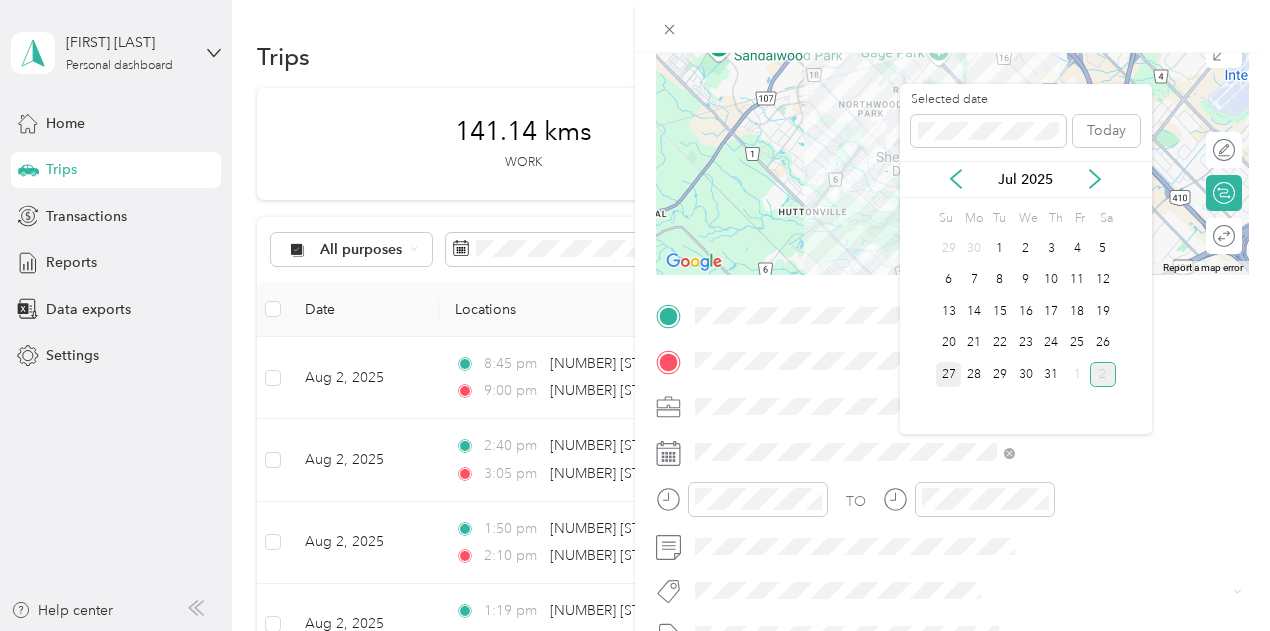 click on "27" at bounding box center [949, 374] 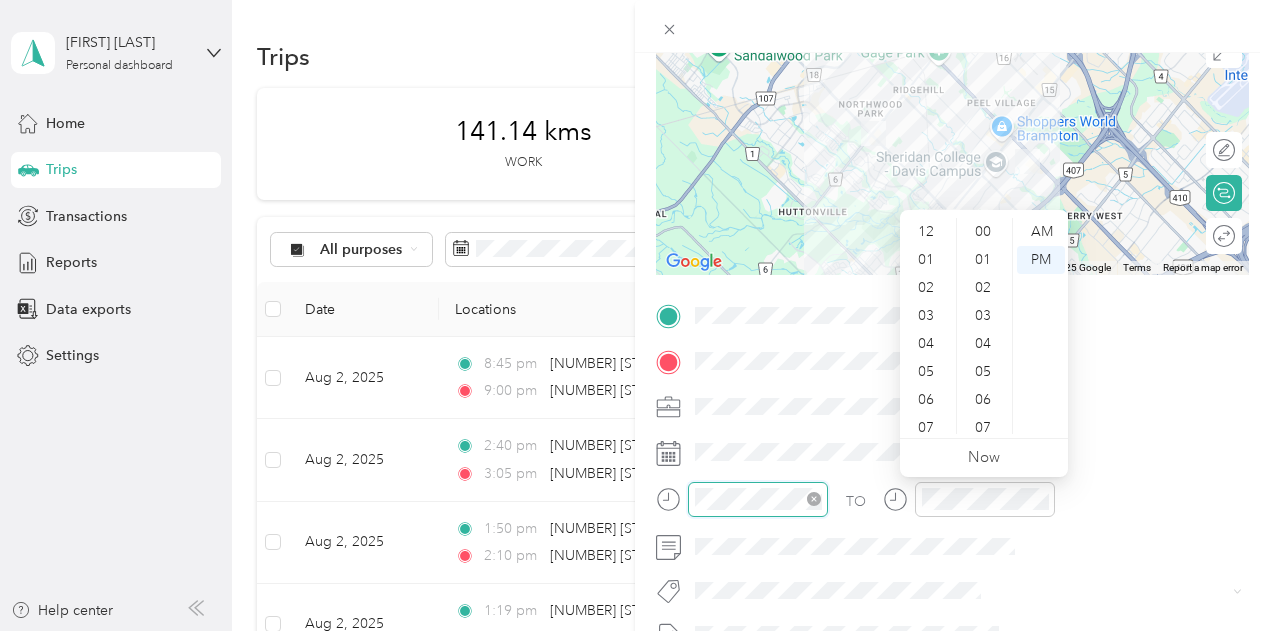 scroll, scrollTop: 1464, scrollLeft: 0, axis: vertical 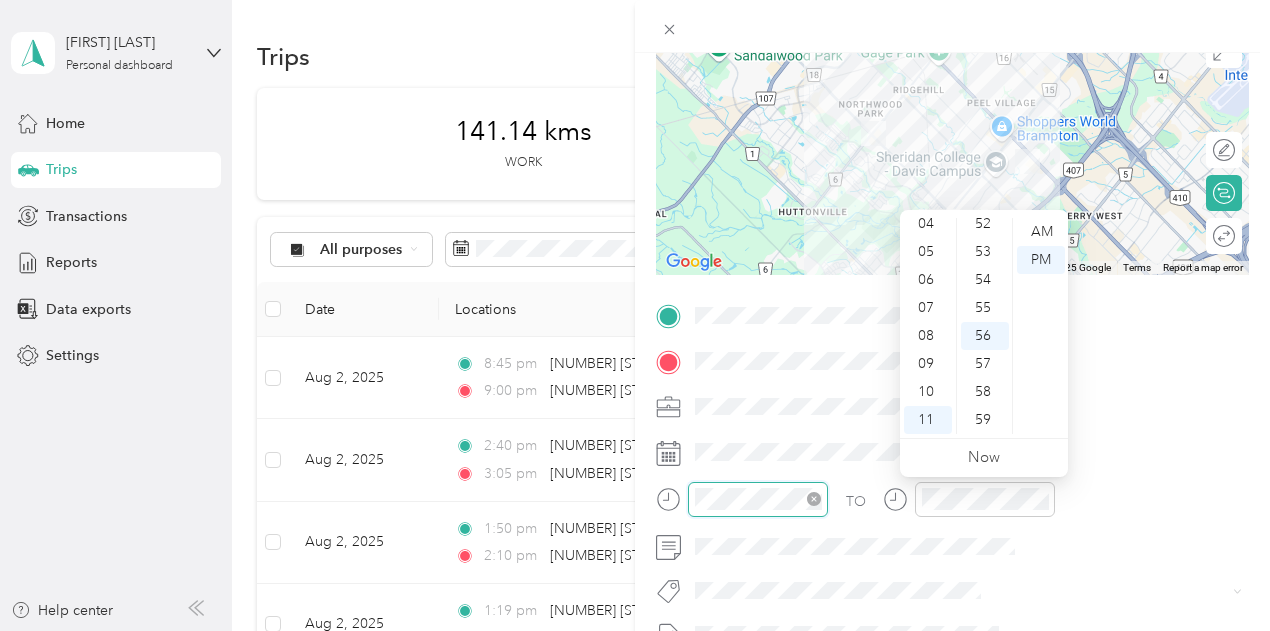 click at bounding box center (758, 499) 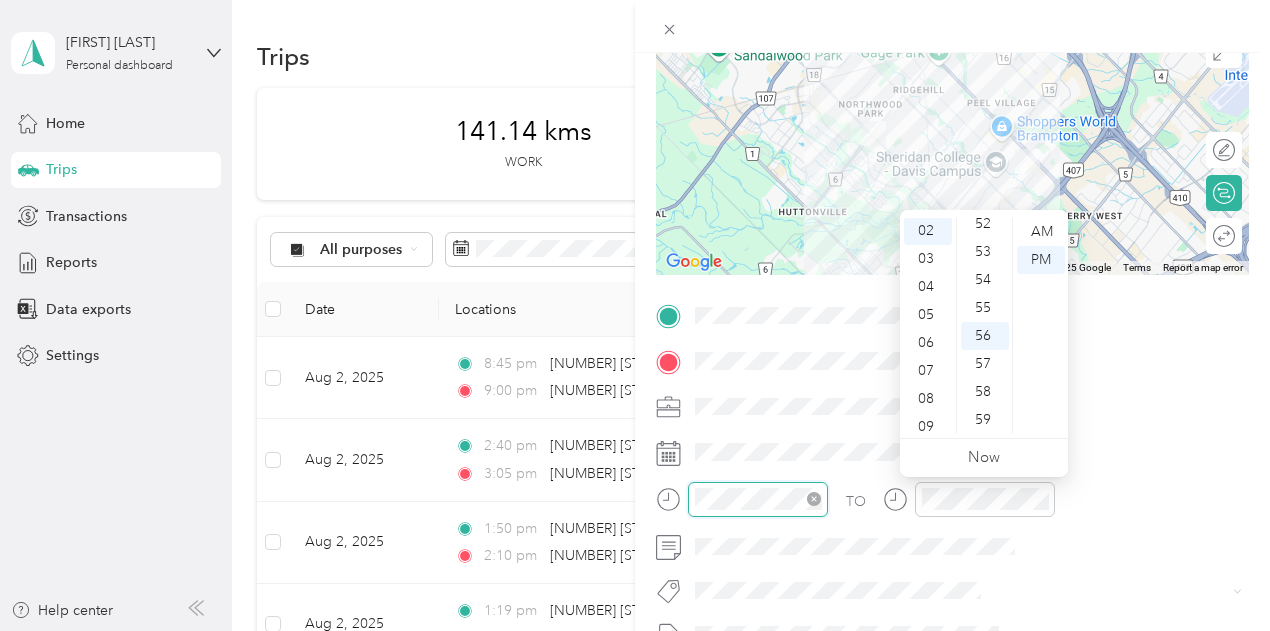 scroll, scrollTop: 56, scrollLeft: 0, axis: vertical 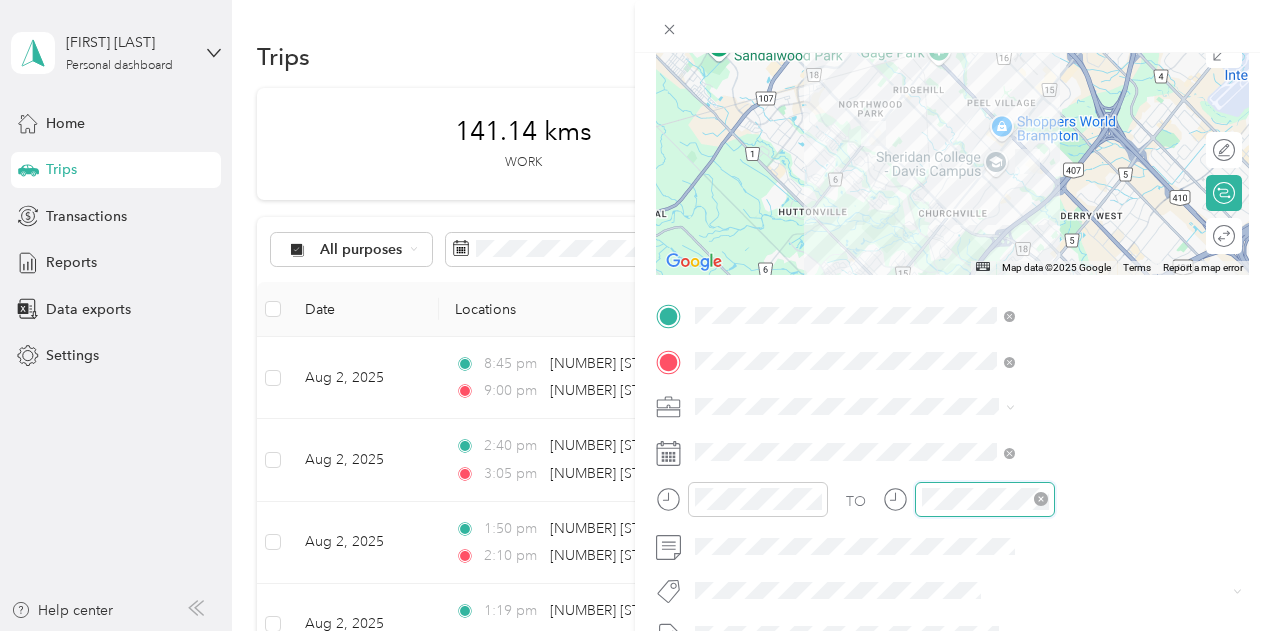 click at bounding box center (985, 499) 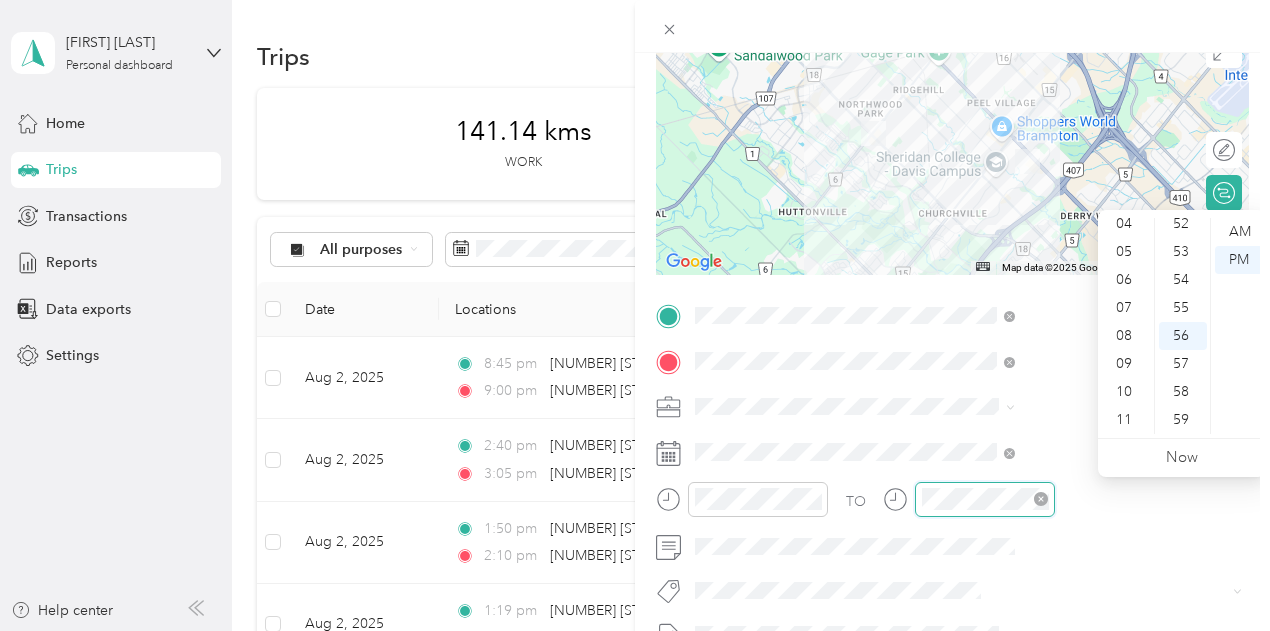 scroll, scrollTop: 56, scrollLeft: 0, axis: vertical 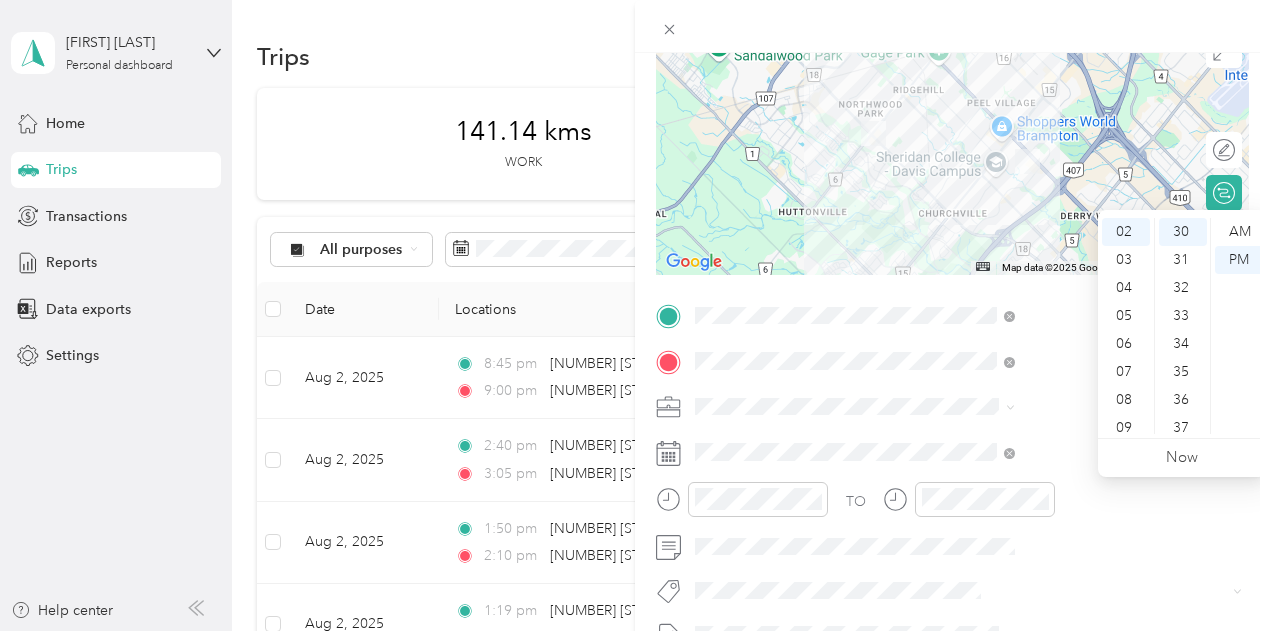 click at bounding box center [952, 26] 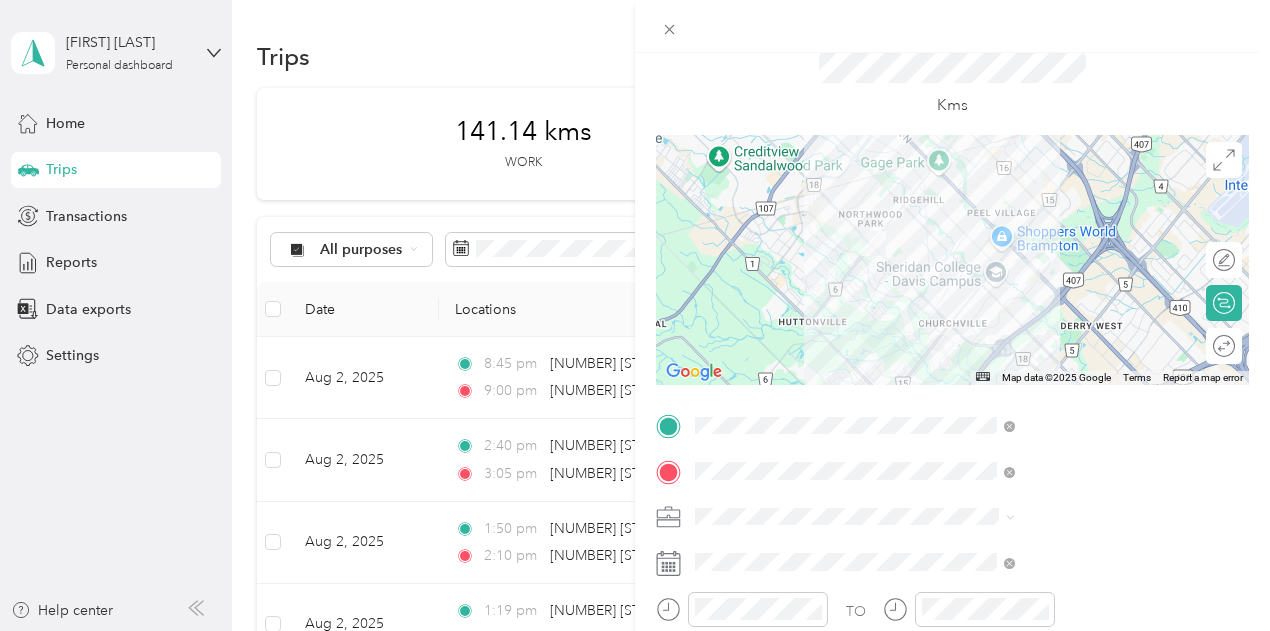 scroll, scrollTop: 0, scrollLeft: 0, axis: both 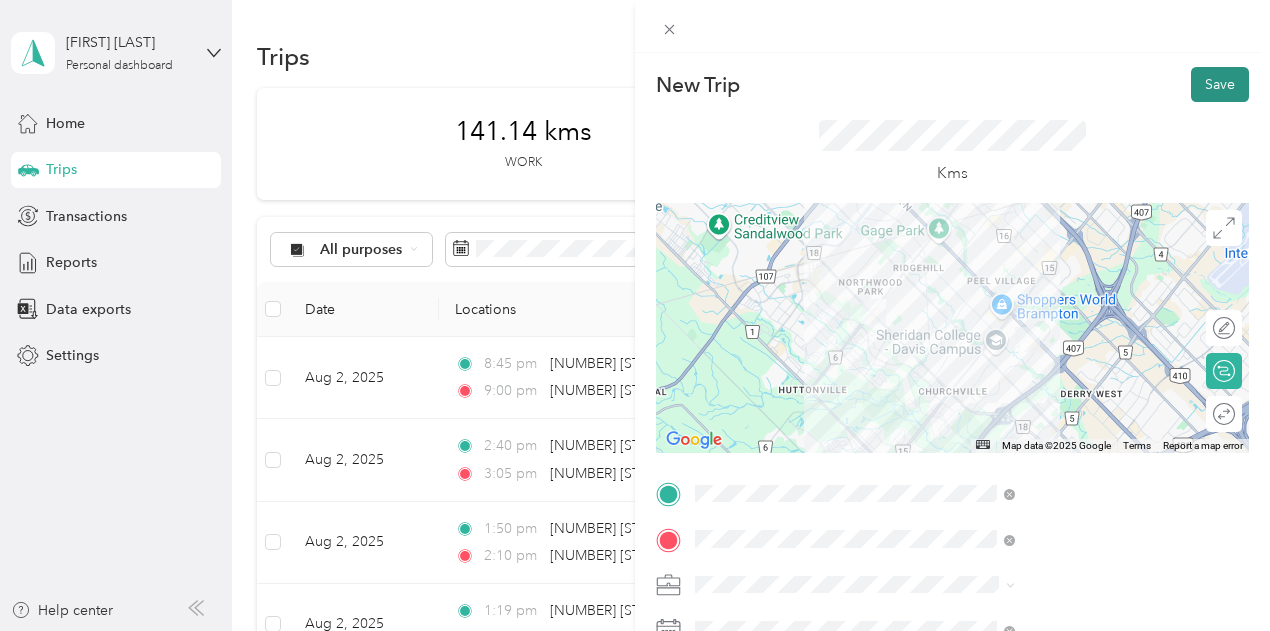 click on "Save" at bounding box center (1220, 84) 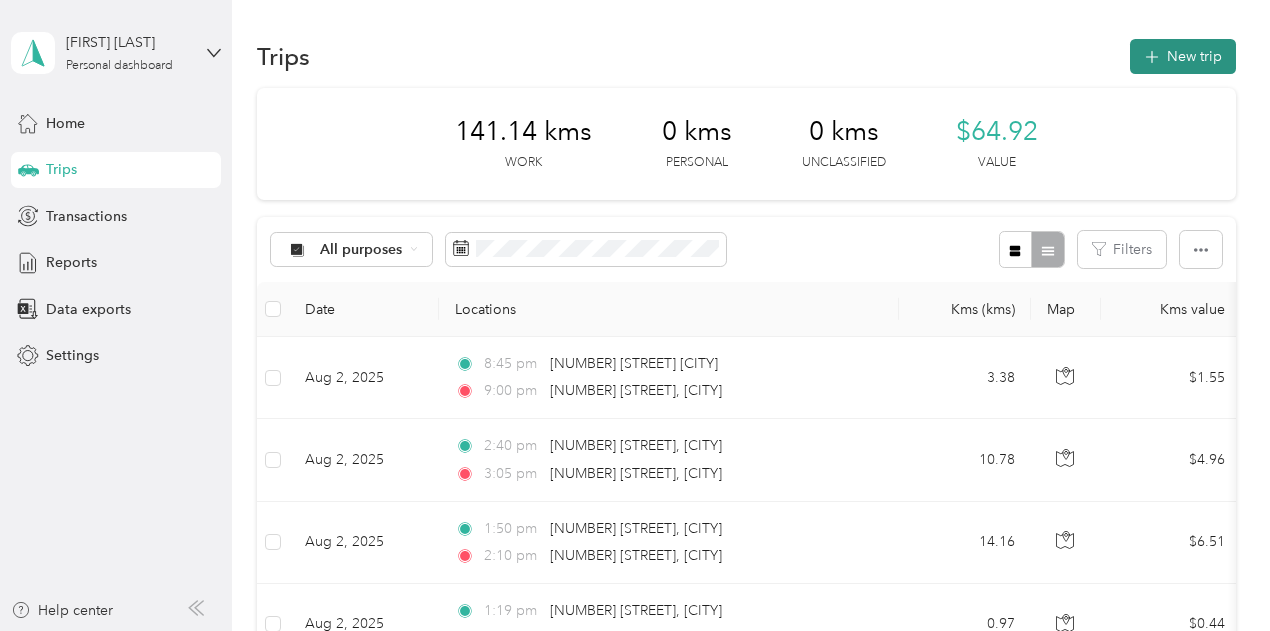 click on "New trip" at bounding box center (1183, 56) 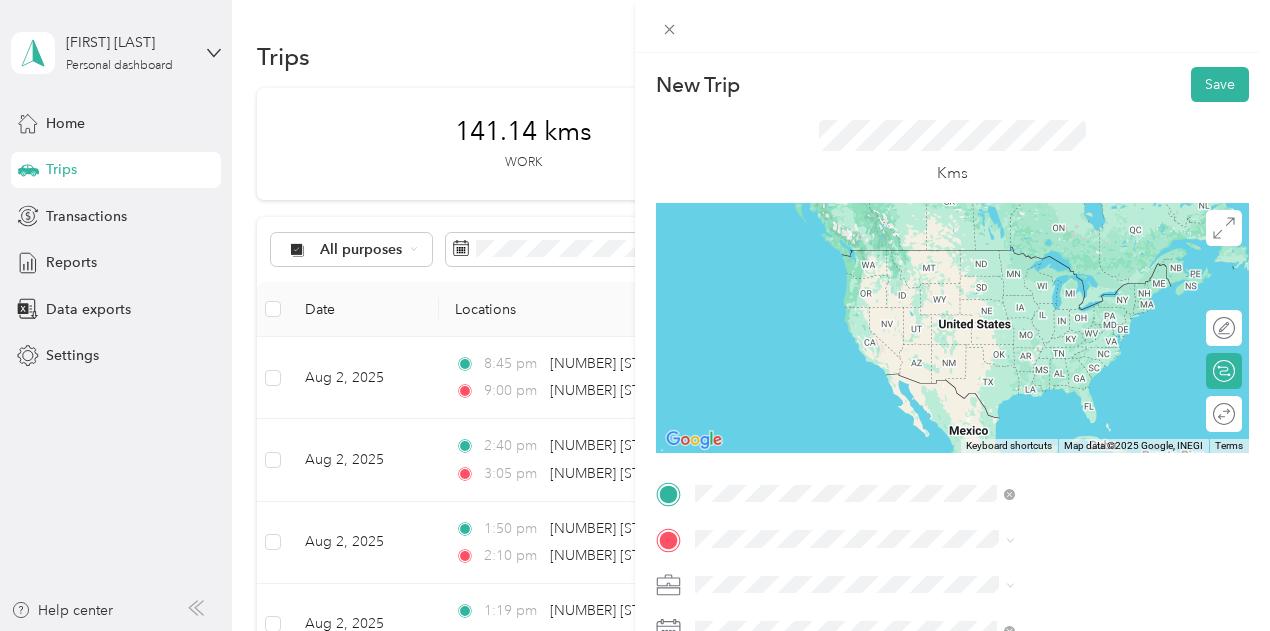 click on "[NUMBER] [STREET] [CITY], [STATE] [POSTAL_CODE], [COUNTRY]" at bounding box center [1081, 426] 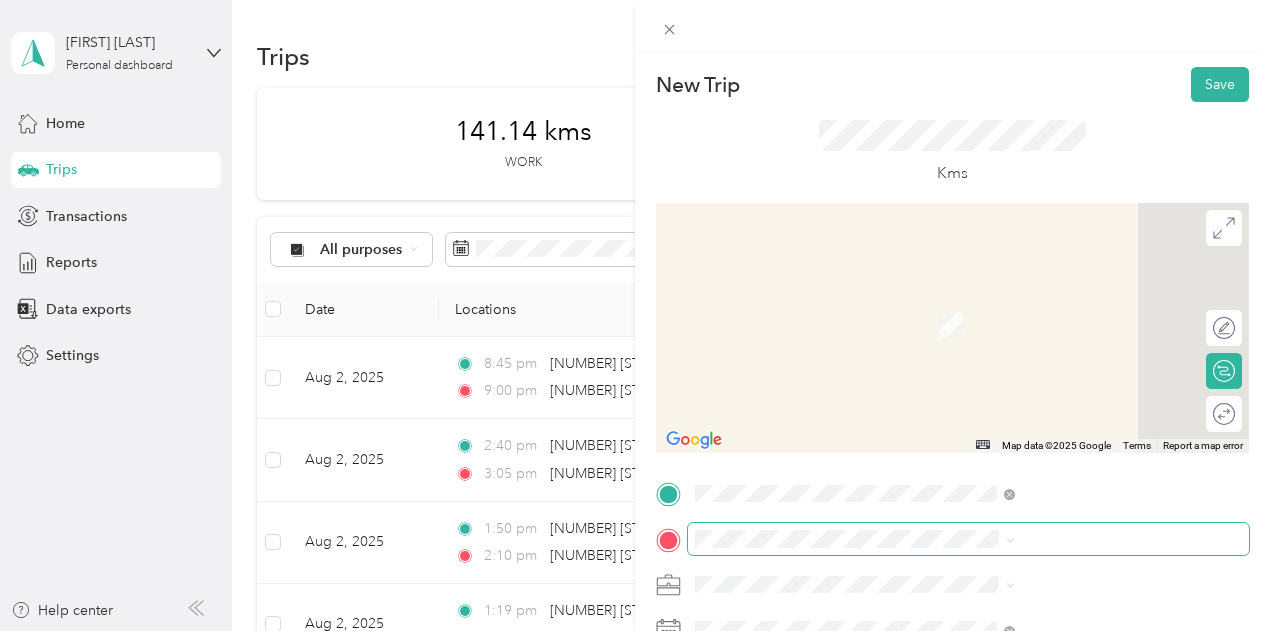 click at bounding box center (968, 539) 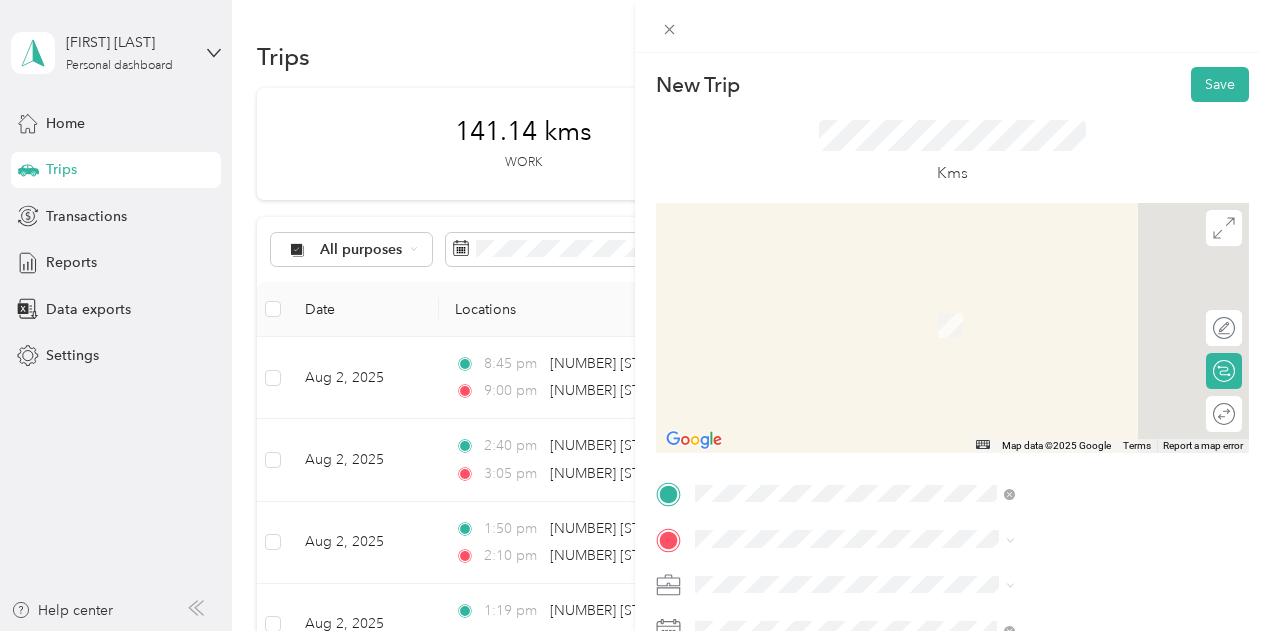 click on "[NUMBER] [STREET] [CITY], [STATE] [POSTAL_CODE], [COUNTRY]" at bounding box center (1067, 295) 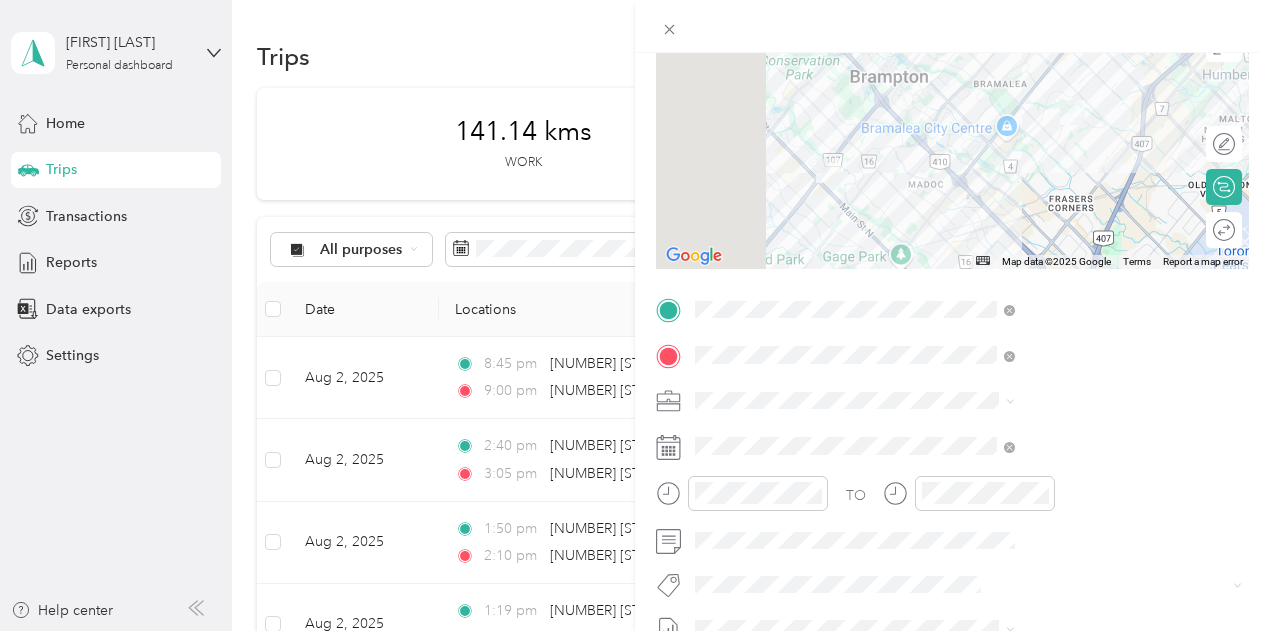 scroll, scrollTop: 183, scrollLeft: 0, axis: vertical 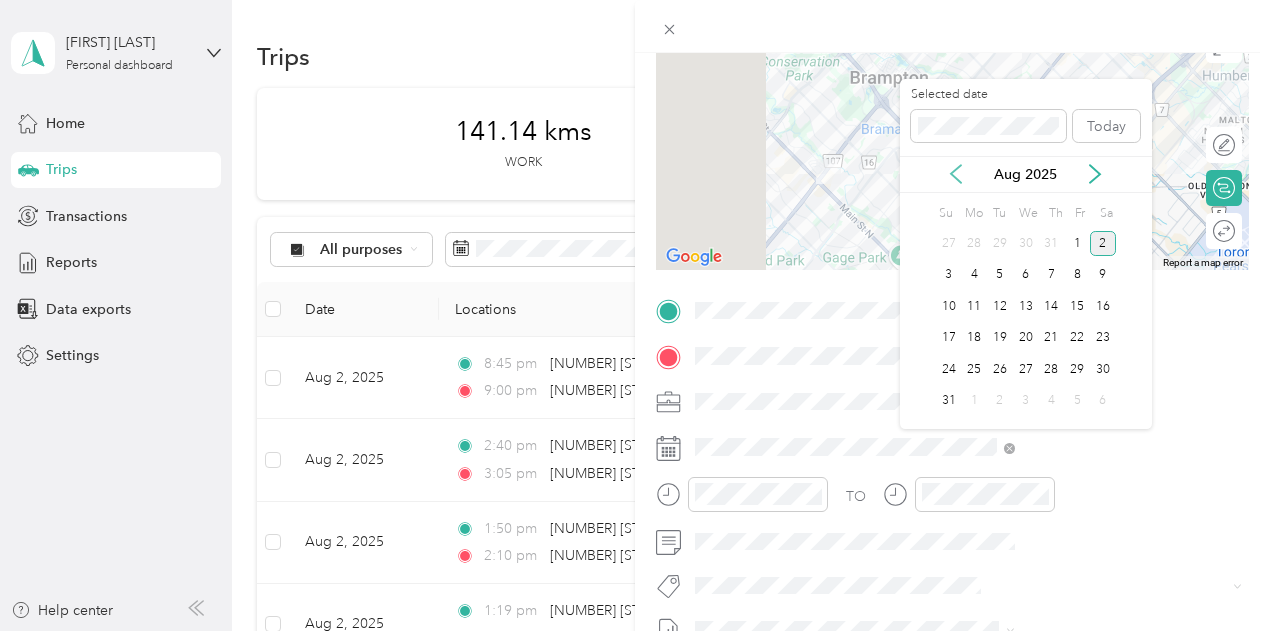 click 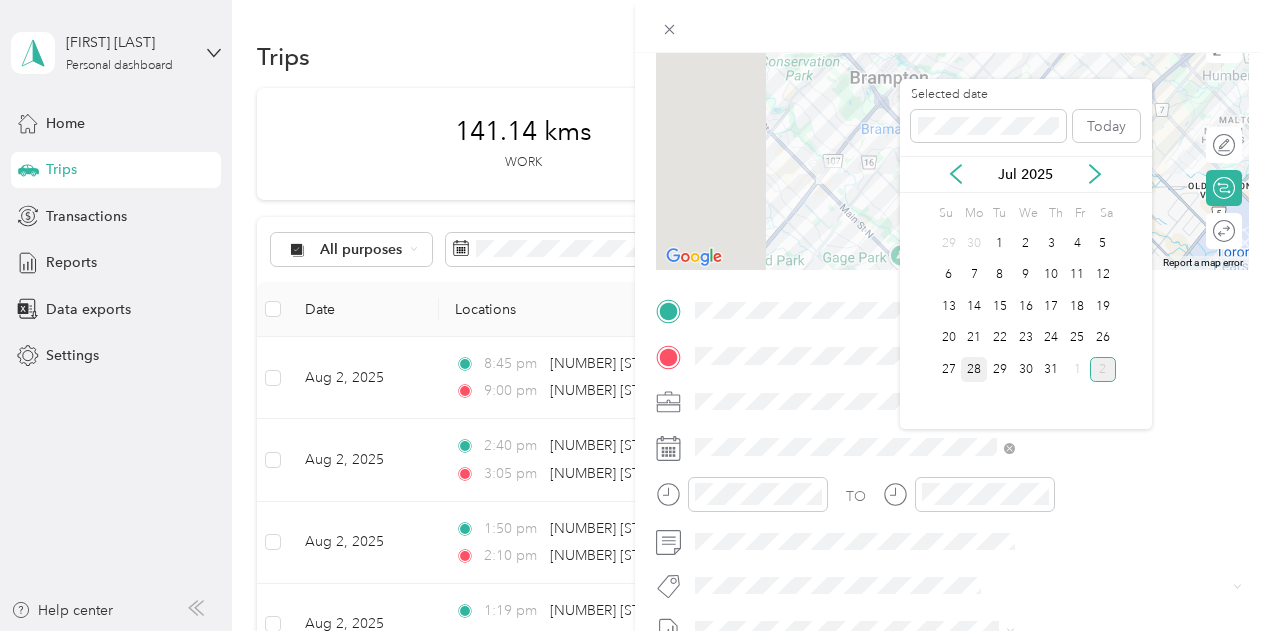 click on "28" at bounding box center [974, 369] 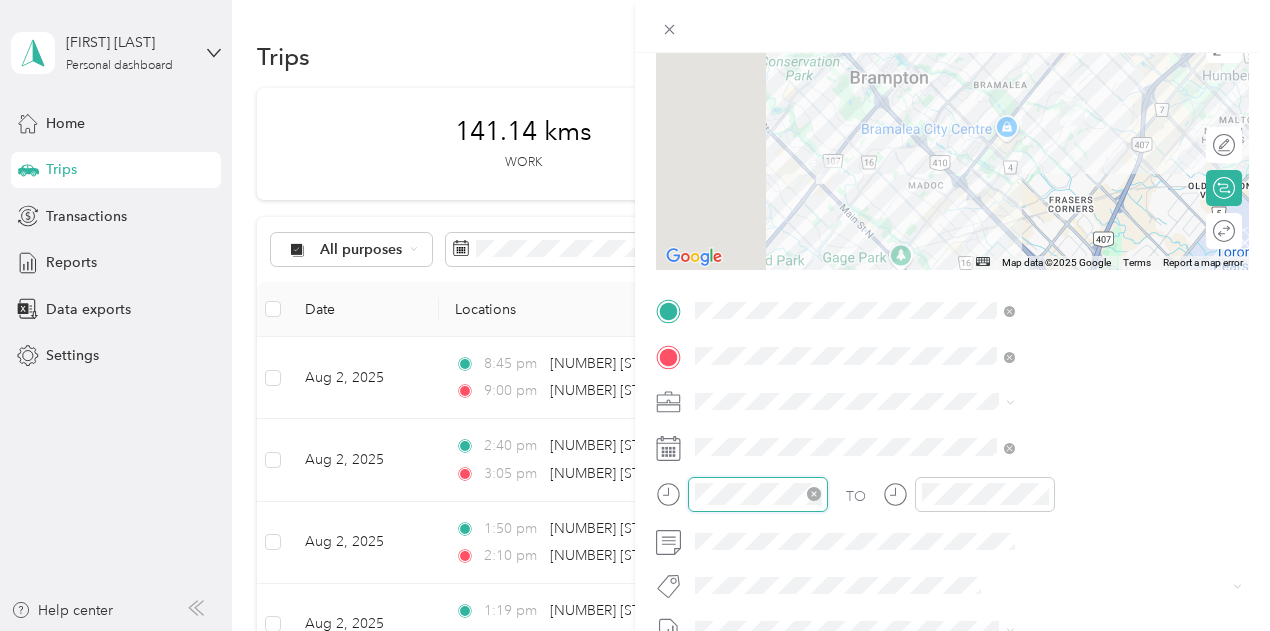 click at bounding box center (758, 494) 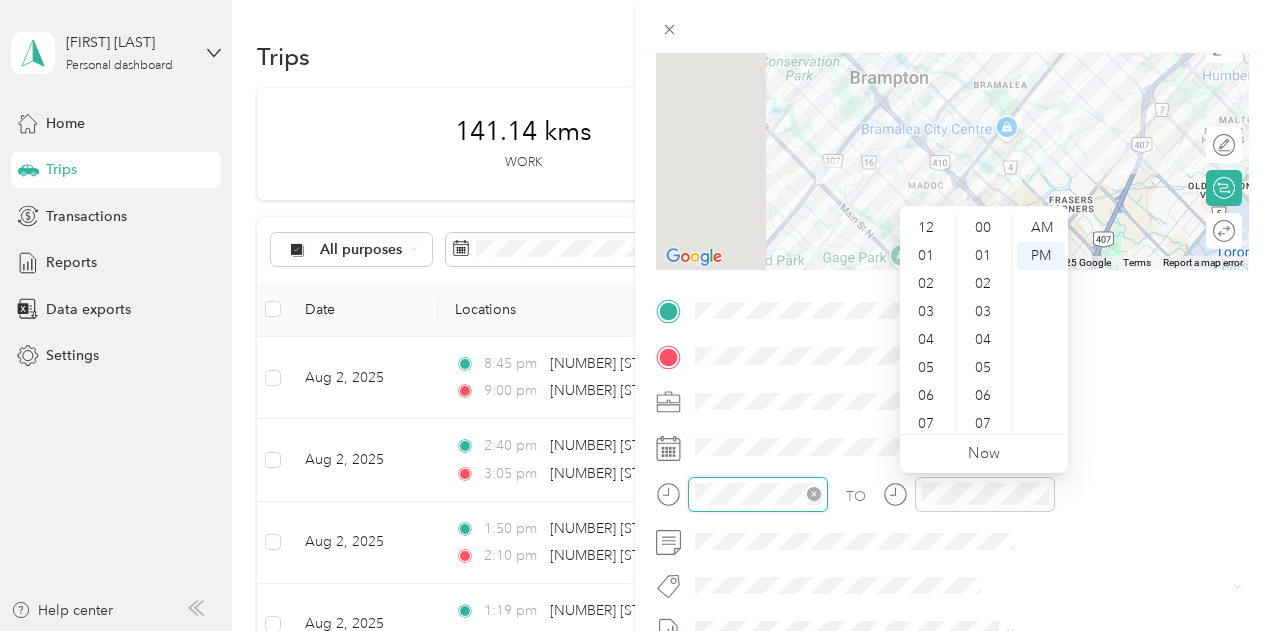 scroll, scrollTop: 120, scrollLeft: 0, axis: vertical 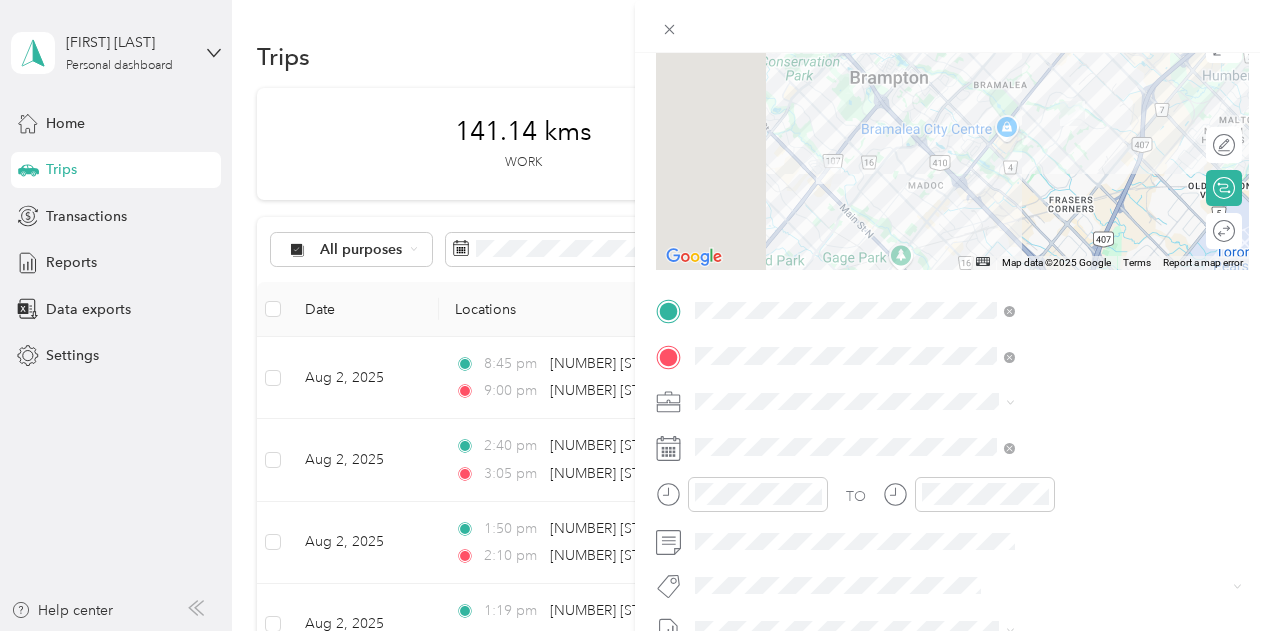 click at bounding box center (968, 402) 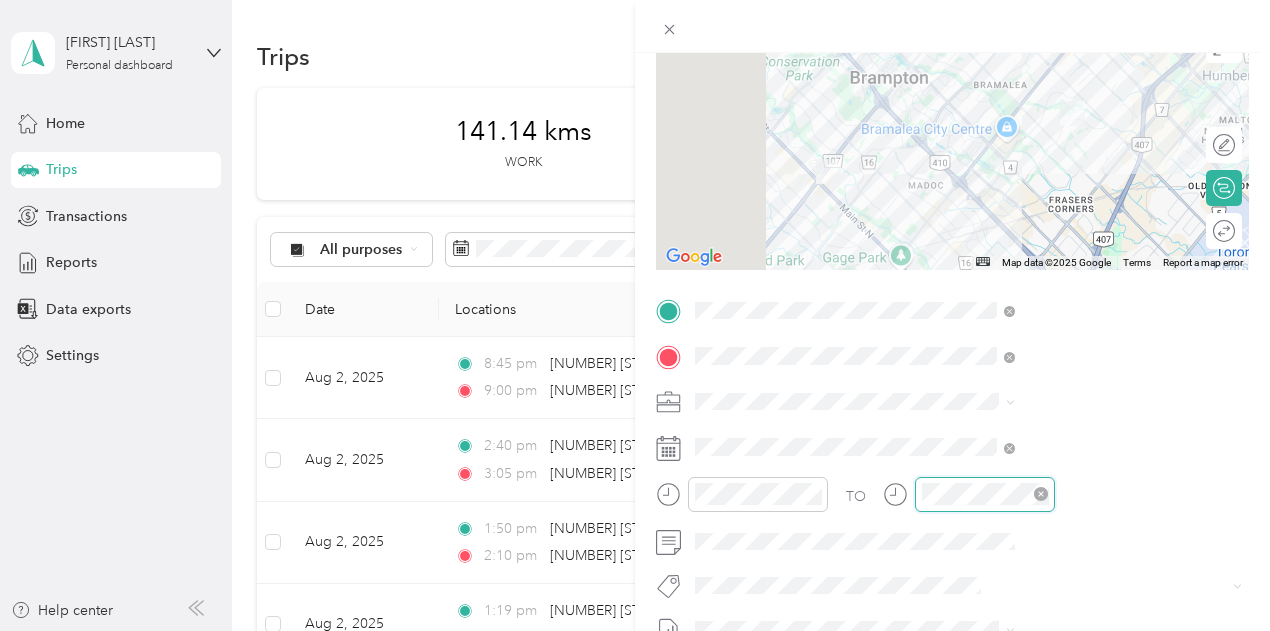 scroll, scrollTop: 120, scrollLeft: 0, axis: vertical 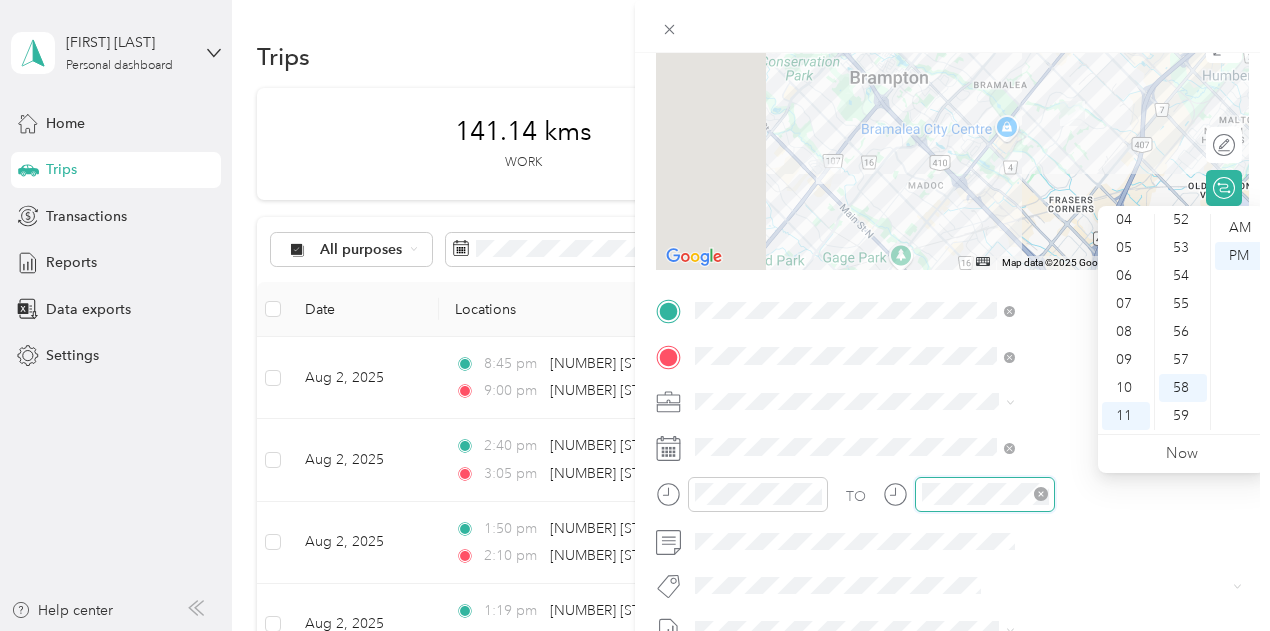 click at bounding box center (985, 494) 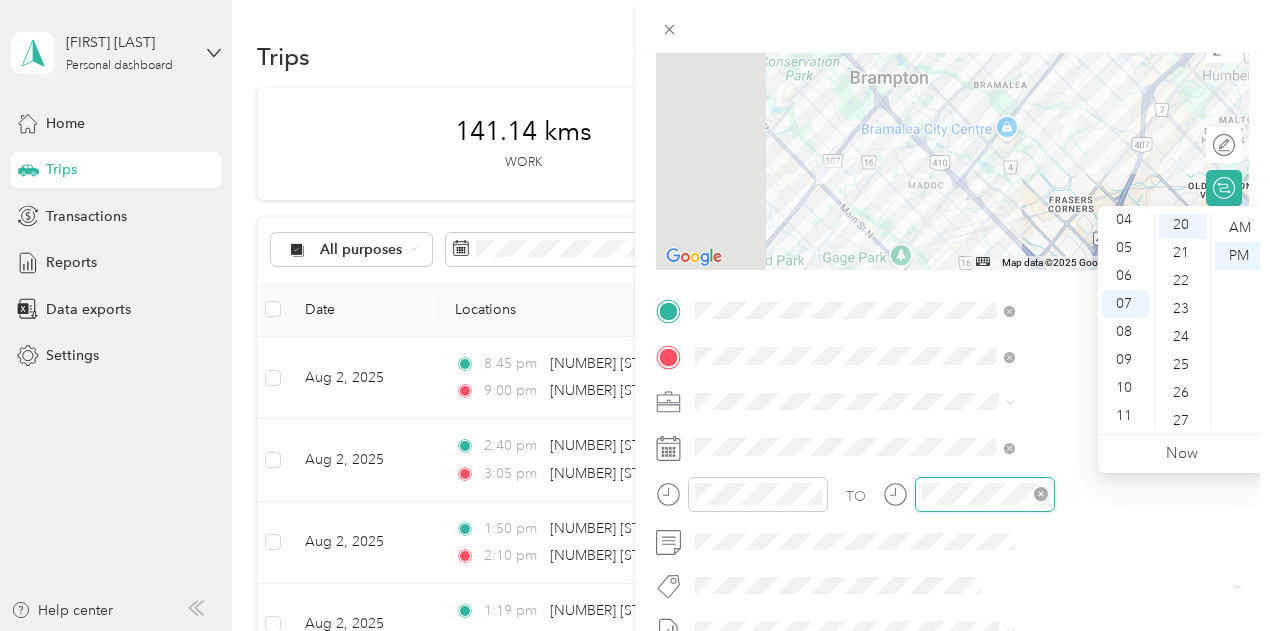 scroll, scrollTop: 560, scrollLeft: 0, axis: vertical 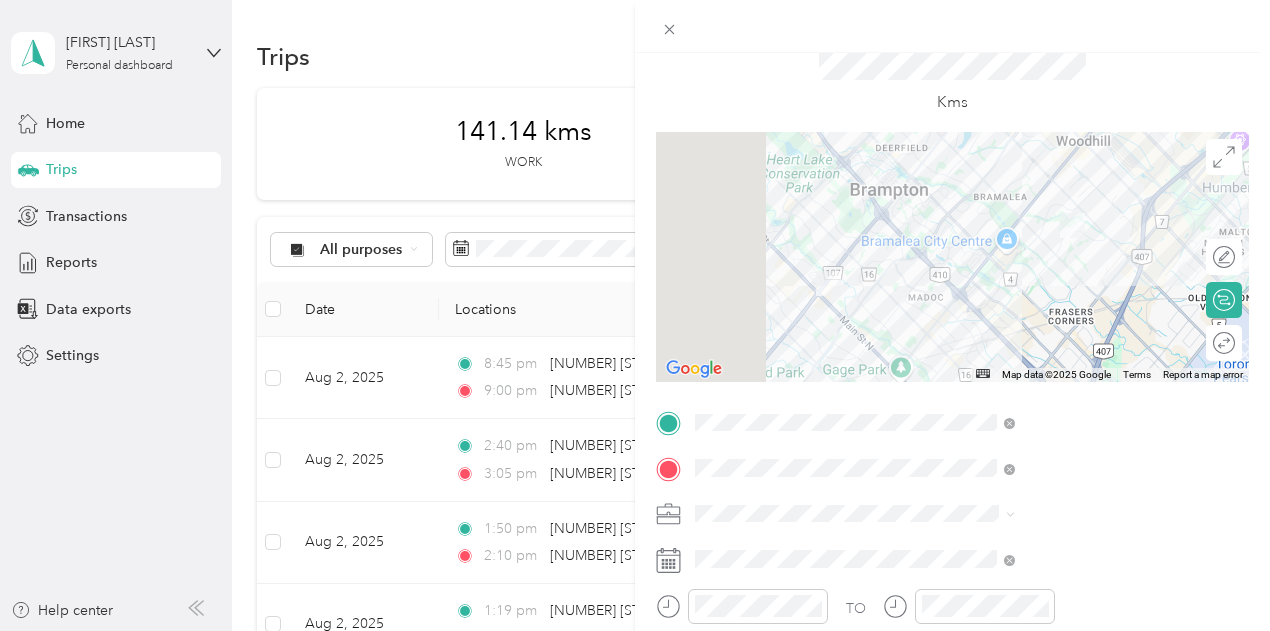 click on "Kms" at bounding box center [952, 82] 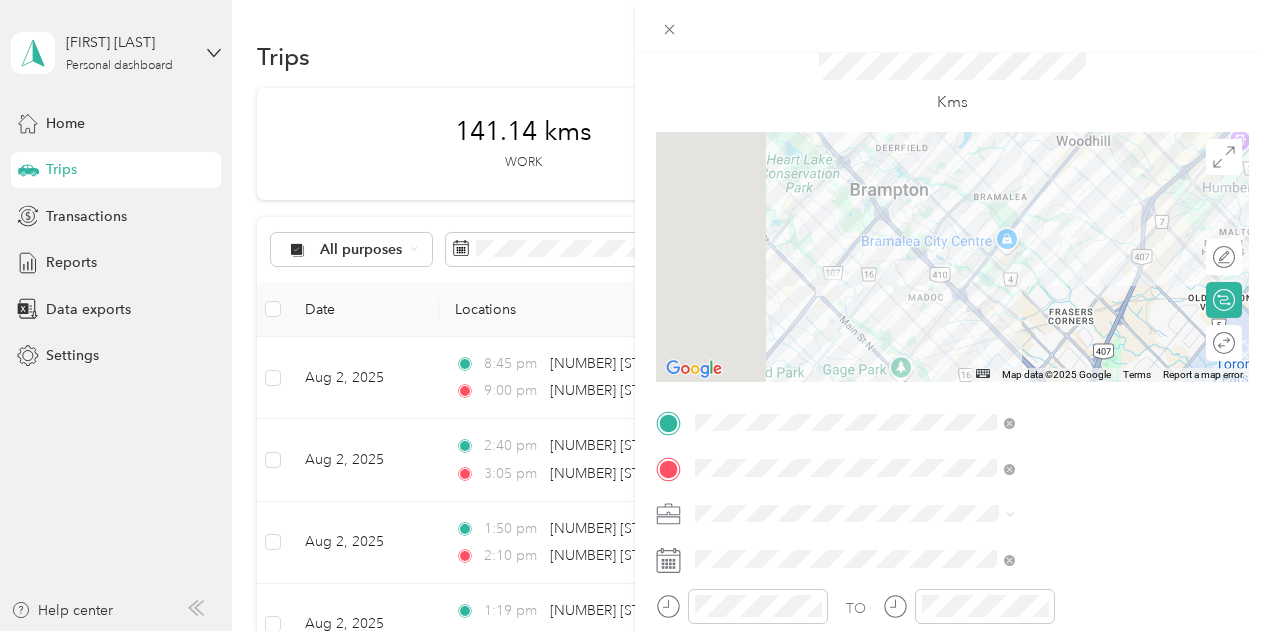 scroll, scrollTop: 0, scrollLeft: 0, axis: both 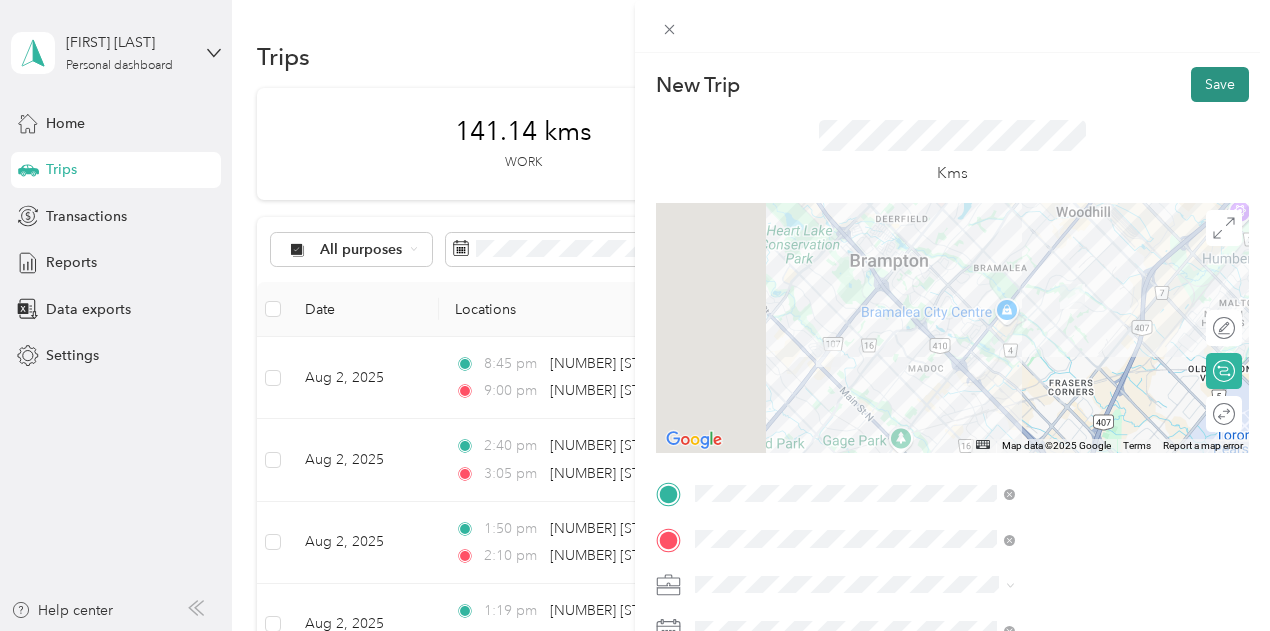click on "Save" at bounding box center (1220, 84) 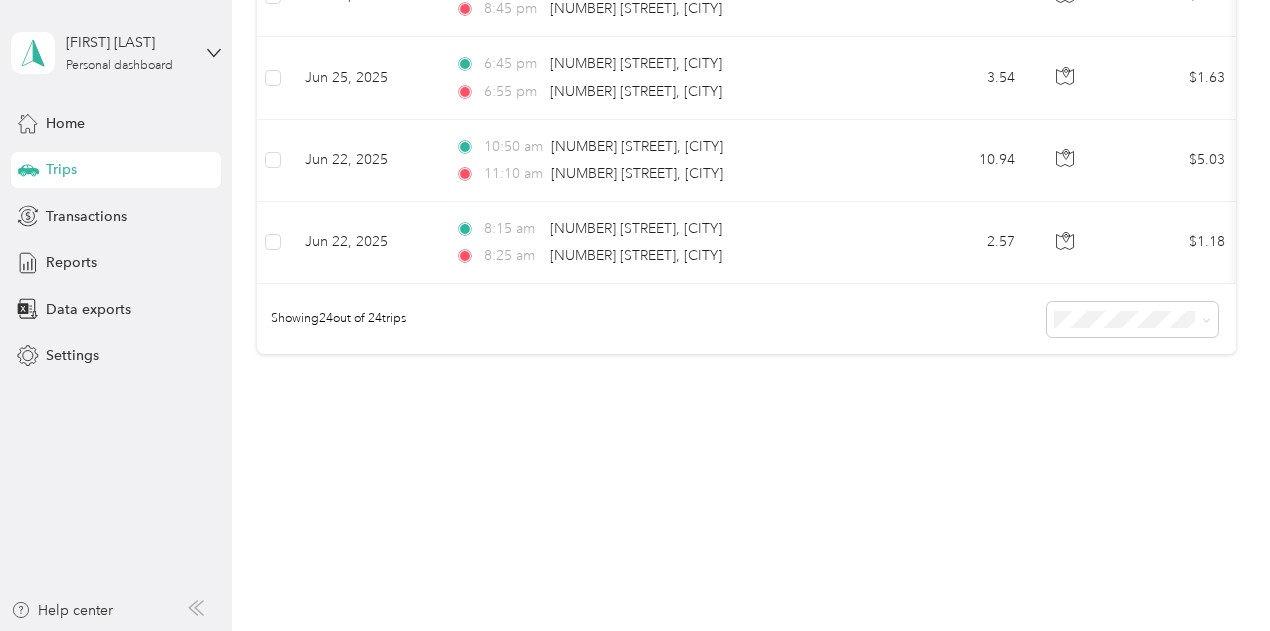 scroll, scrollTop: 0, scrollLeft: 0, axis: both 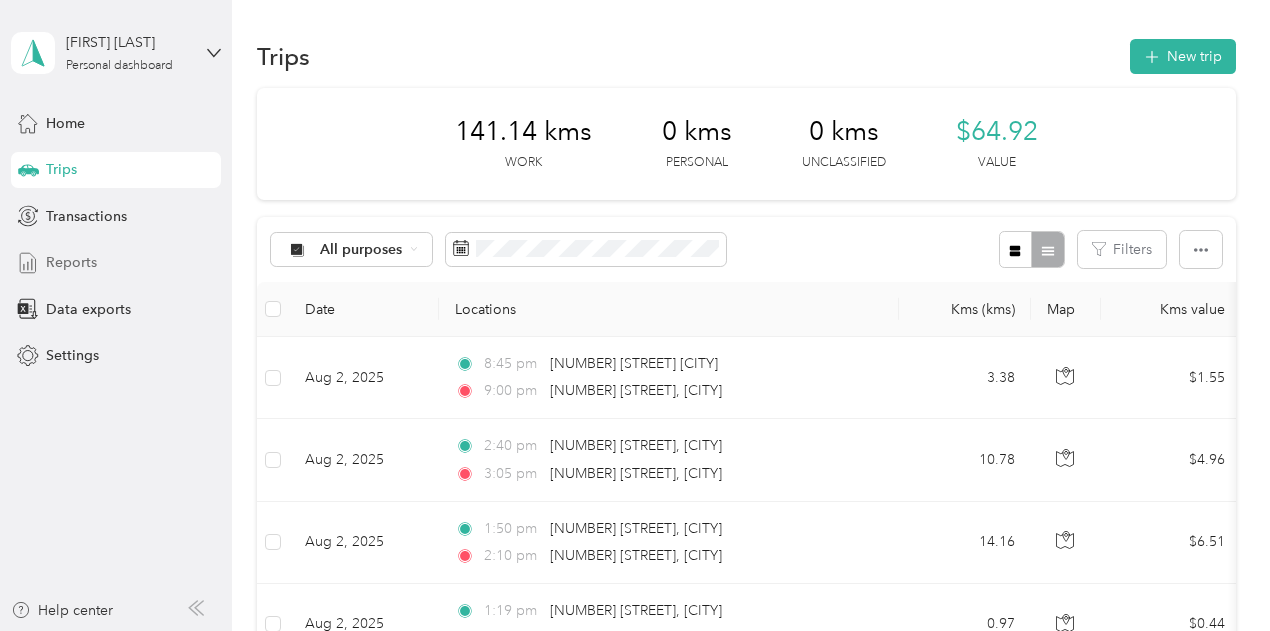click on "Reports" at bounding box center [116, 263] 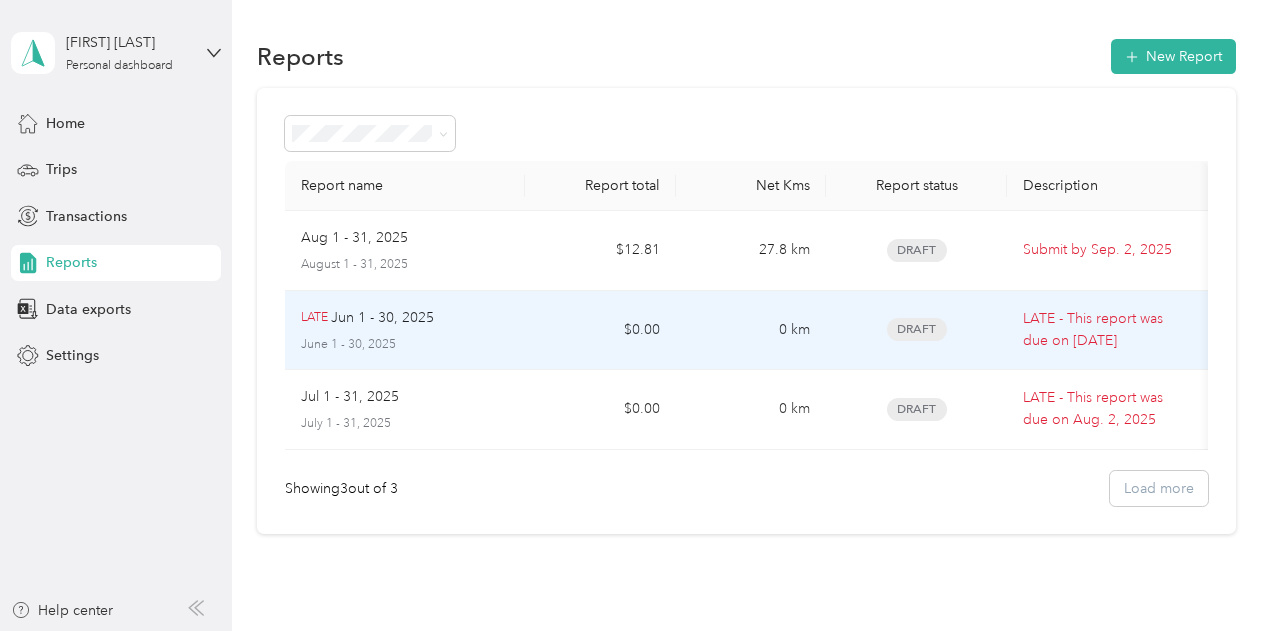 click on "LATE - This report was due on   [DATE]" at bounding box center [1107, 330] 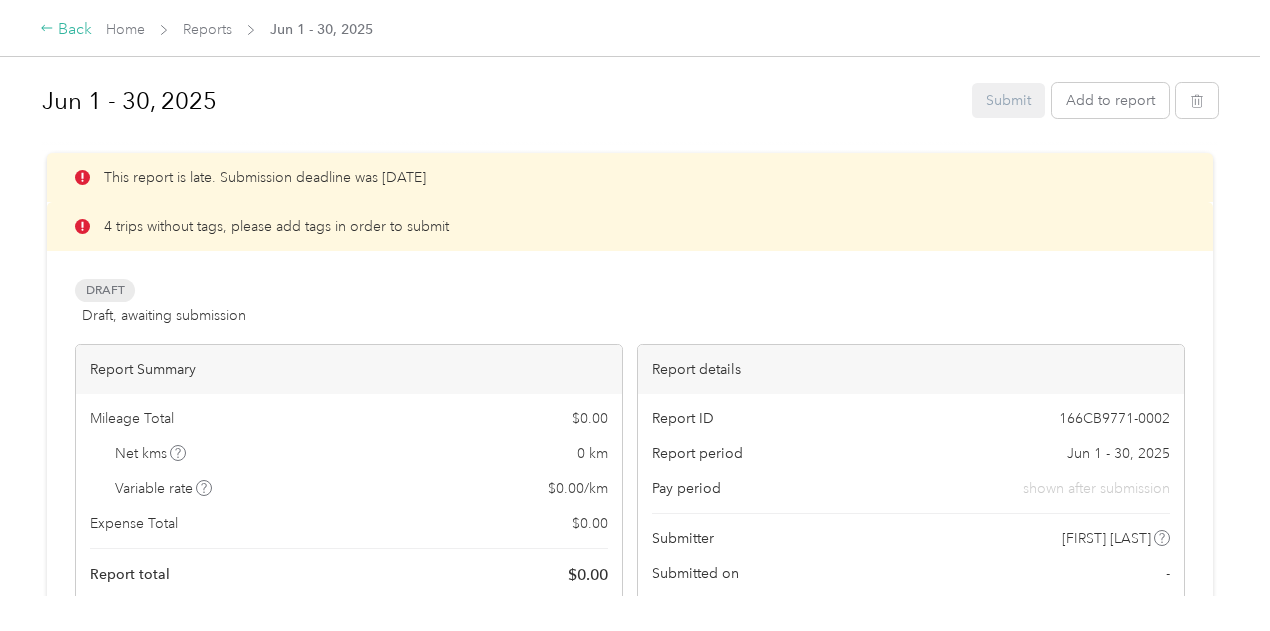 click 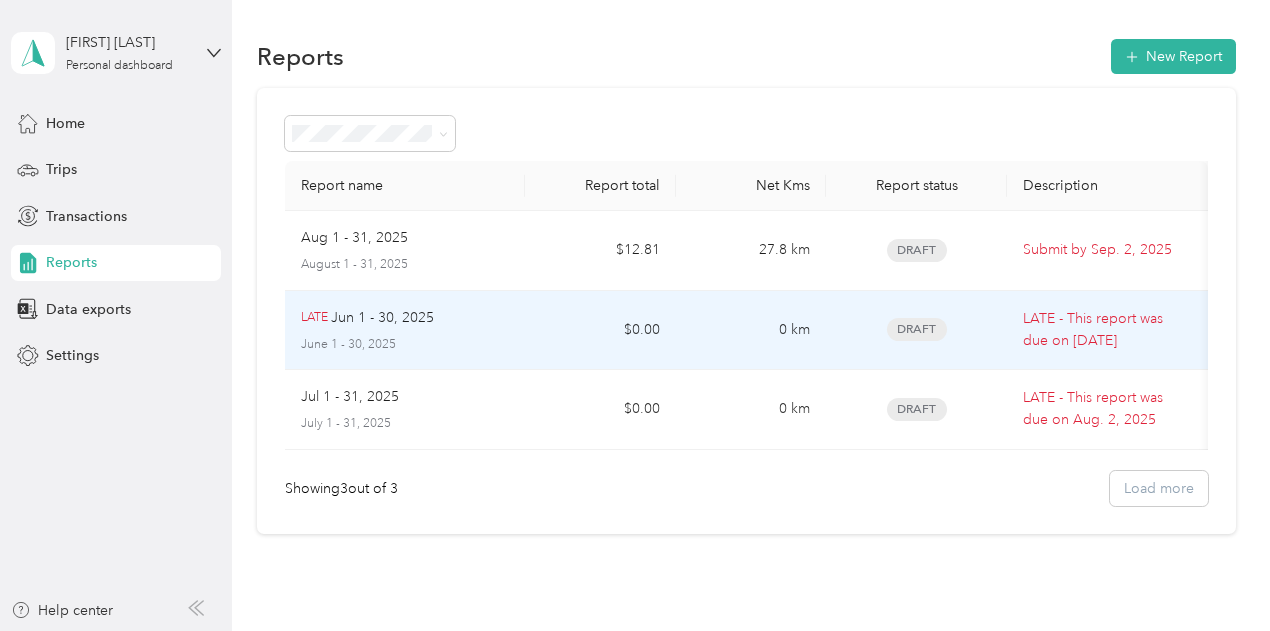 click on "[DATE] [MONTH] - [DAY], [YEAR]" at bounding box center (405, 318) 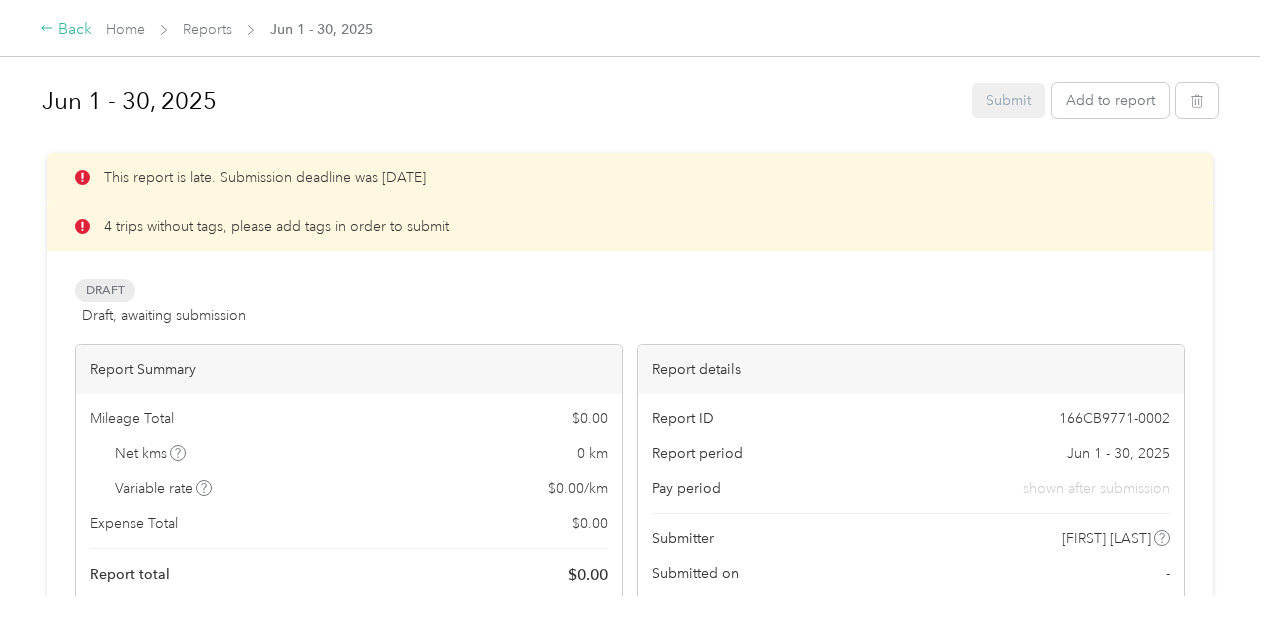 click 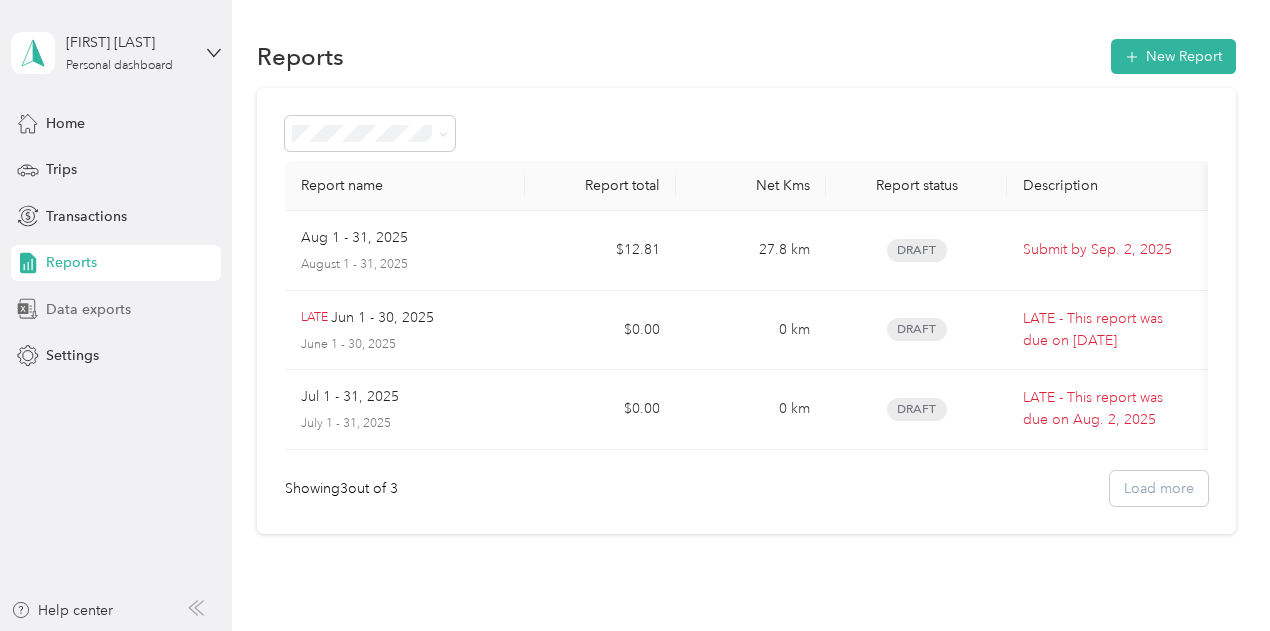 click on "Data exports" at bounding box center [88, 309] 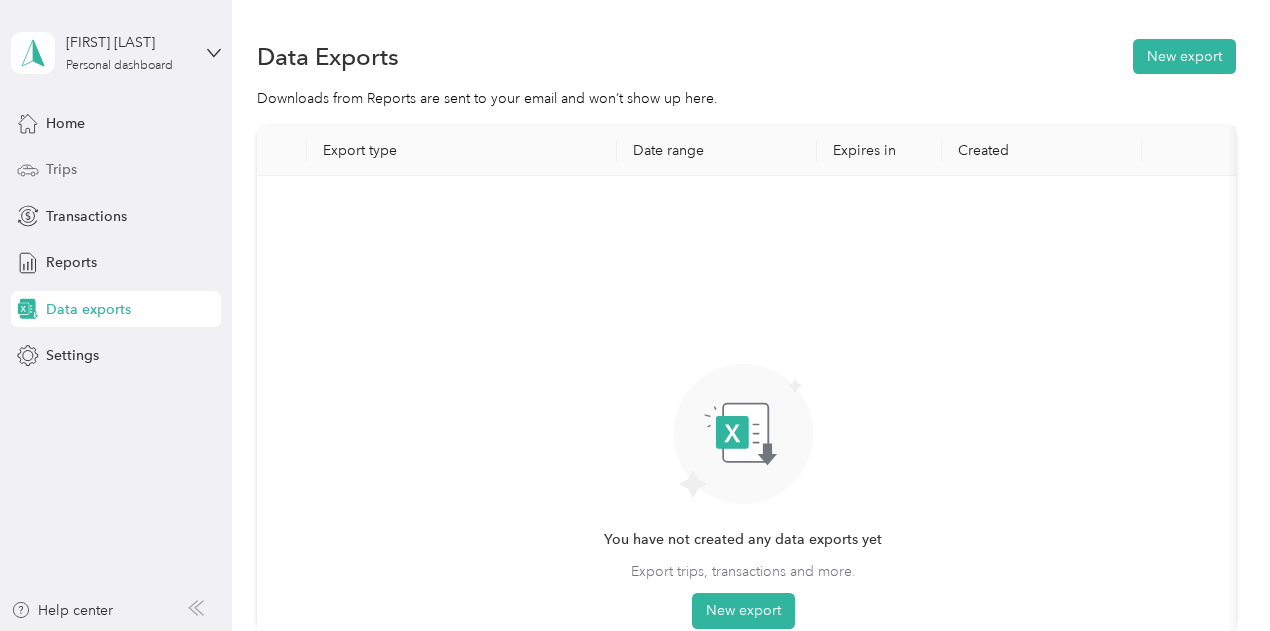 click on "Trips" at bounding box center [61, 169] 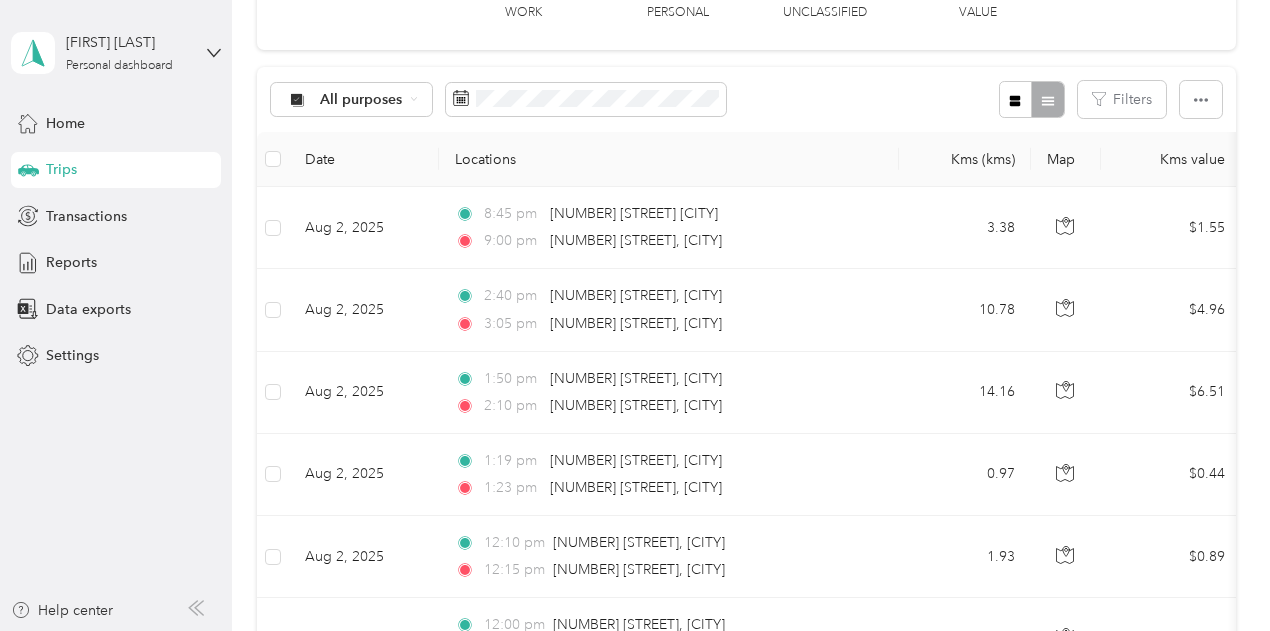 scroll, scrollTop: 0, scrollLeft: 0, axis: both 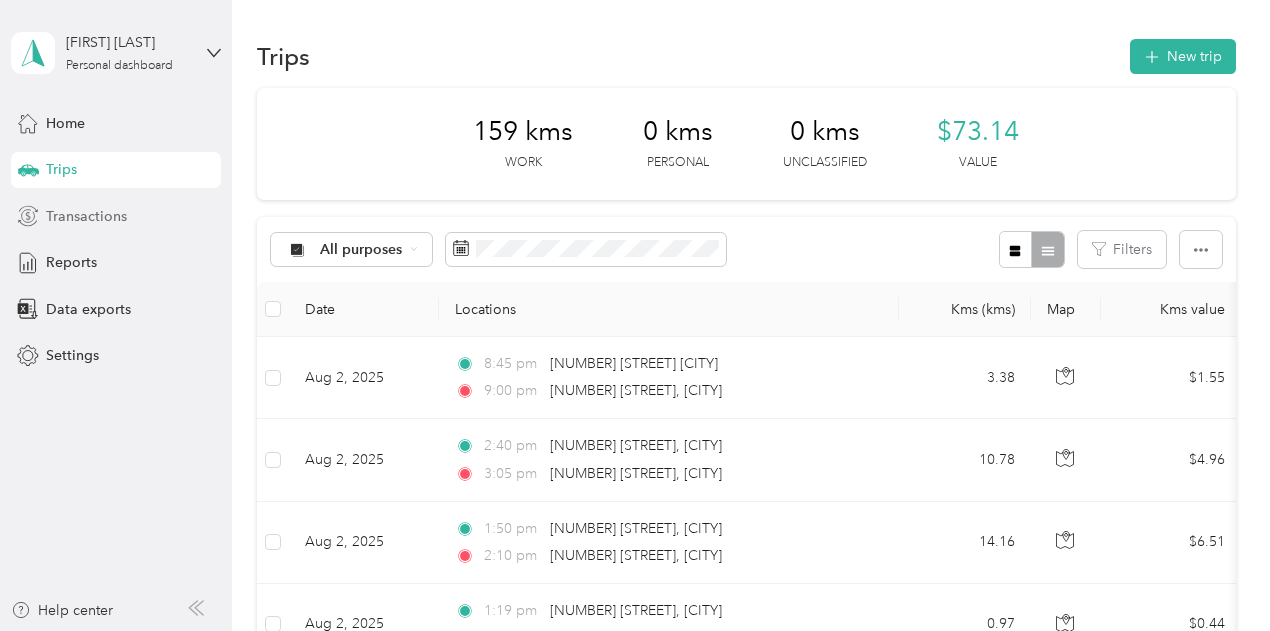 click on "Transactions" at bounding box center (116, 216) 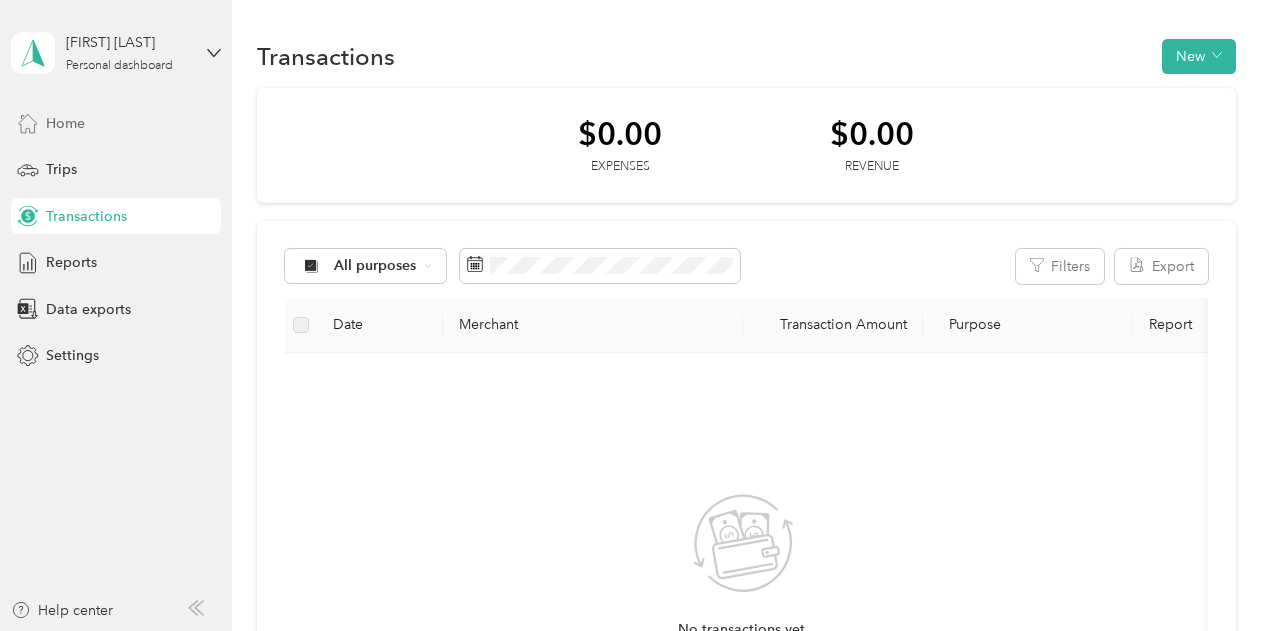 click on "Home" at bounding box center [65, 123] 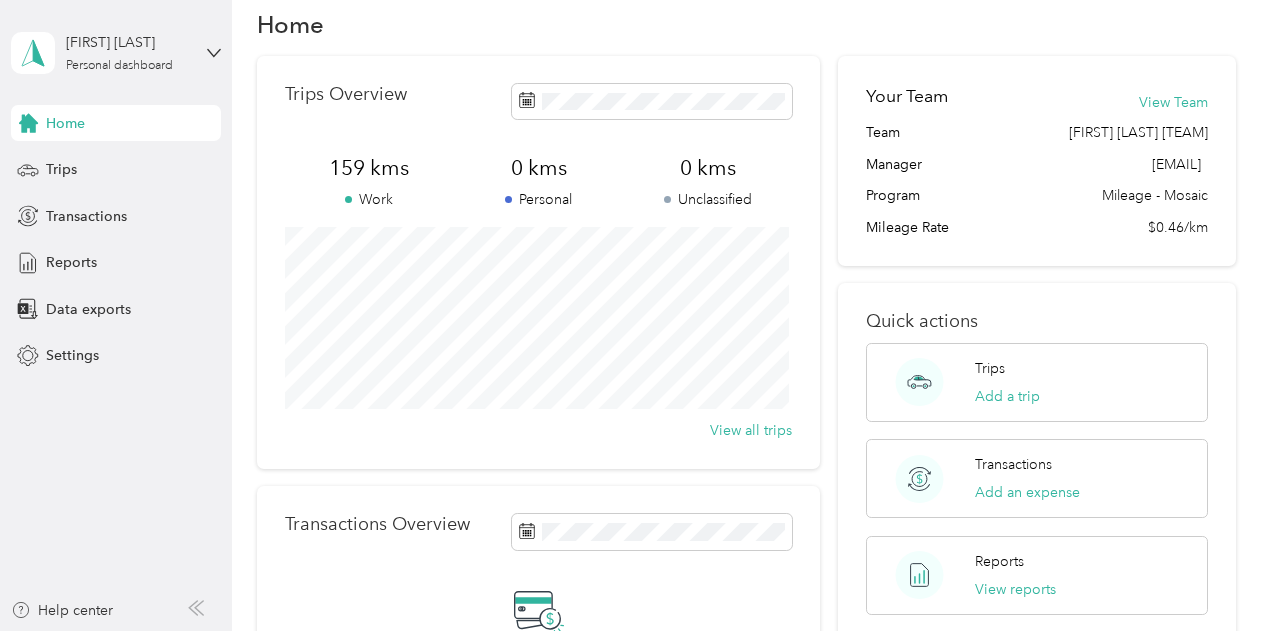 scroll, scrollTop: 24, scrollLeft: 0, axis: vertical 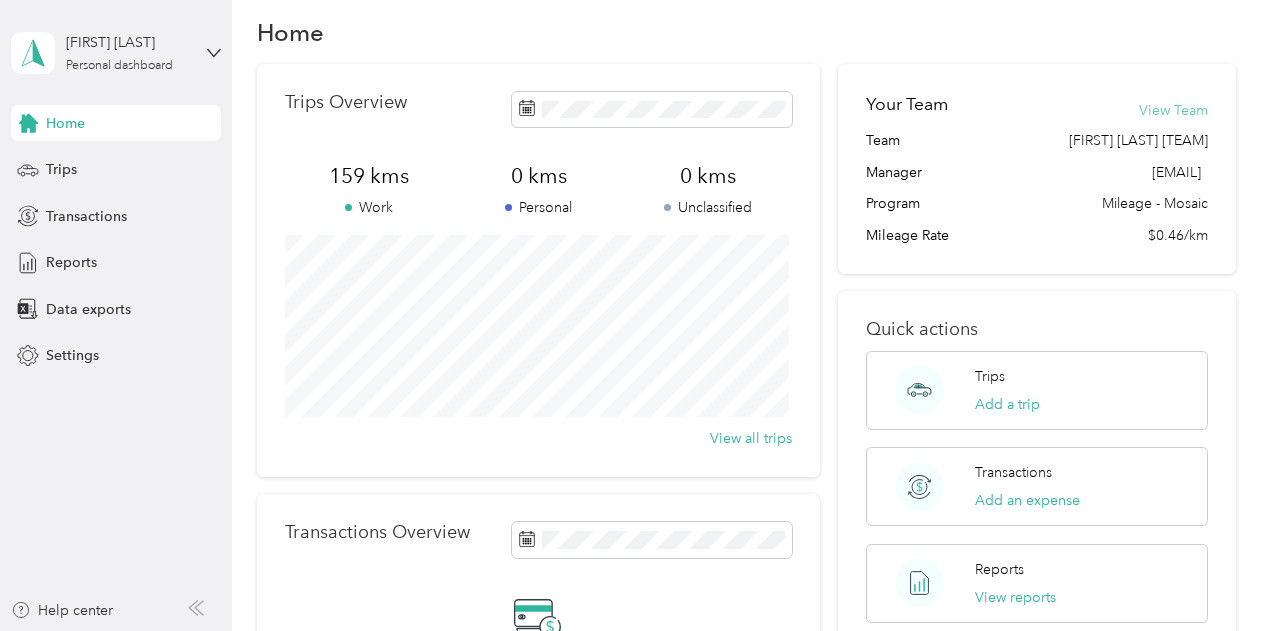 click on "View Team" at bounding box center [1173, 110] 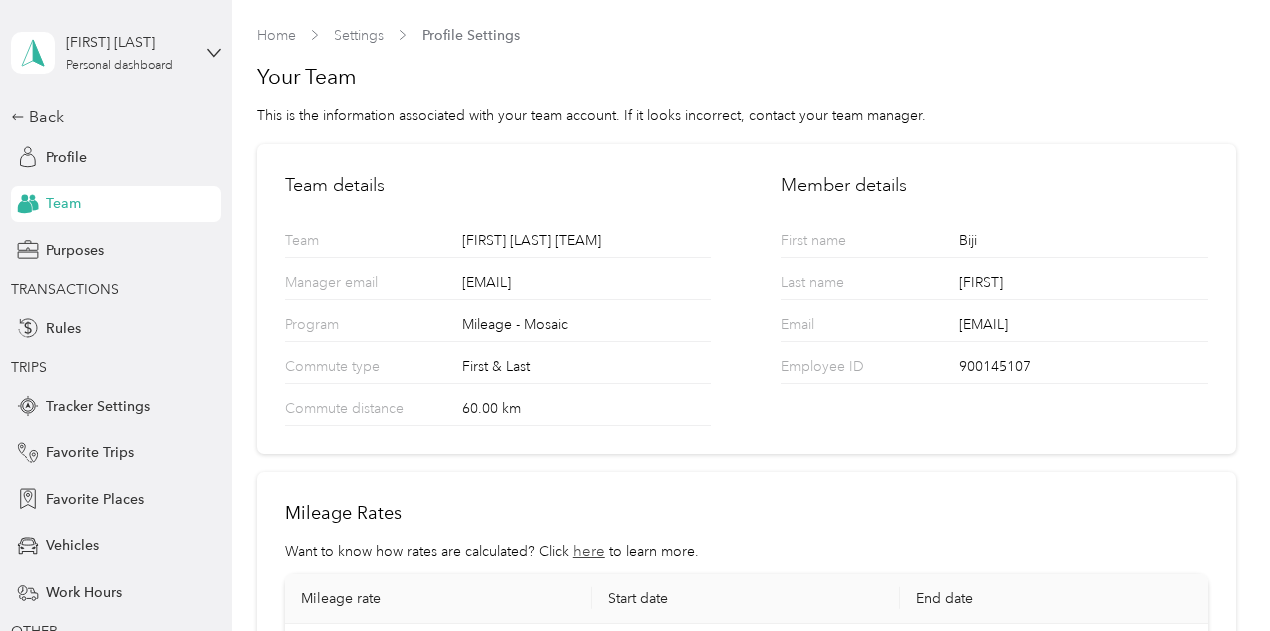 scroll, scrollTop: 214, scrollLeft: 0, axis: vertical 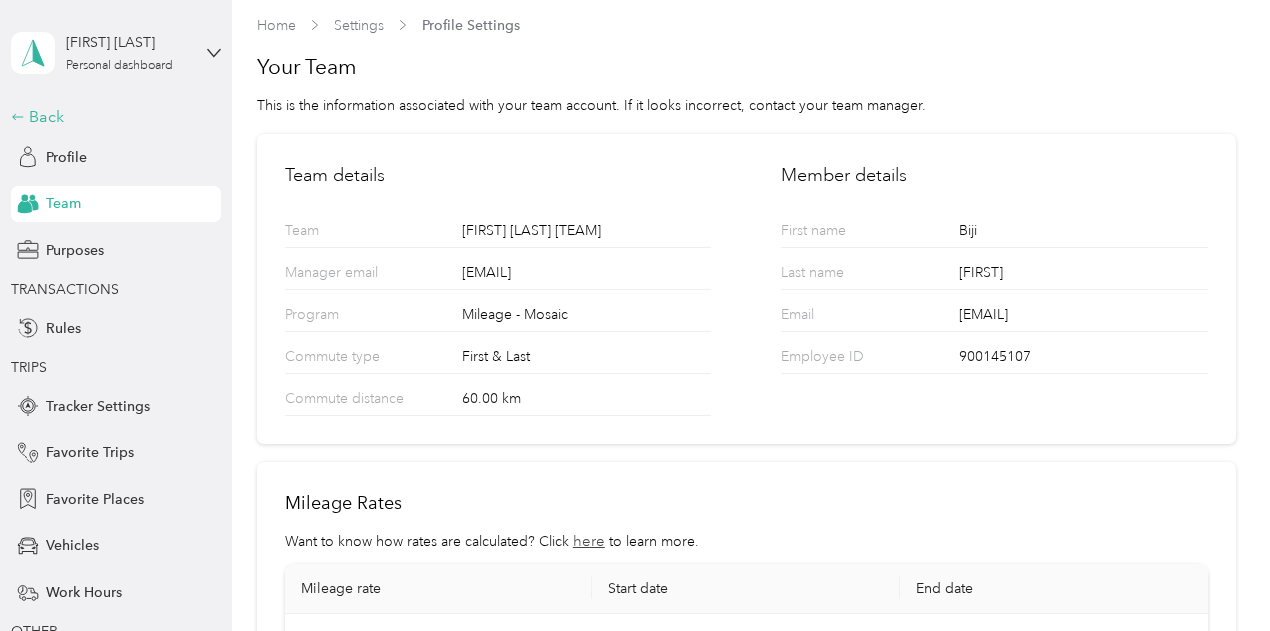 click 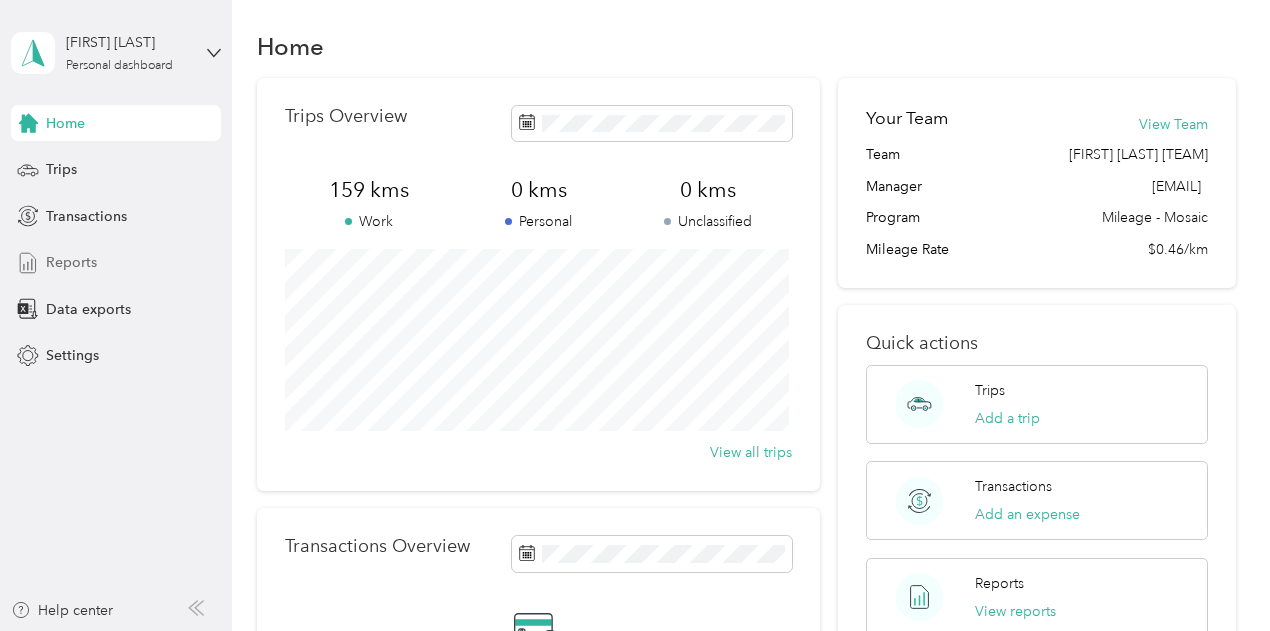 click on "Reports" at bounding box center (71, 262) 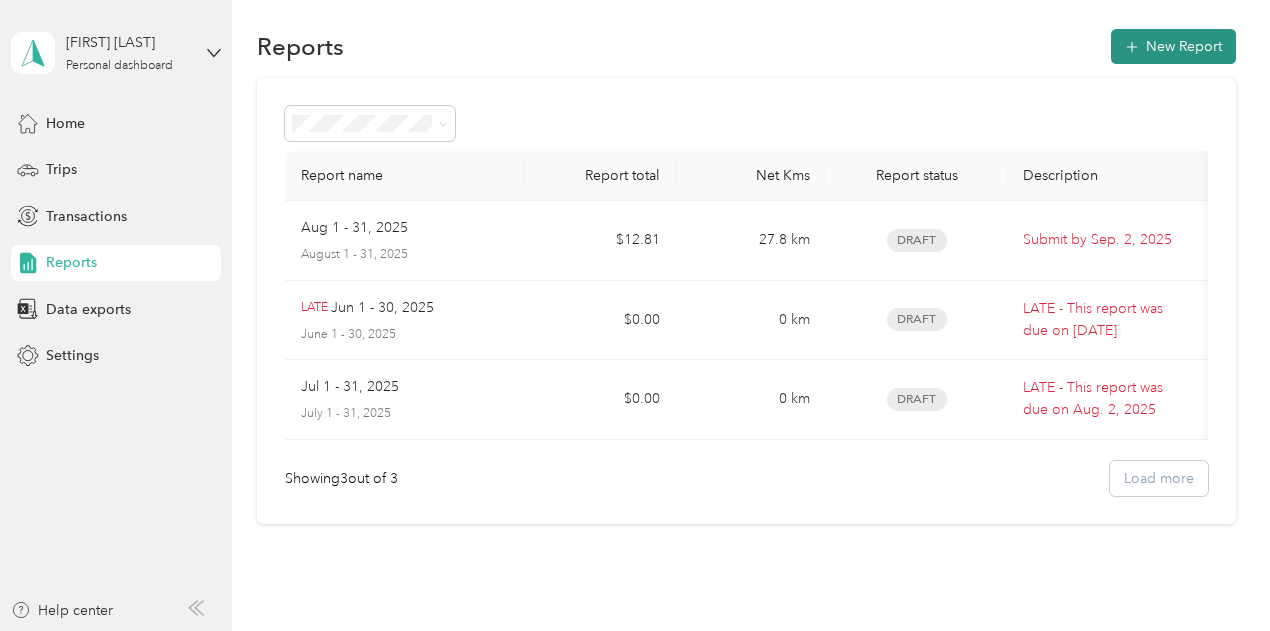 click on "New Report" at bounding box center [1173, 46] 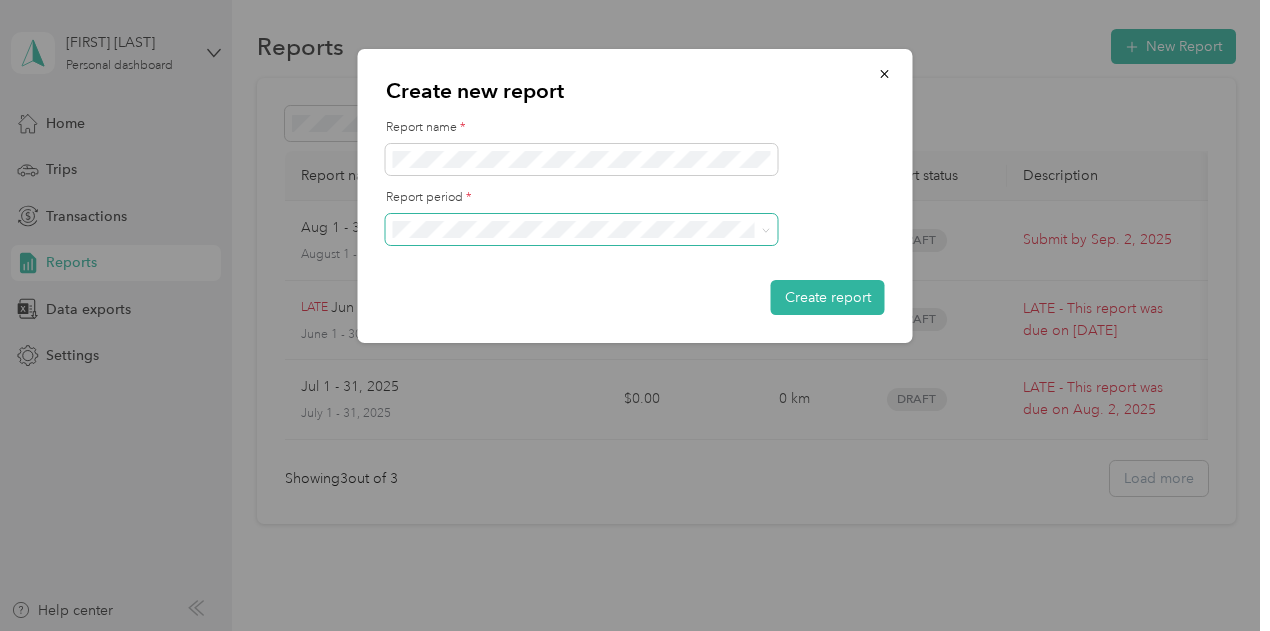 click at bounding box center [582, 230] 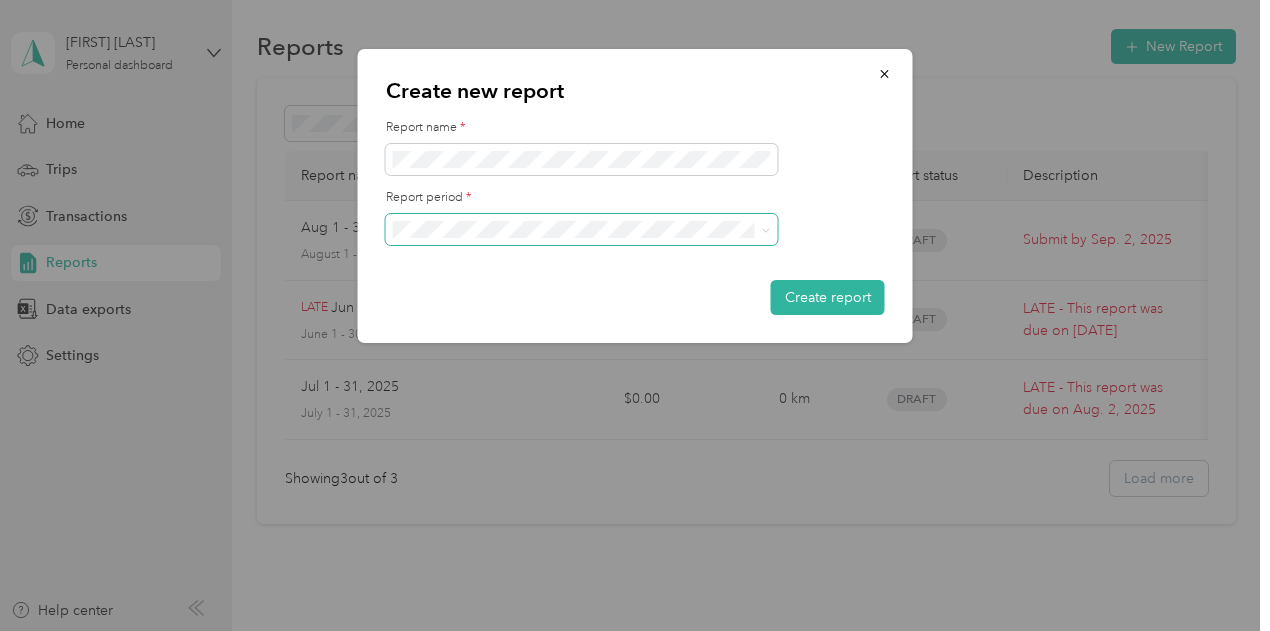 click 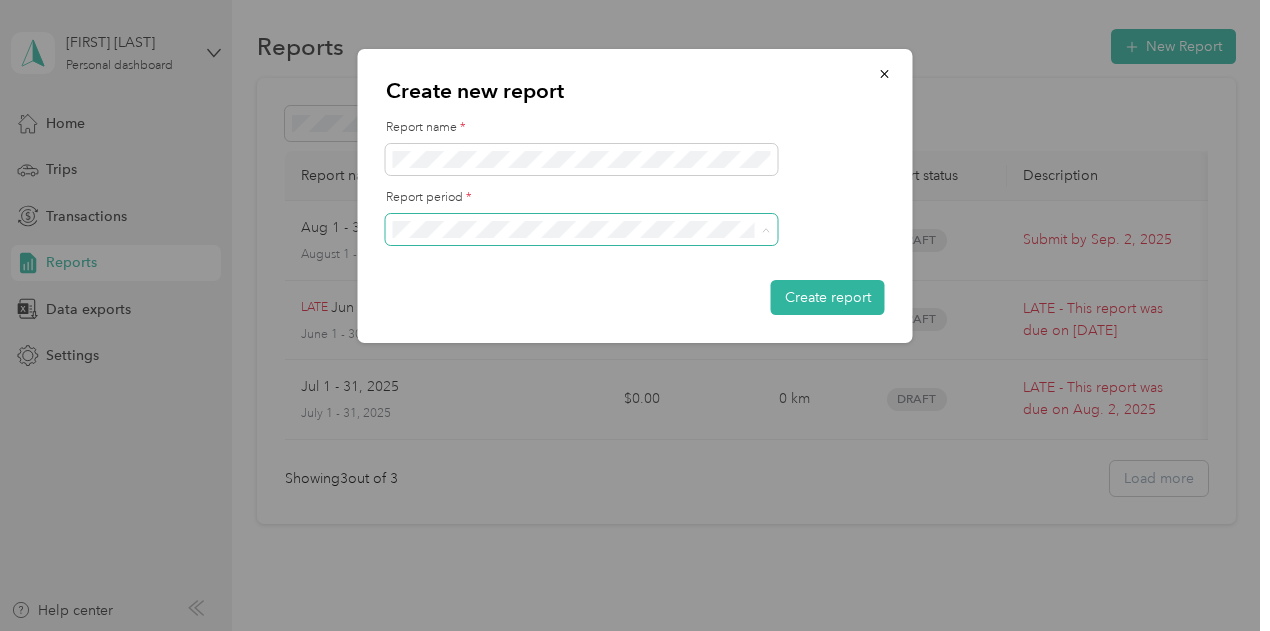 click on "Jul 1 - 31, 2025" at bounding box center (582, 299) 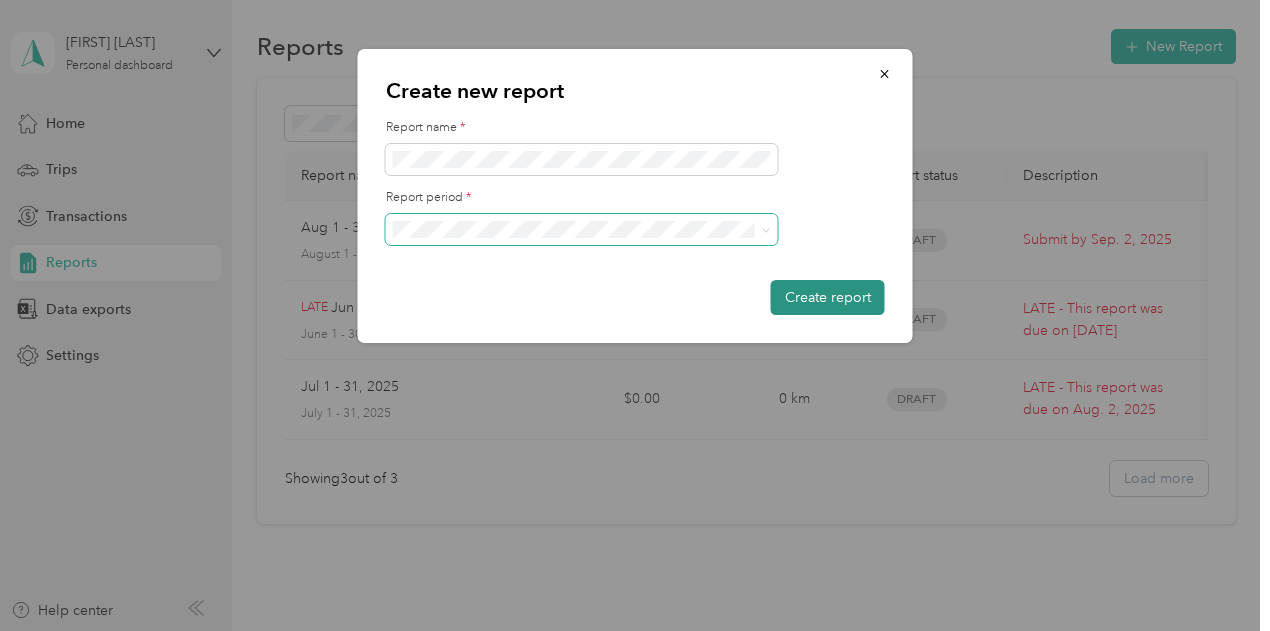 click on "Create report" at bounding box center (828, 297) 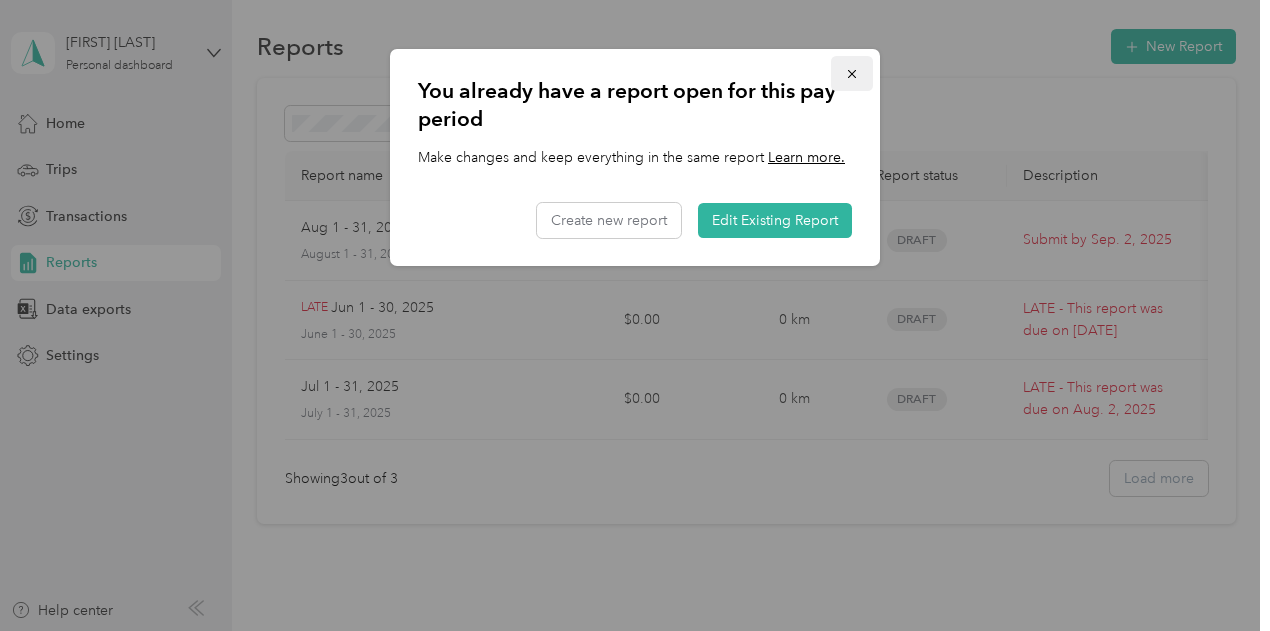 click at bounding box center [852, 73] 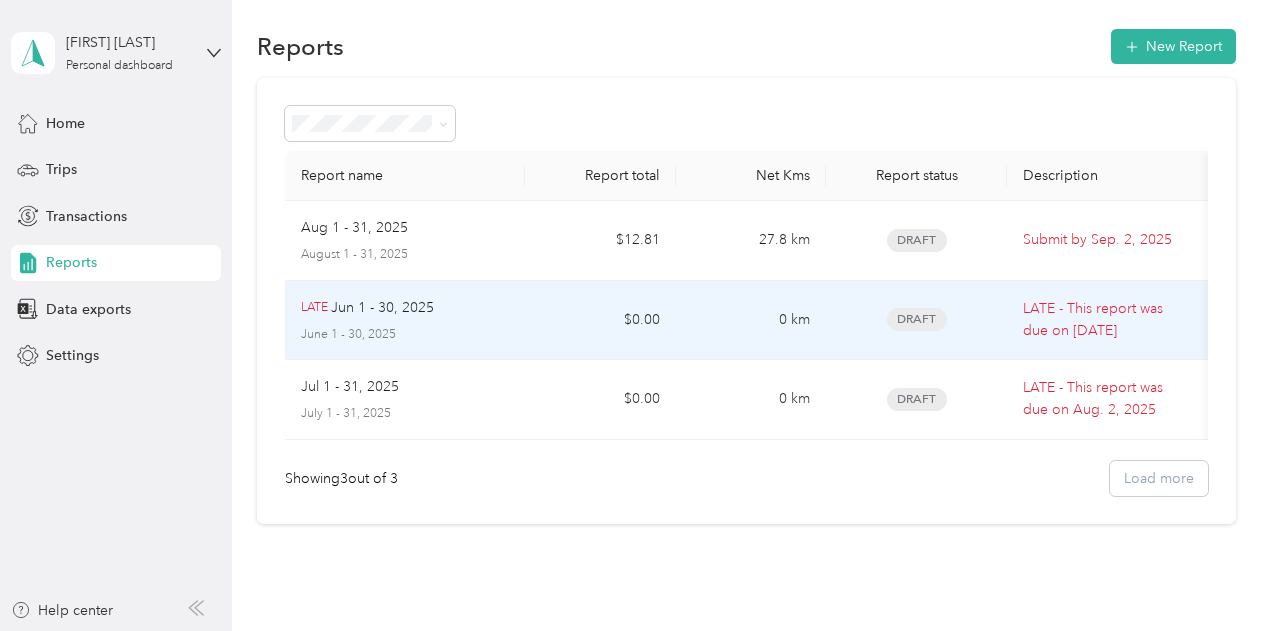 click on "Draft" at bounding box center [917, 319] 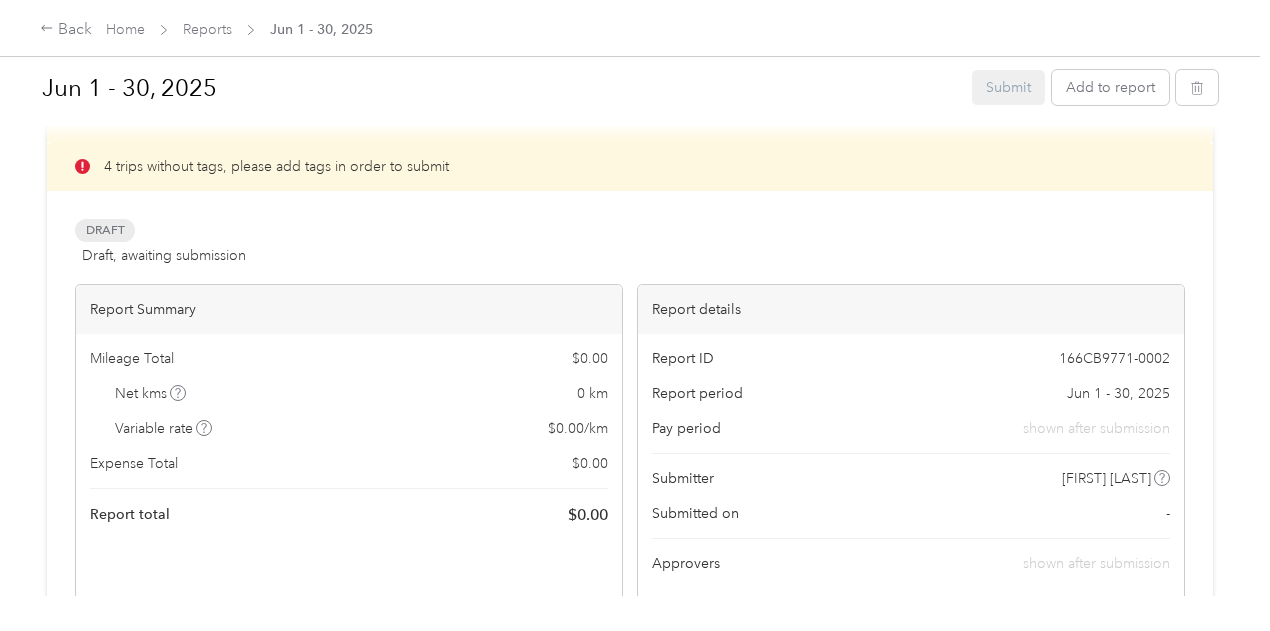 scroll, scrollTop: 56, scrollLeft: 0, axis: vertical 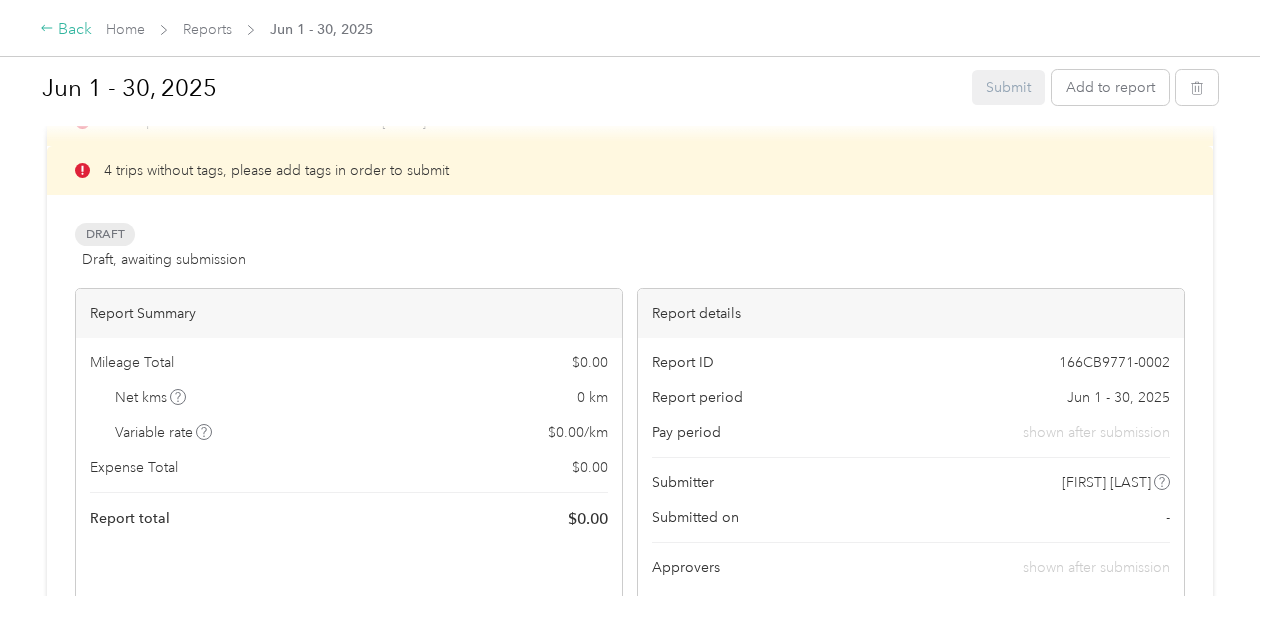 click 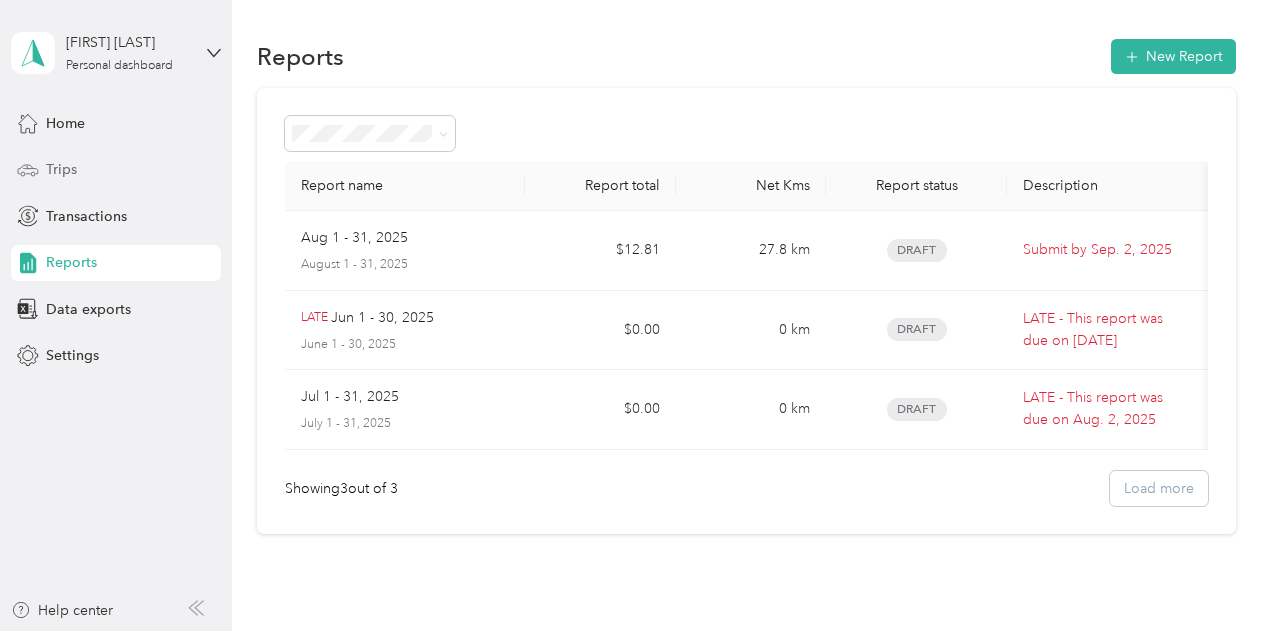 click on "Trips" at bounding box center [61, 169] 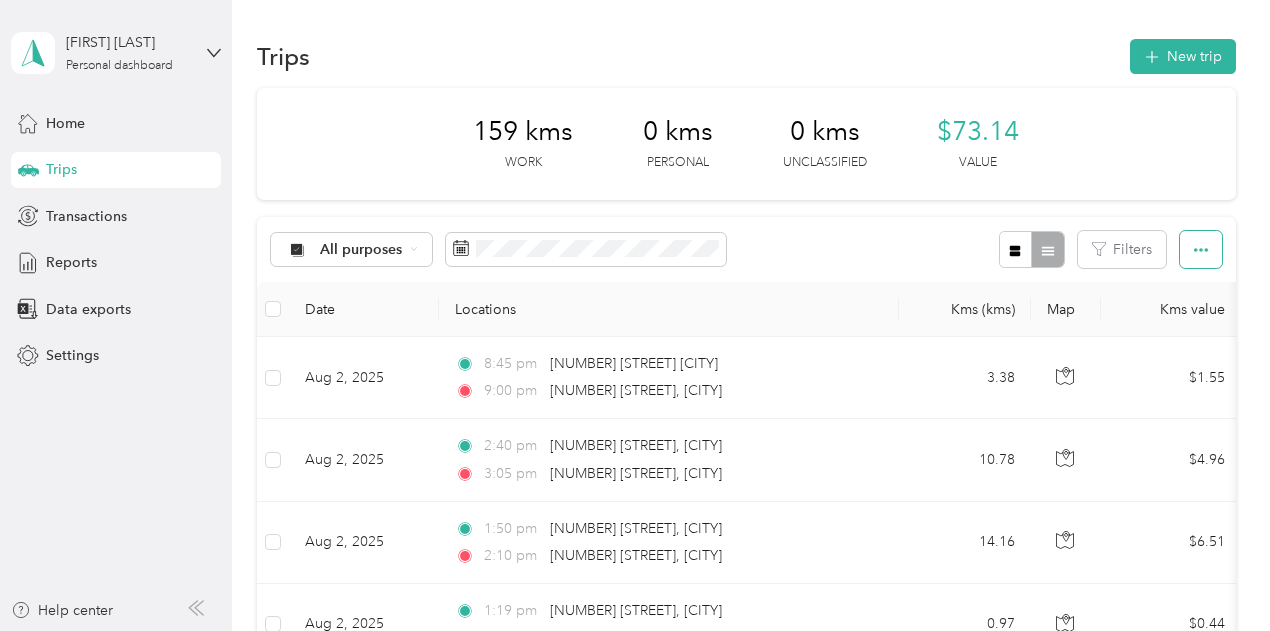 click at bounding box center [1201, 249] 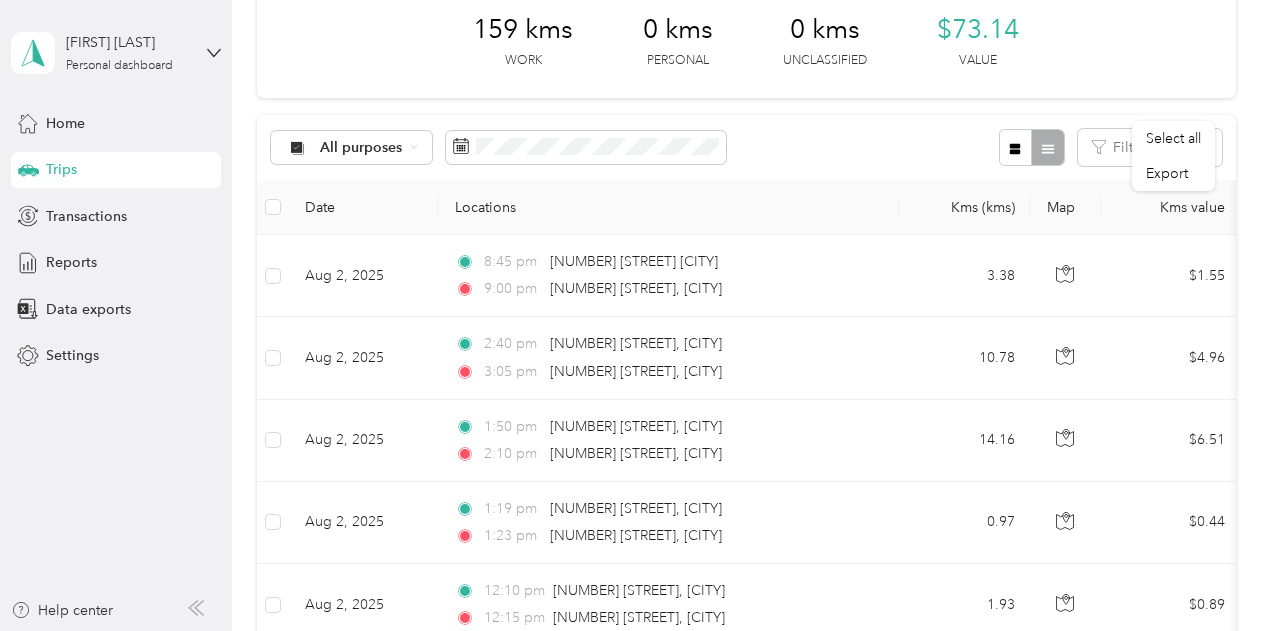 scroll, scrollTop: 162, scrollLeft: 0, axis: vertical 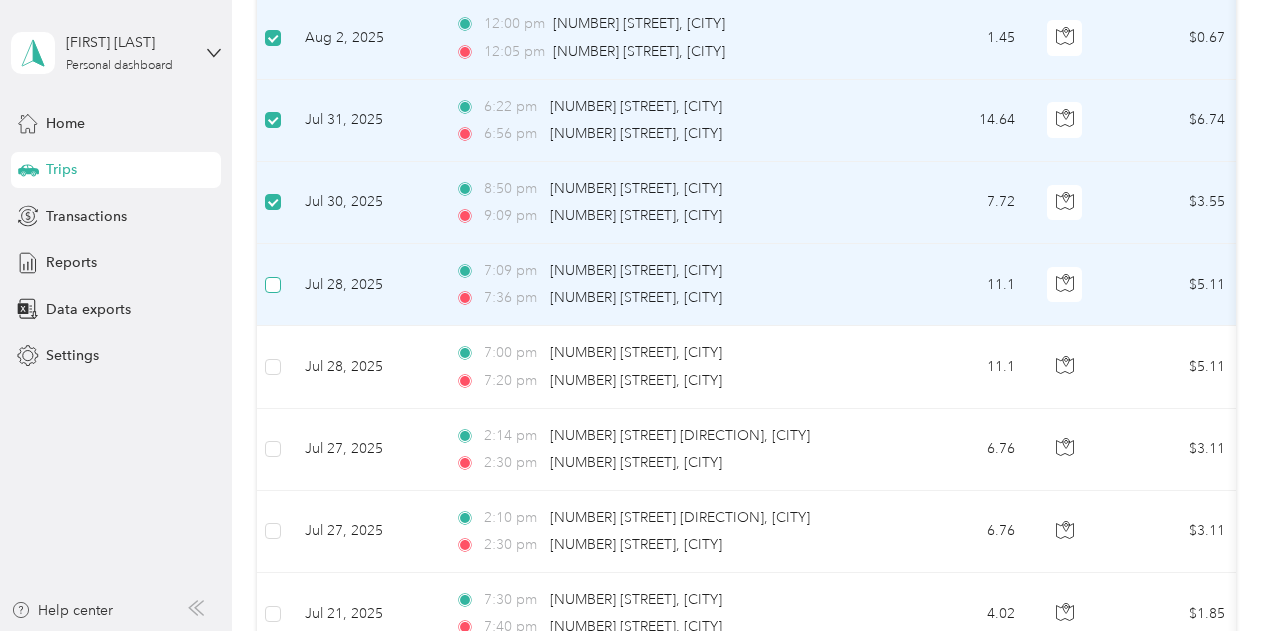 click at bounding box center (273, 285) 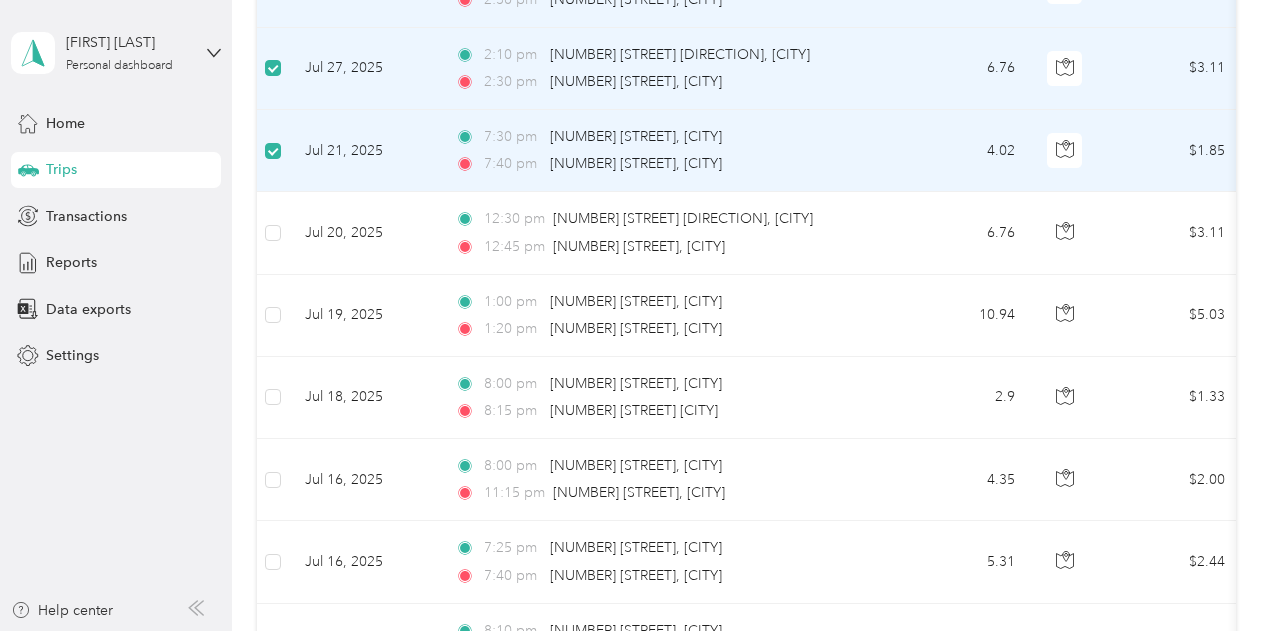 scroll, scrollTop: 1218, scrollLeft: 0, axis: vertical 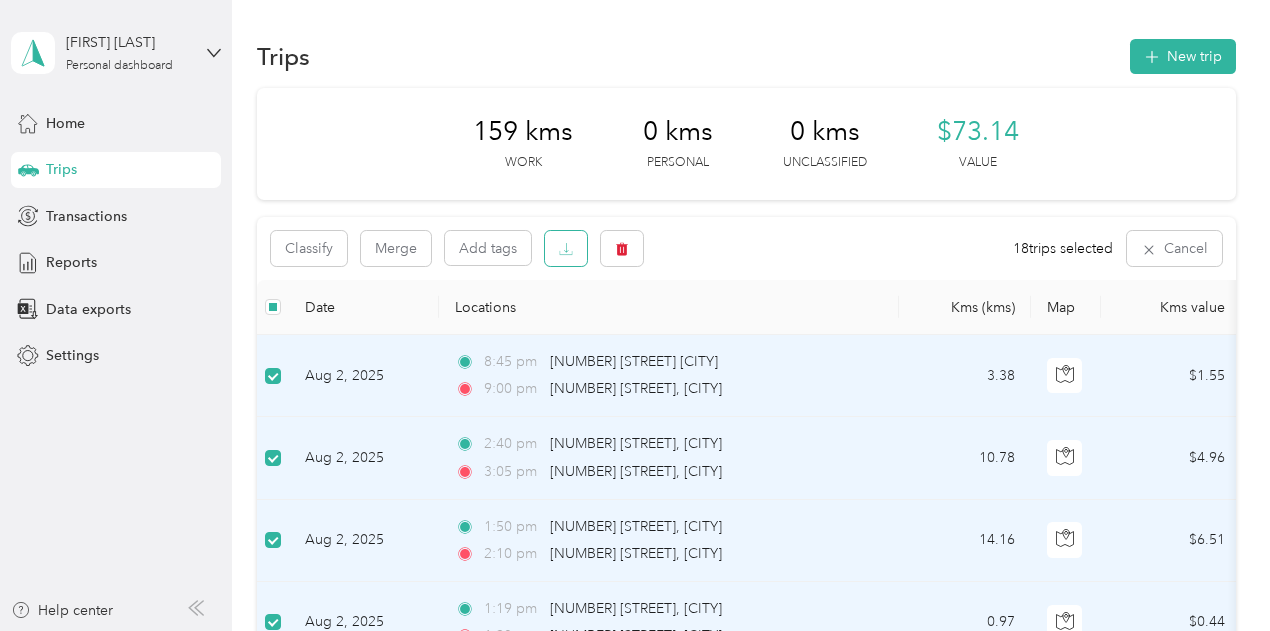 click at bounding box center (566, 248) 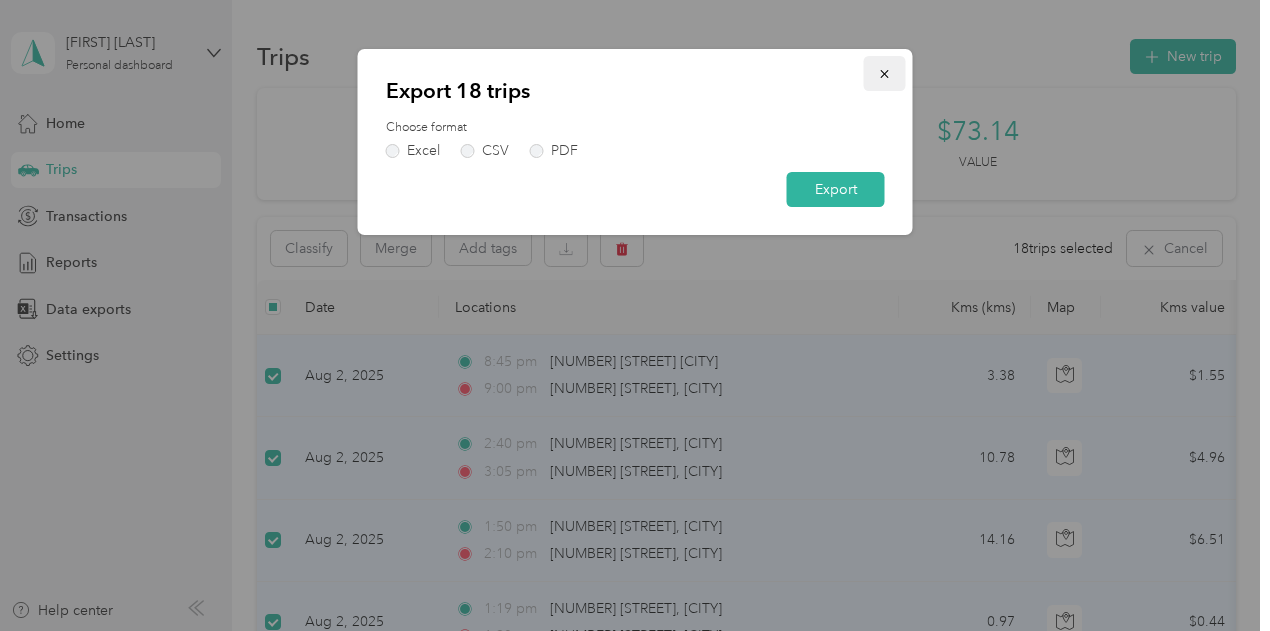click 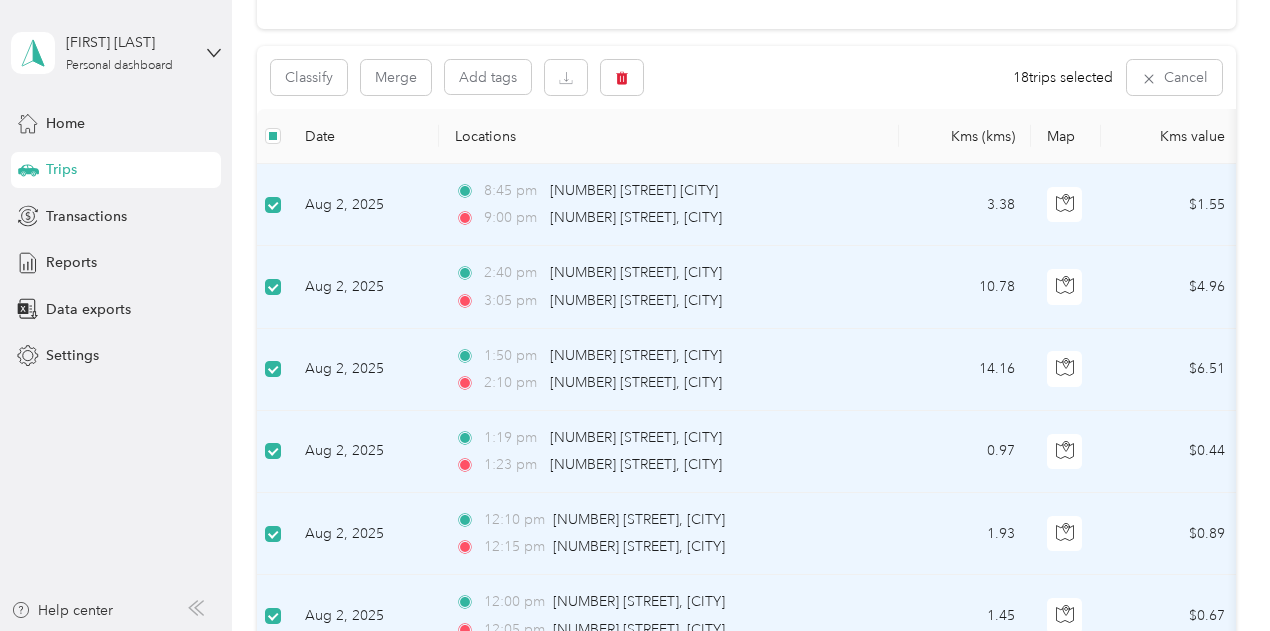 scroll, scrollTop: 0, scrollLeft: 0, axis: both 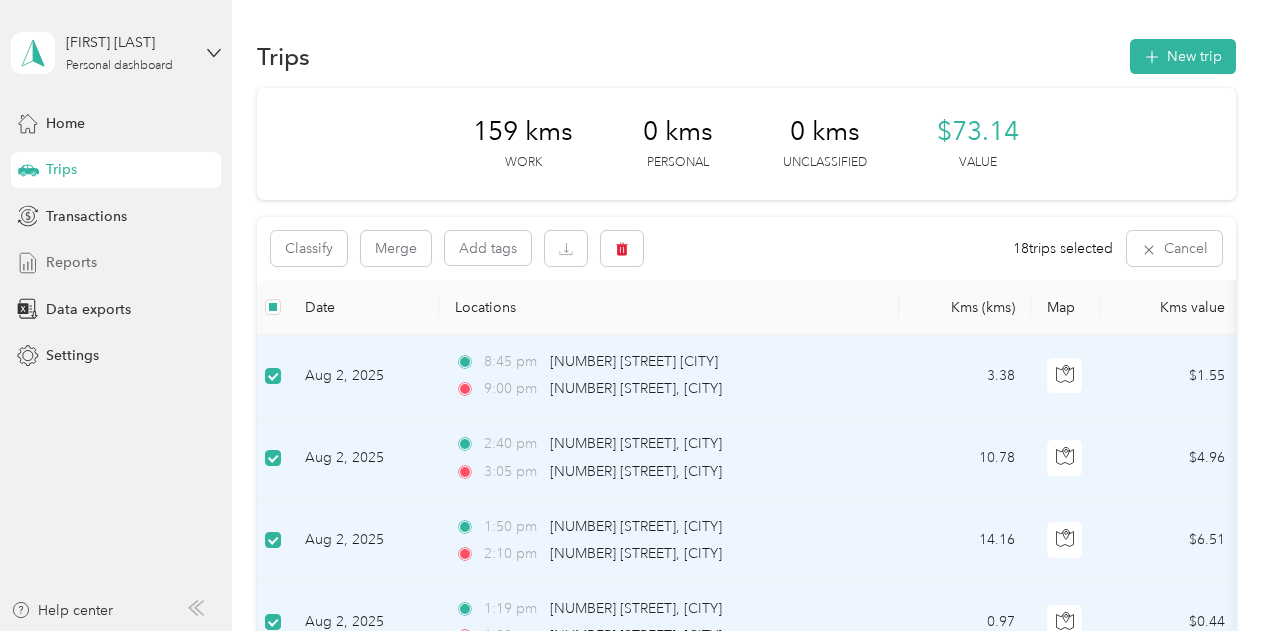 click on "Reports" at bounding box center (71, 262) 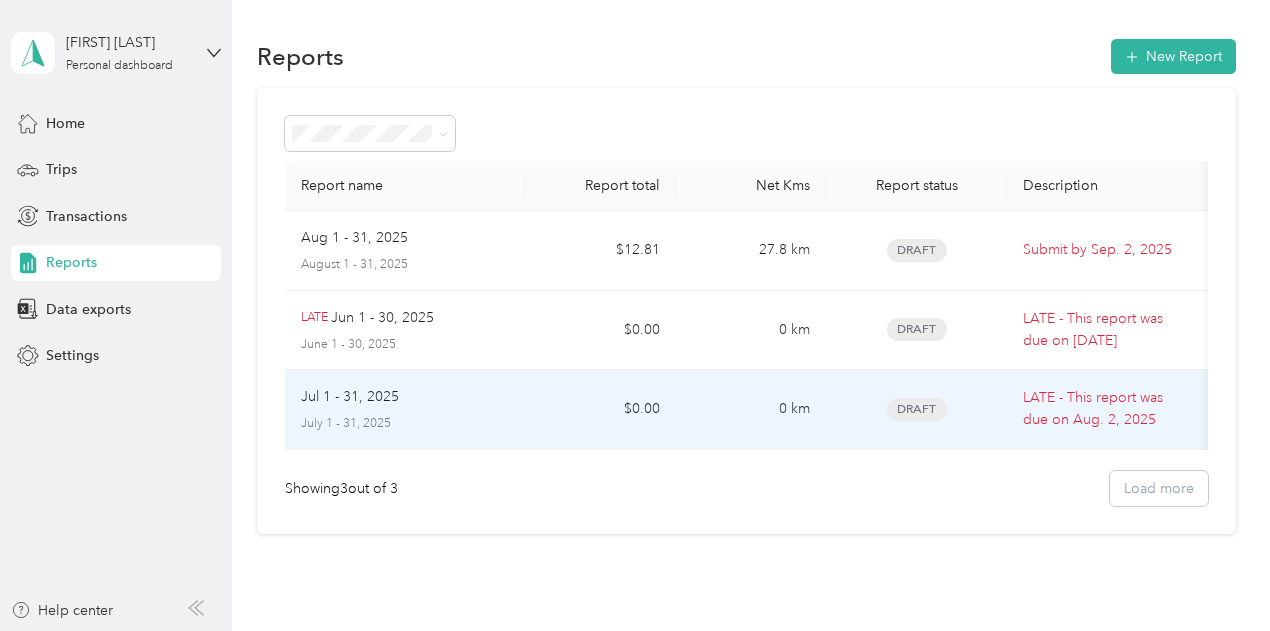 click on "Draft" at bounding box center (917, 409) 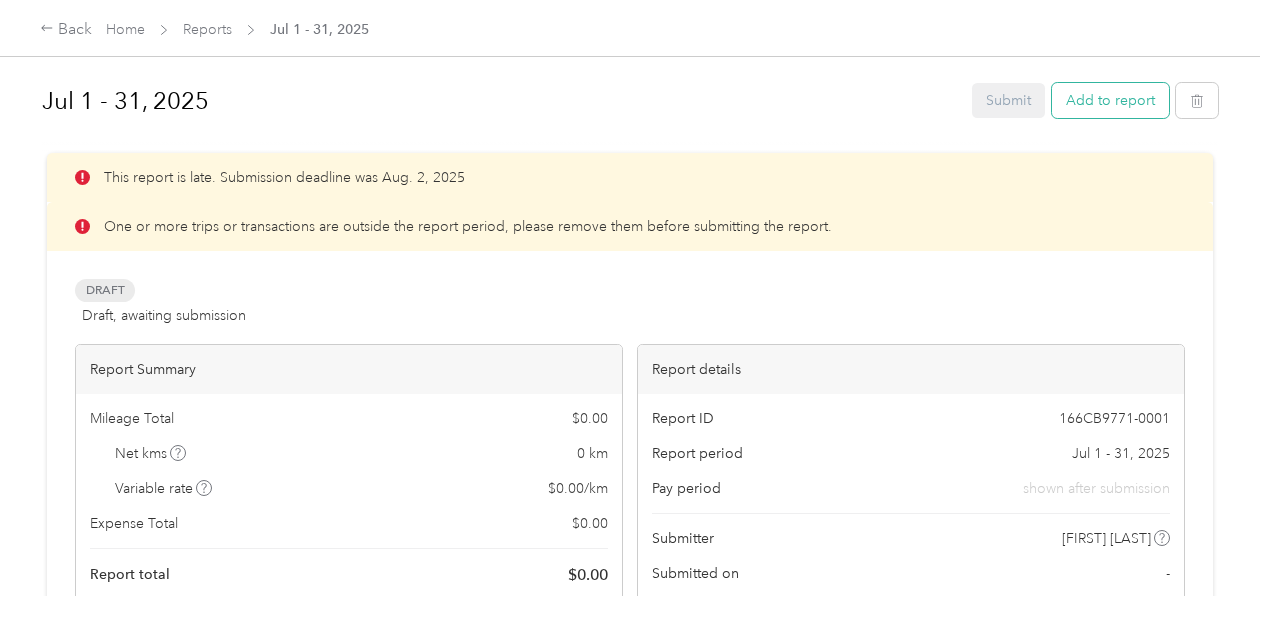 click on "Add to report" at bounding box center [1110, 100] 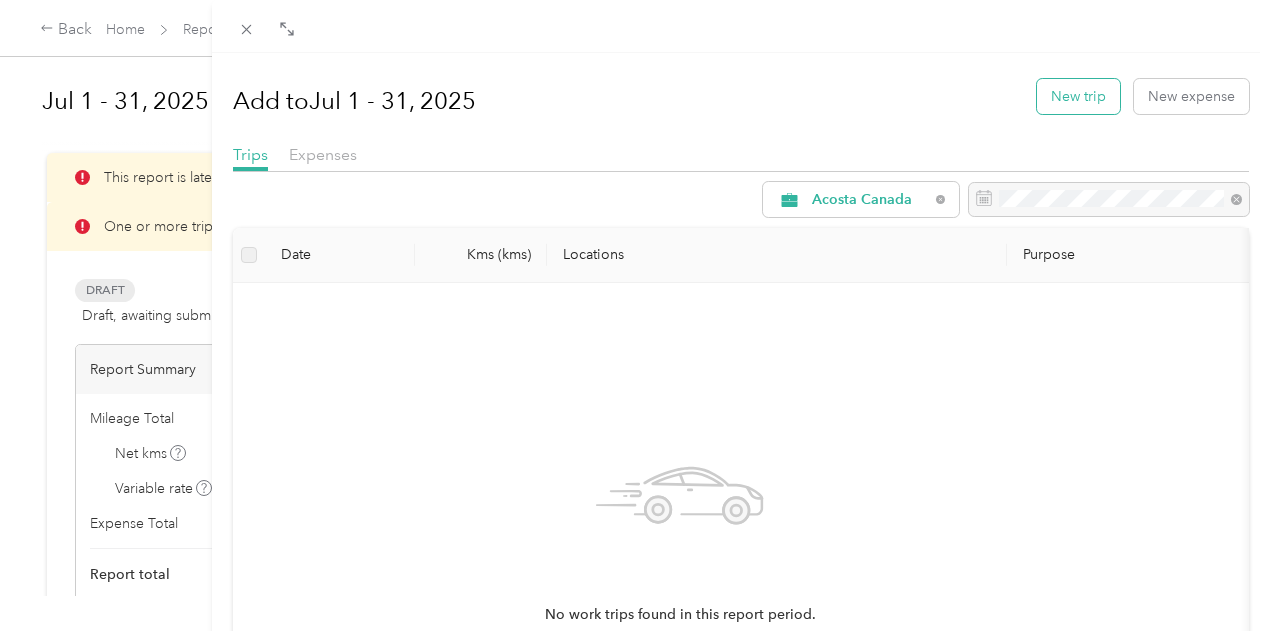 click on "New trip" at bounding box center (1078, 96) 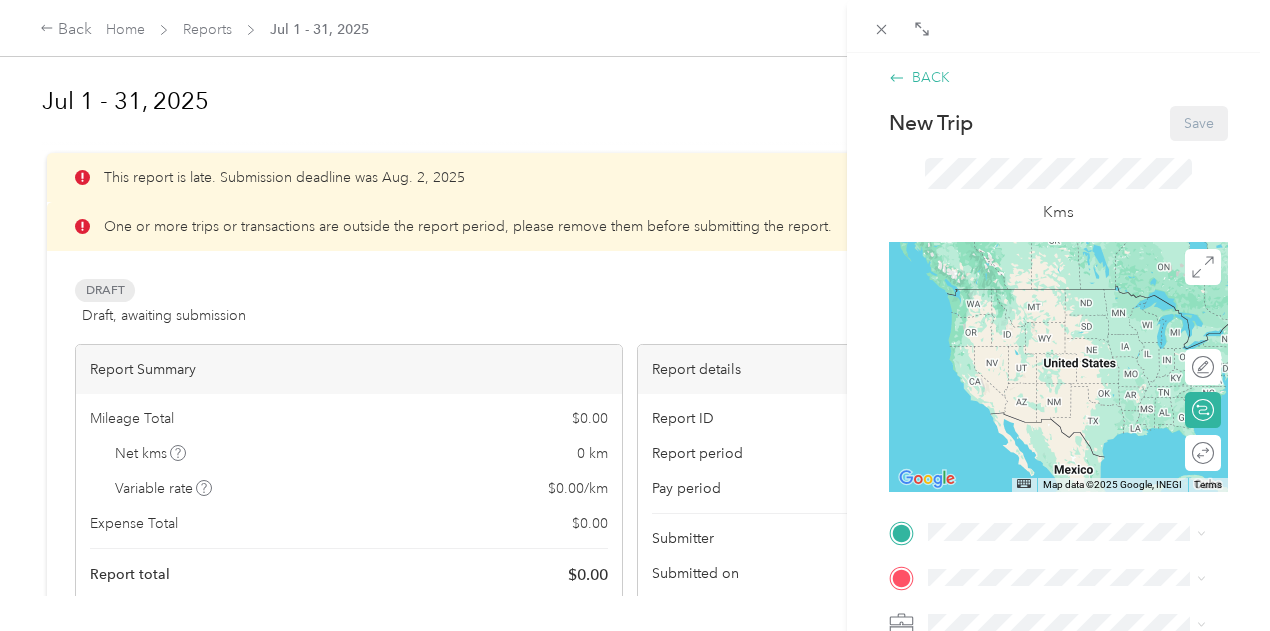 click 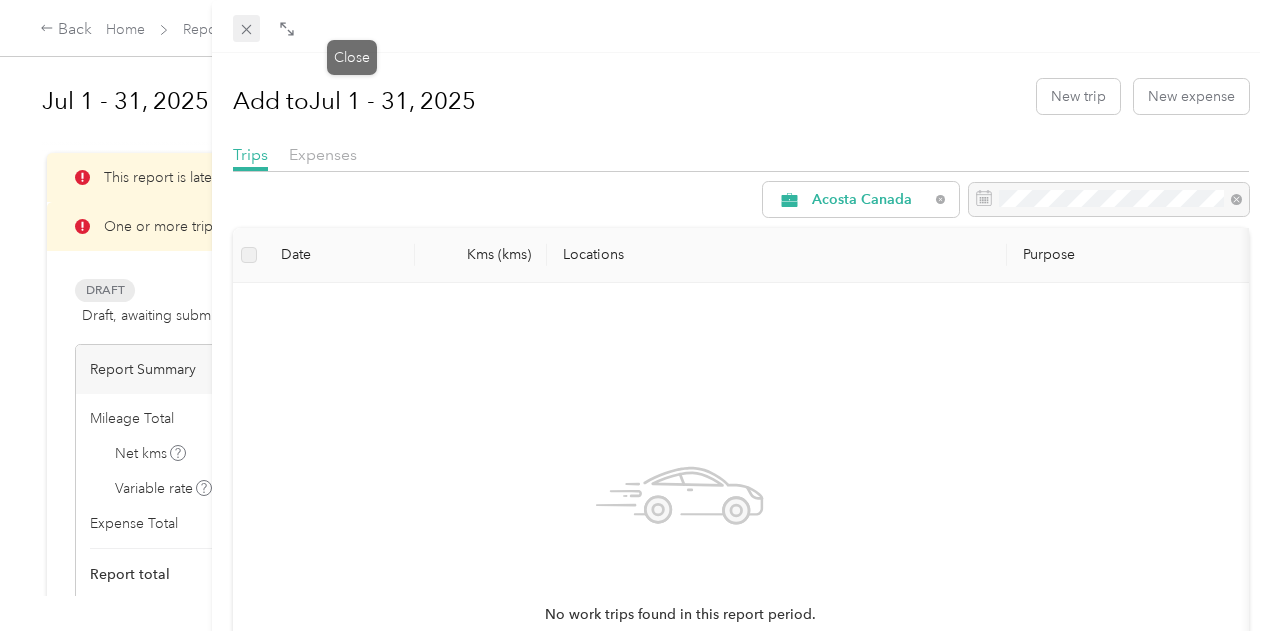 click 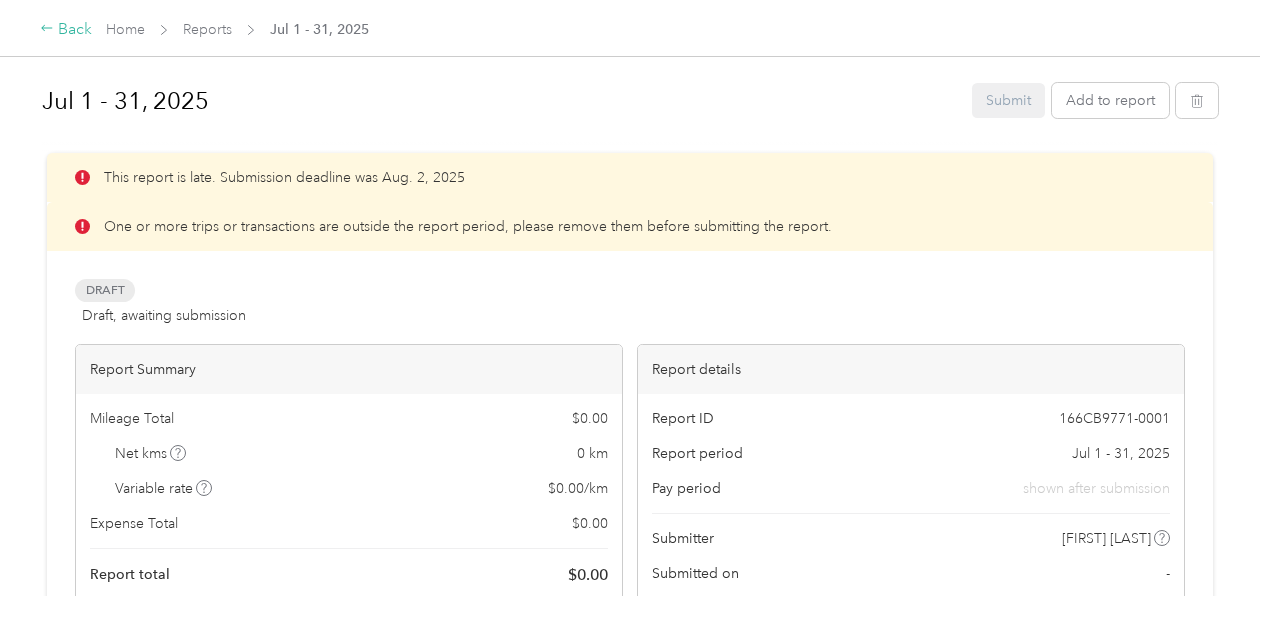 click on "Back" at bounding box center [66, 30] 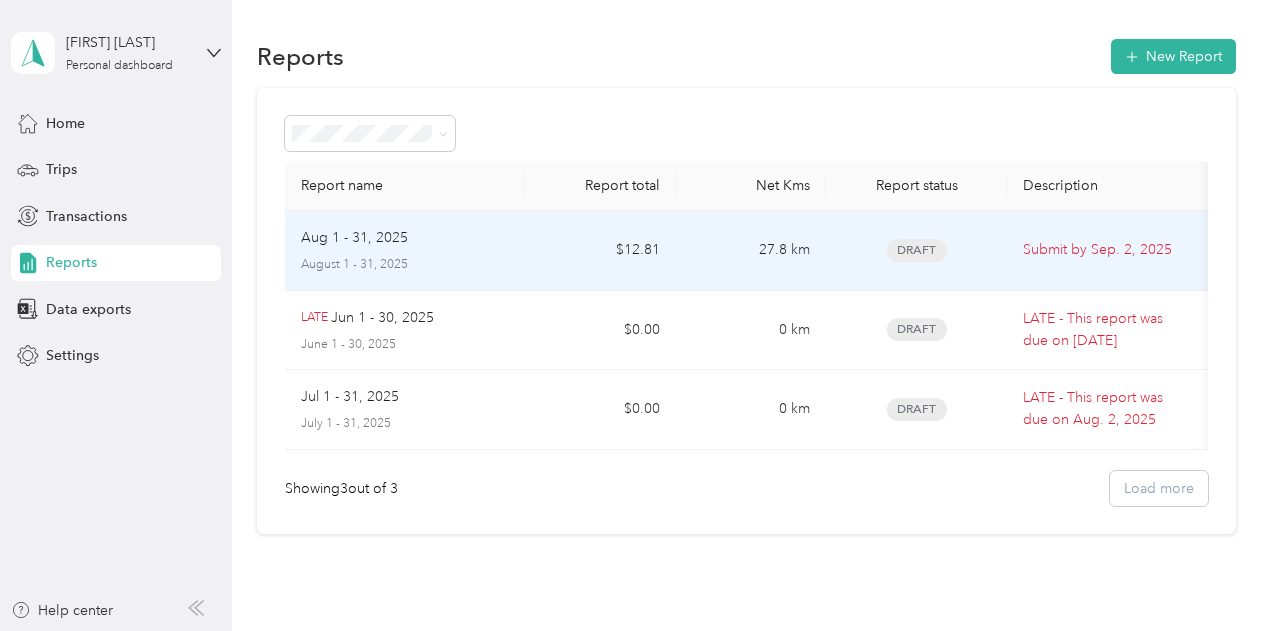 click on "Aug 1 - 31, 2025" at bounding box center (354, 238) 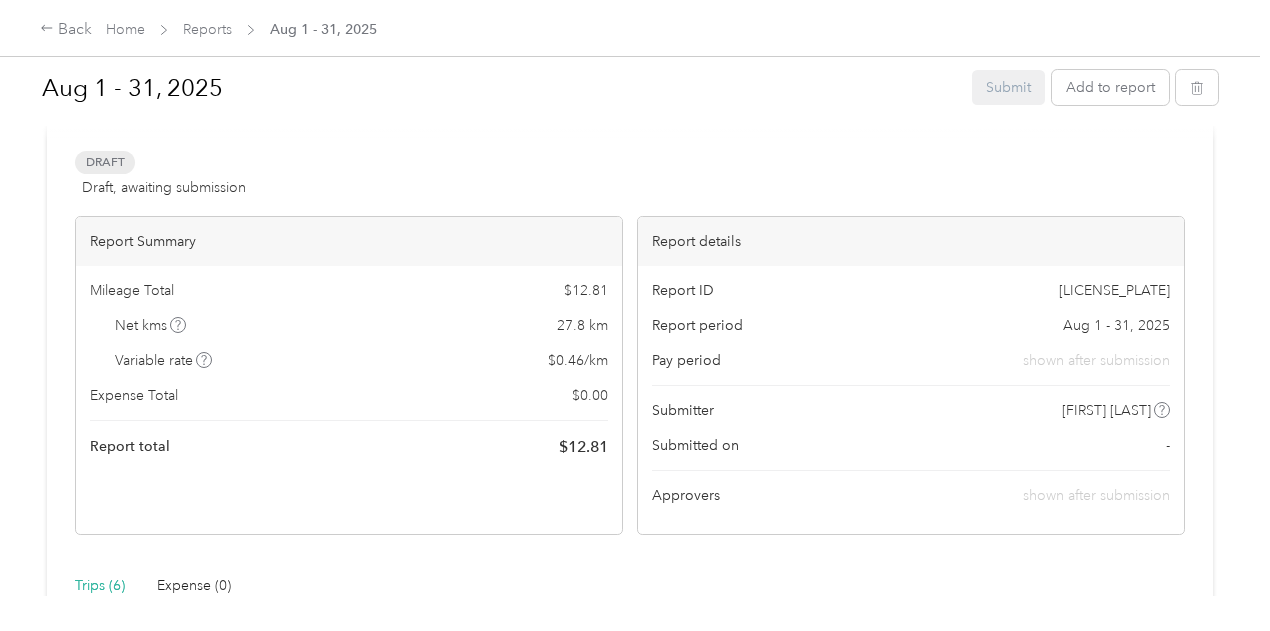 scroll, scrollTop: 76, scrollLeft: 0, axis: vertical 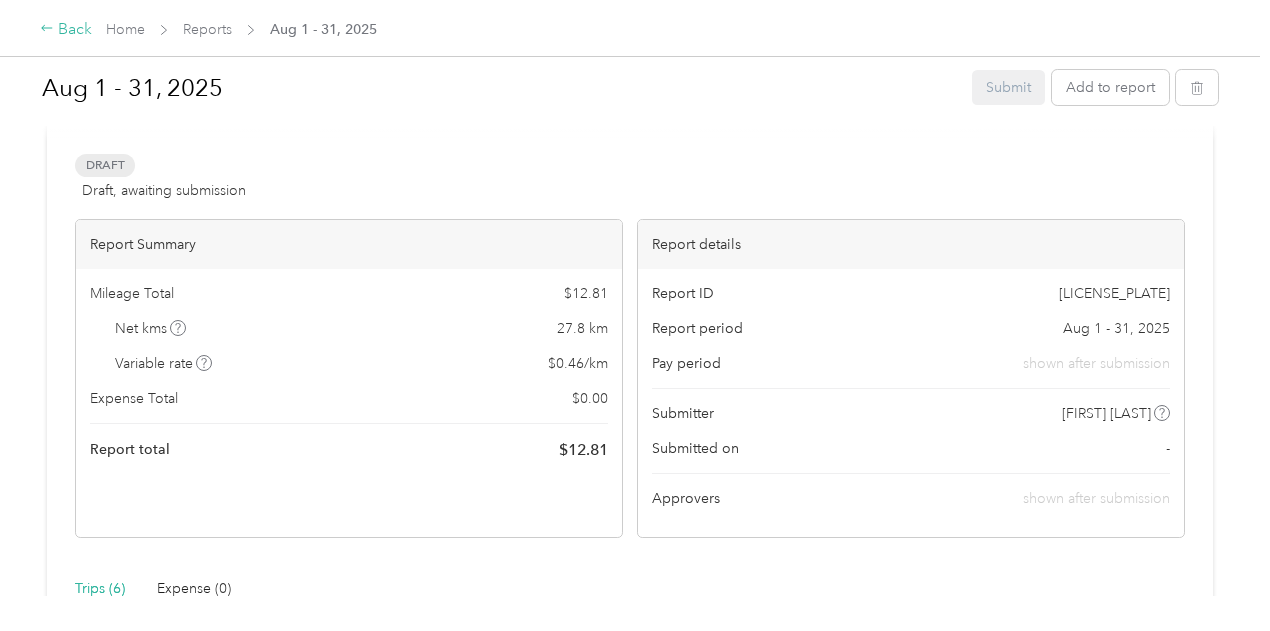click 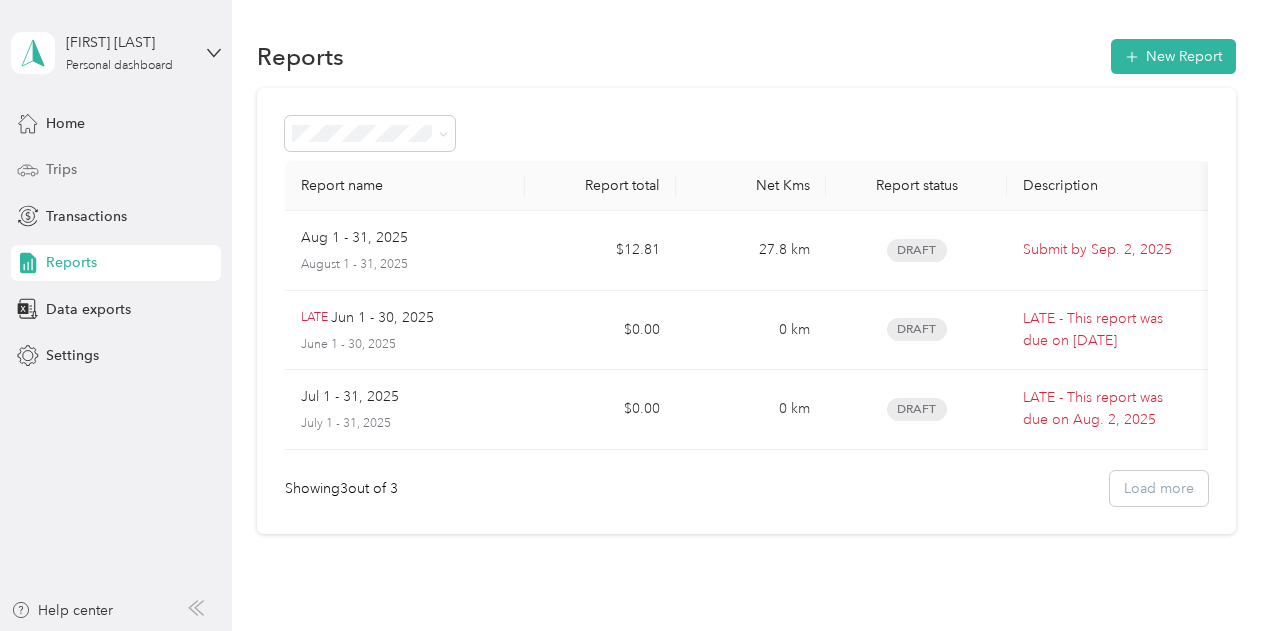 click on "Trips" at bounding box center [61, 169] 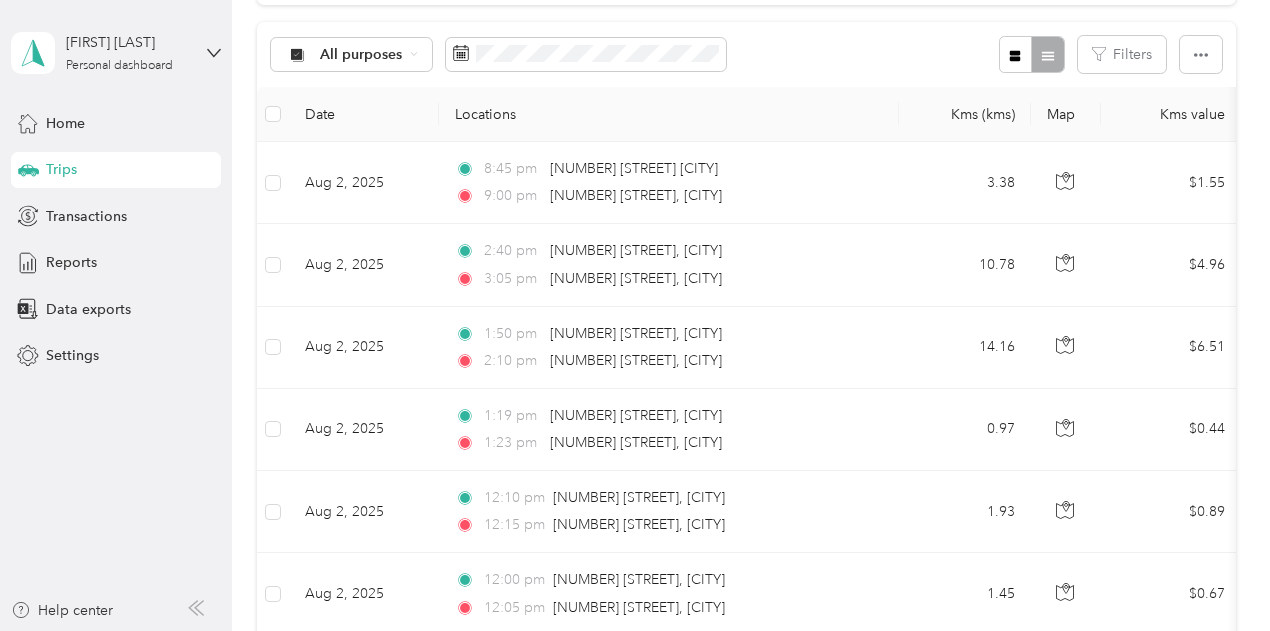 scroll, scrollTop: 183, scrollLeft: 0, axis: vertical 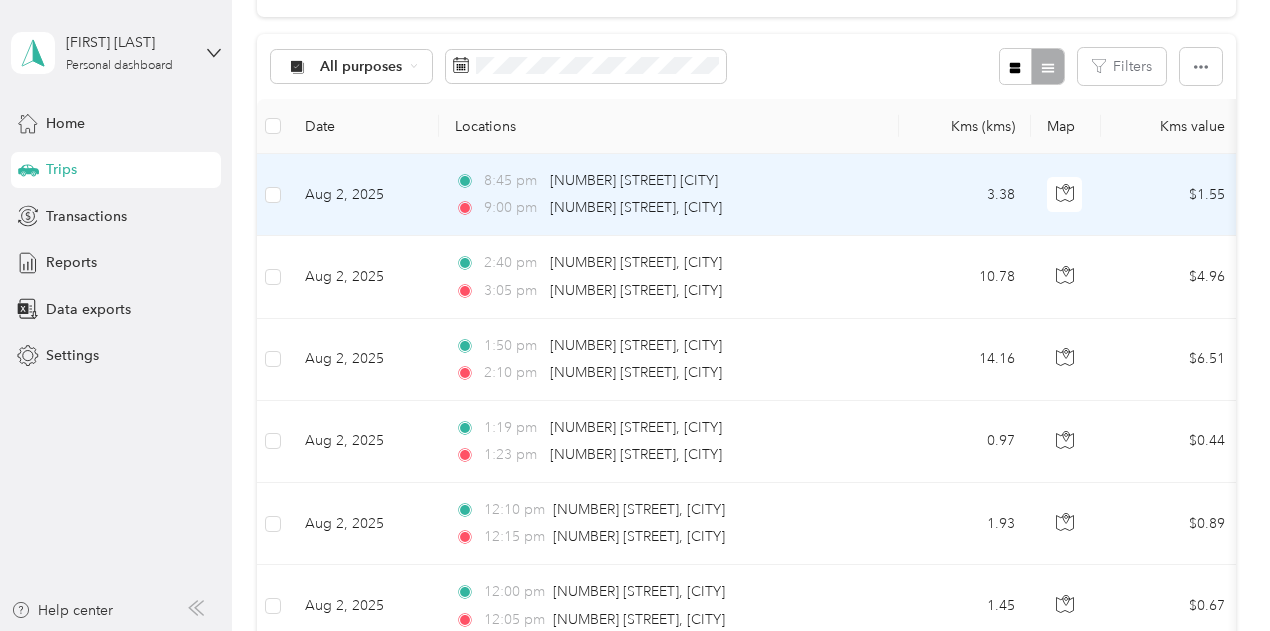 click on "Aug 2, 2025" at bounding box center [364, 195] 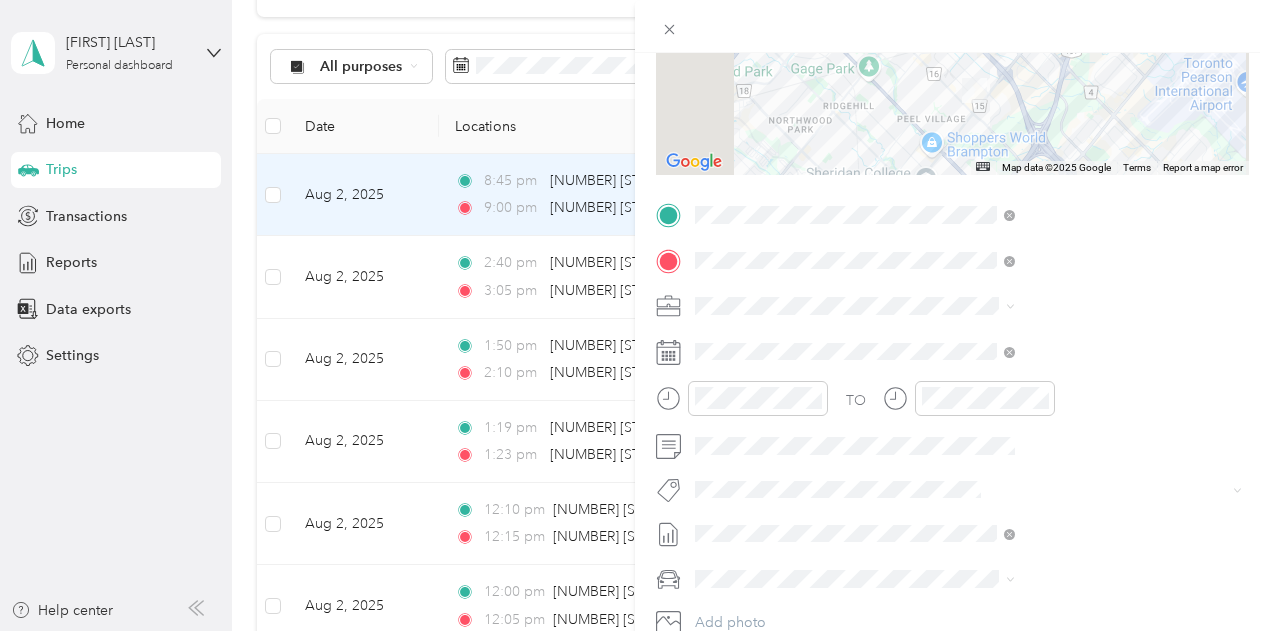 scroll, scrollTop: 282, scrollLeft: 0, axis: vertical 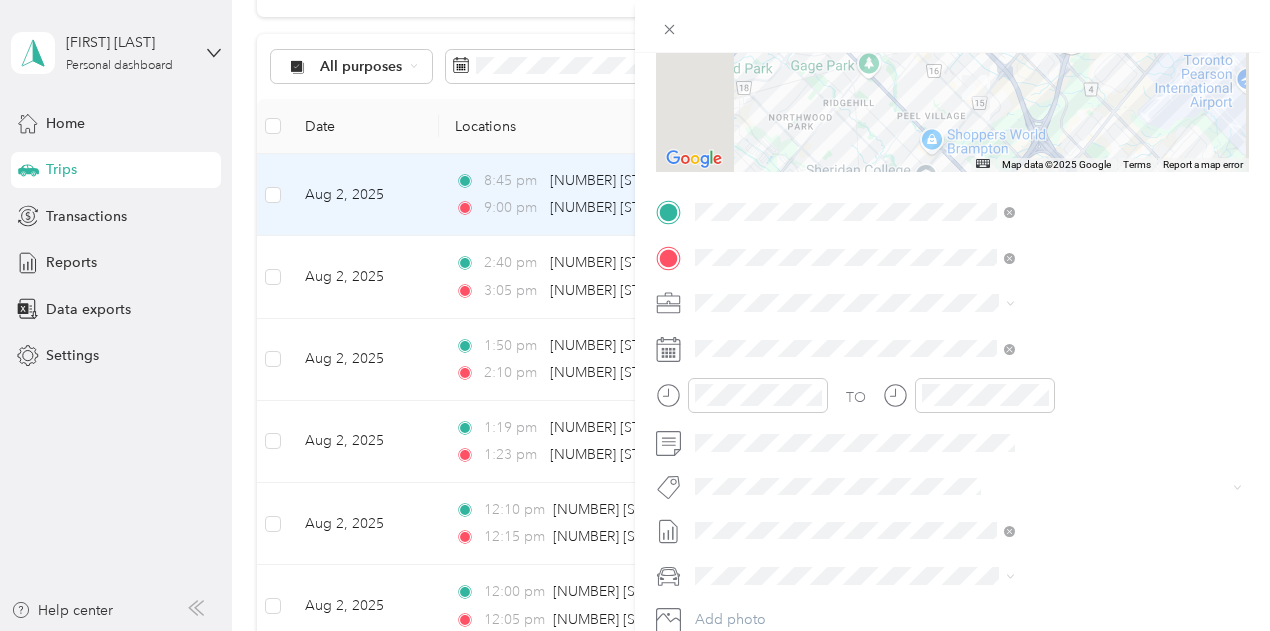 click on "Trip details Save This trip cannot be edited because it is either under review, approved, or paid. Contact your Team Manager to edit it. Kms 1.55 Value  ← Move left → Move right ↑ Move up ↓ Move down + Zoom in - Zoom out Home Jump left by 75% End Jump right by 75% Page Up Jump up by 75% Page Down Jump down by 75% Map Data Map data ©2025 Google Map data ©2025 Google 2 km  Click to toggle between metric and imperial units Terms Report a map error TO Add photo" at bounding box center (635, 315) 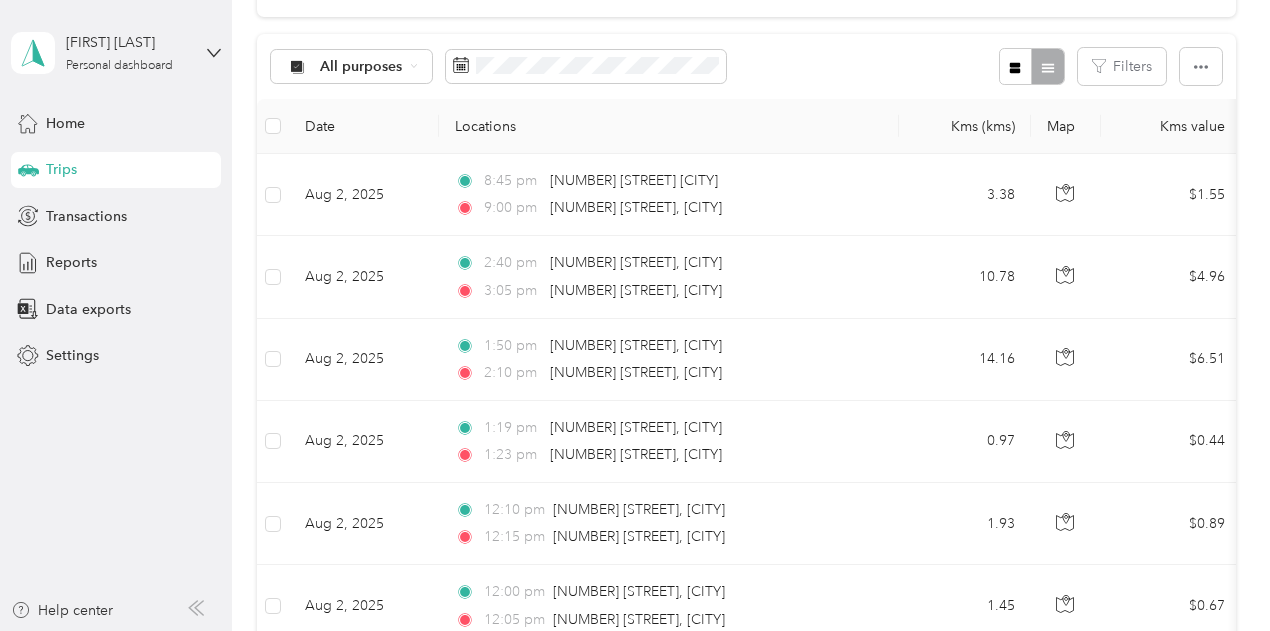 scroll, scrollTop: 0, scrollLeft: 0, axis: both 